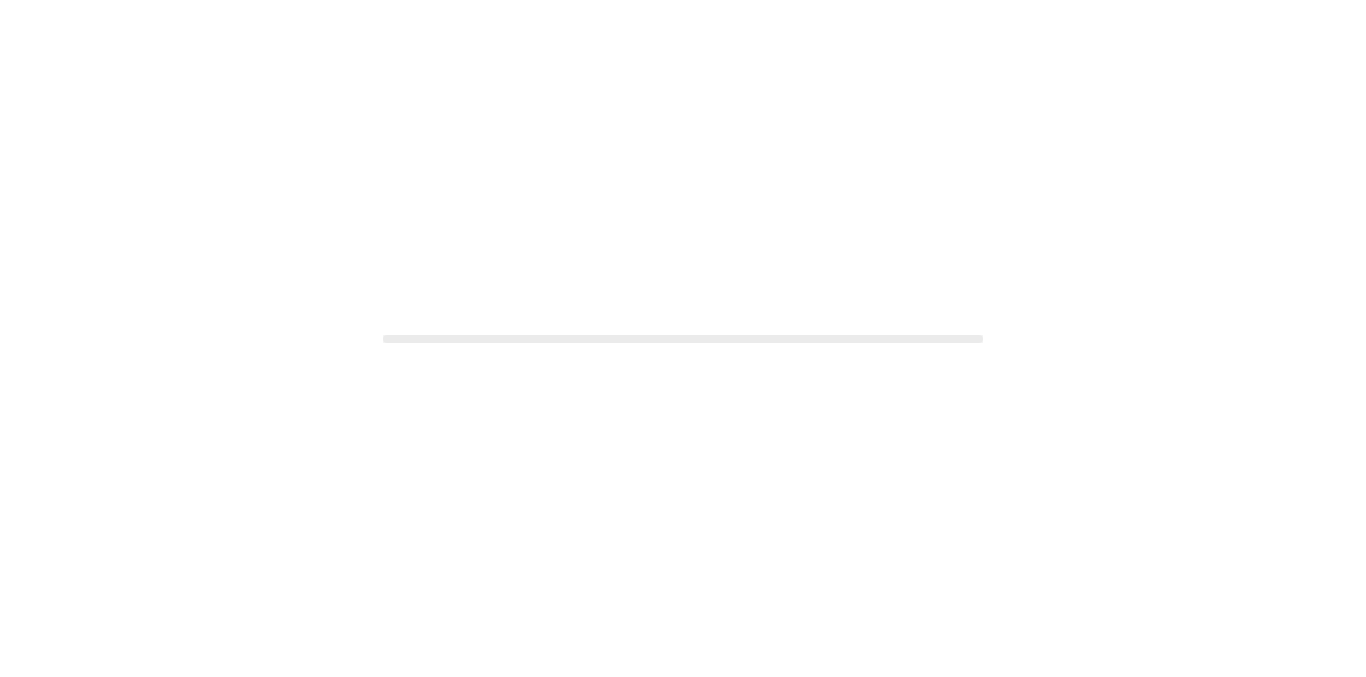 scroll, scrollTop: 0, scrollLeft: 0, axis: both 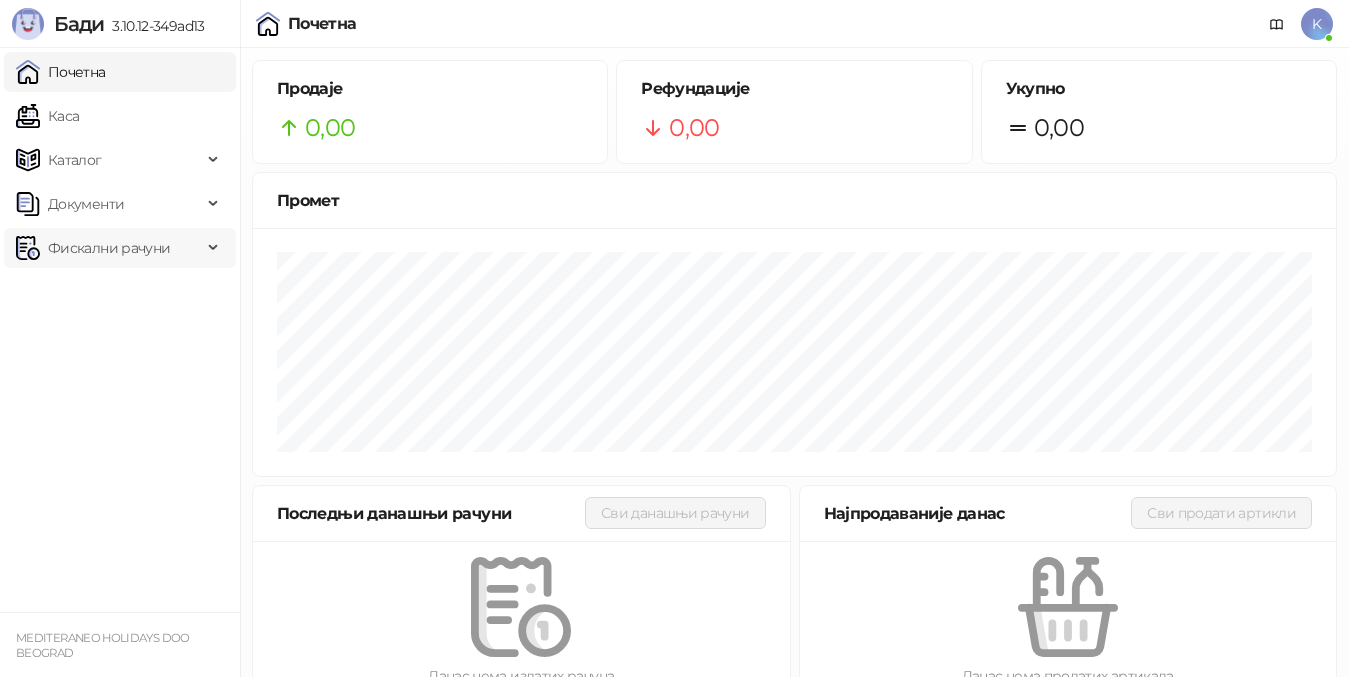 click on "Фискални рачуни" at bounding box center (109, 248) 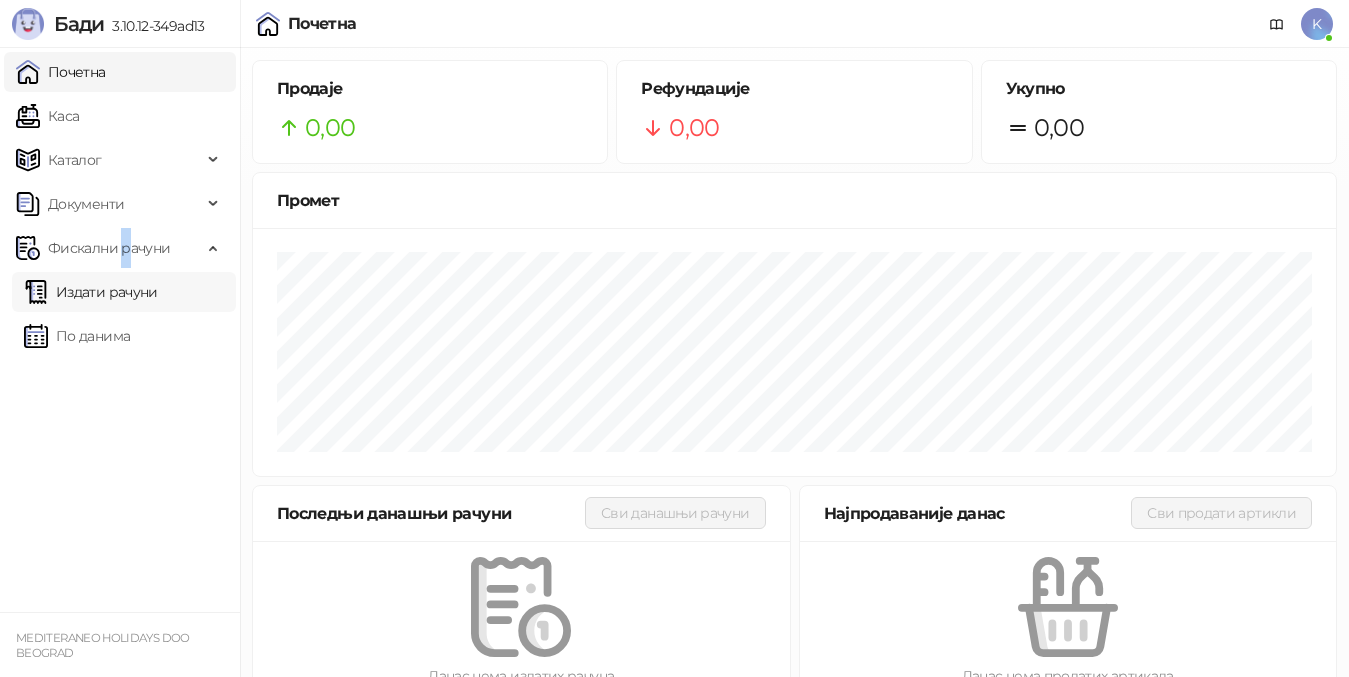 click on "Издати рачуни" at bounding box center (91, 292) 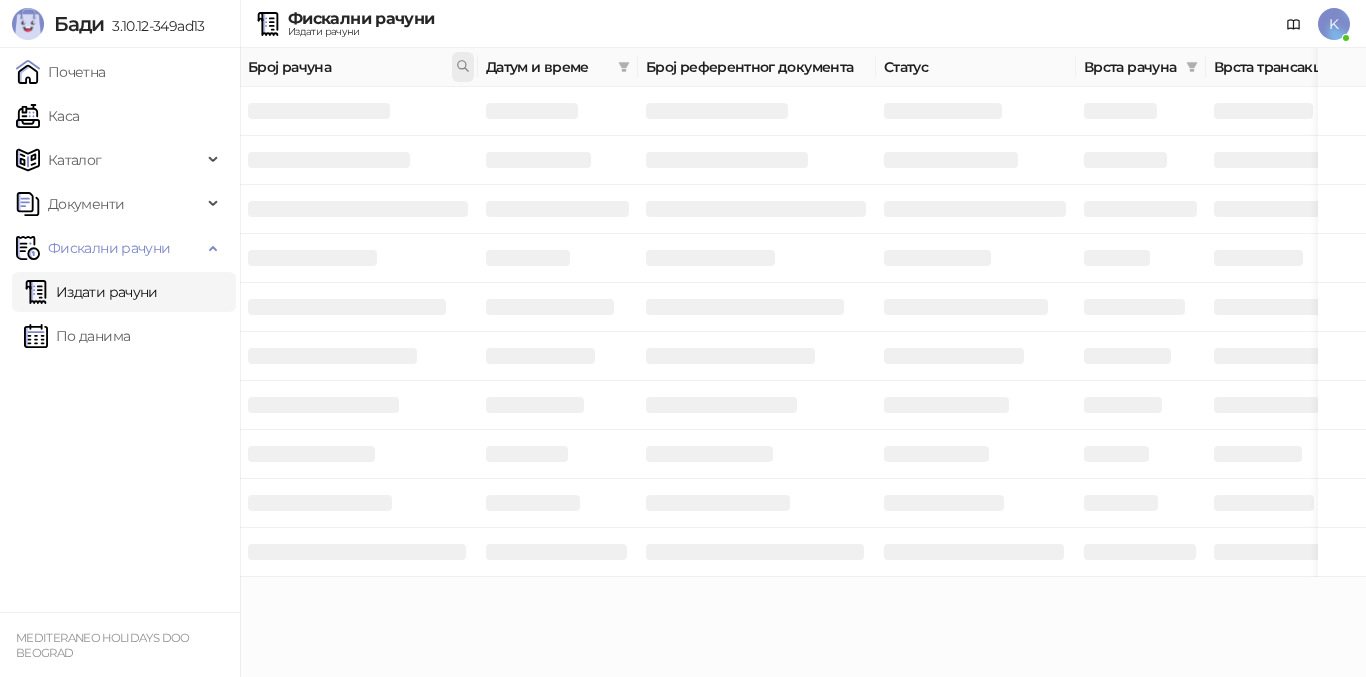 click at bounding box center (463, 67) 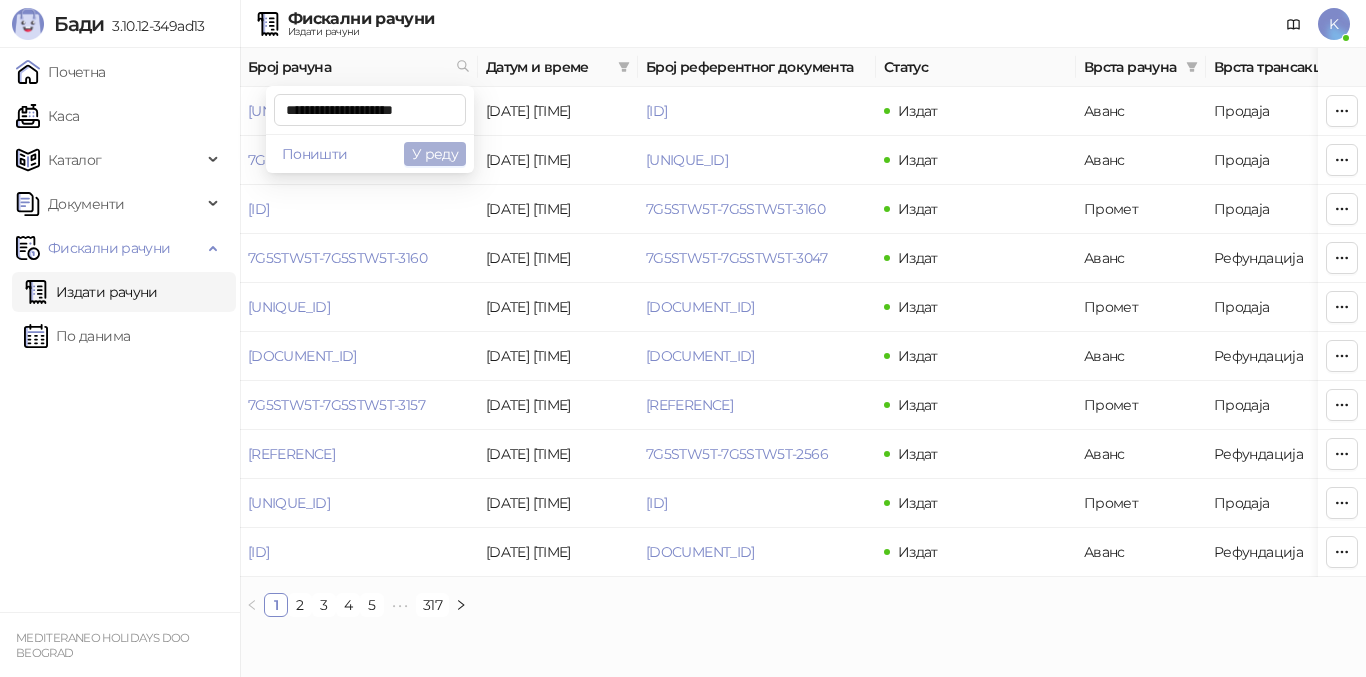 type on "**********" 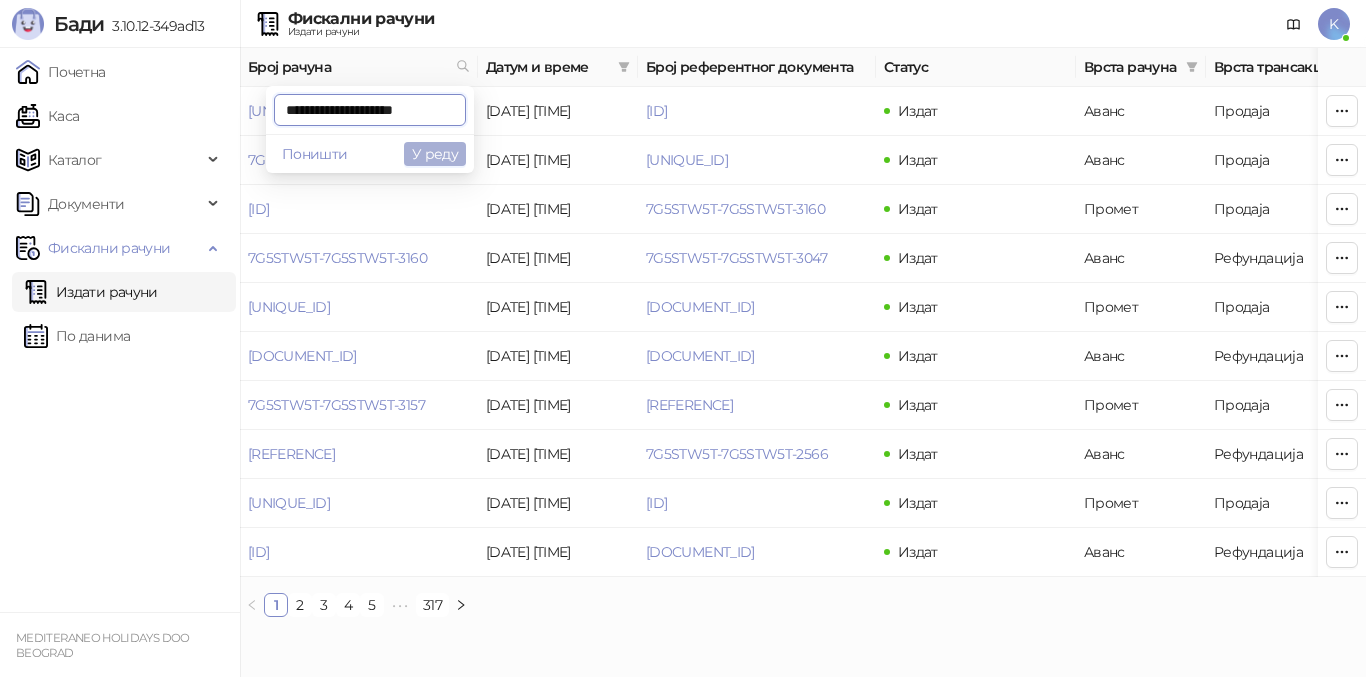 click on "У реду" at bounding box center [435, 154] 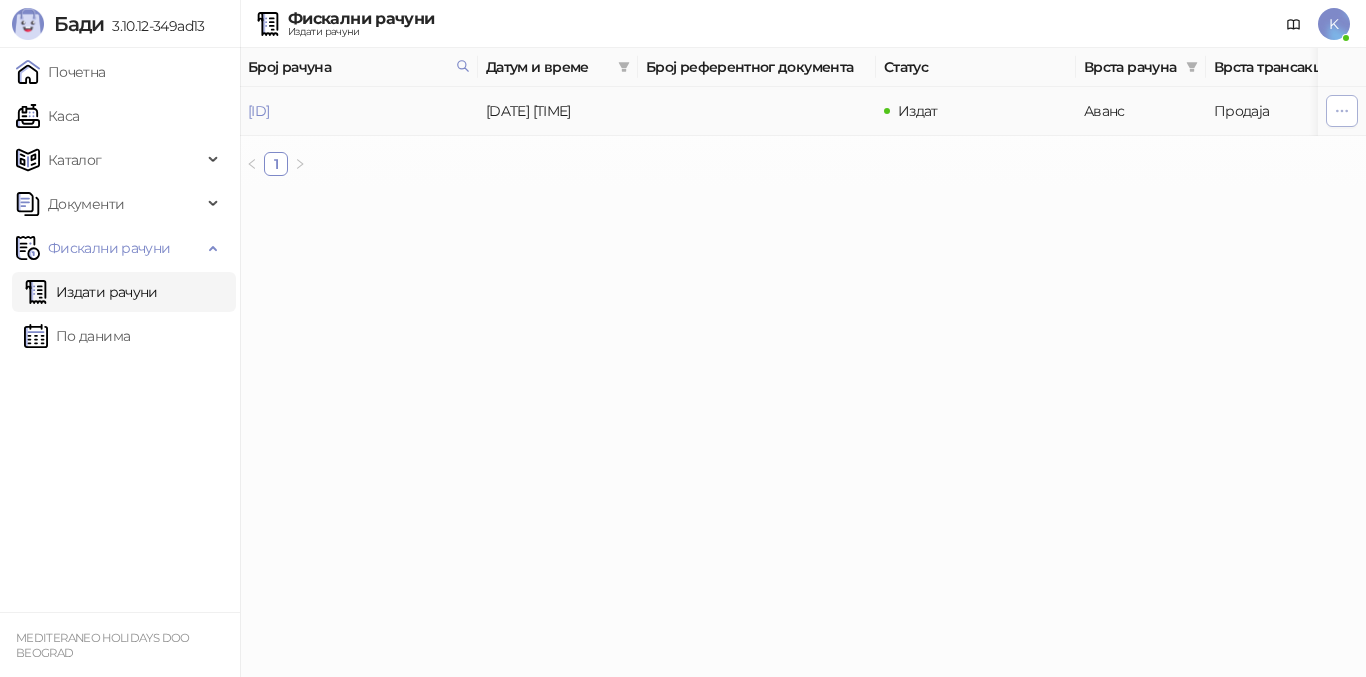 click 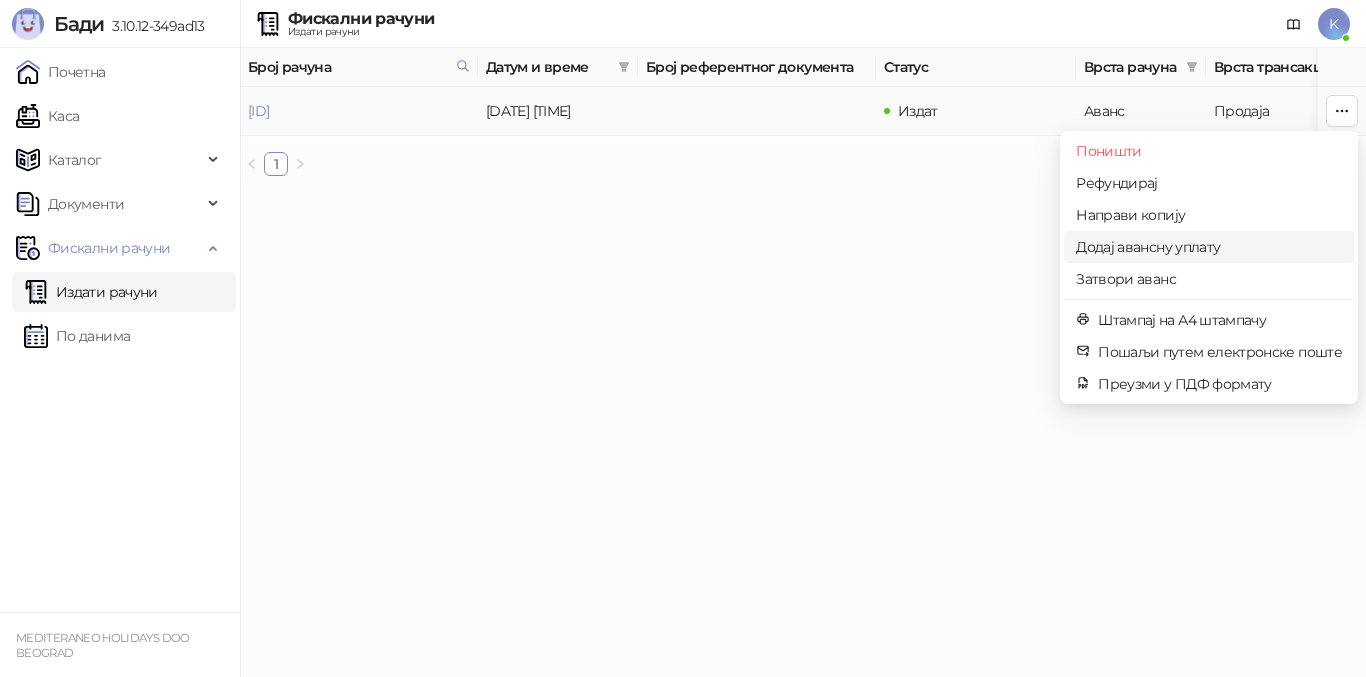 click on "Додај авансну уплату" at bounding box center (1209, 247) 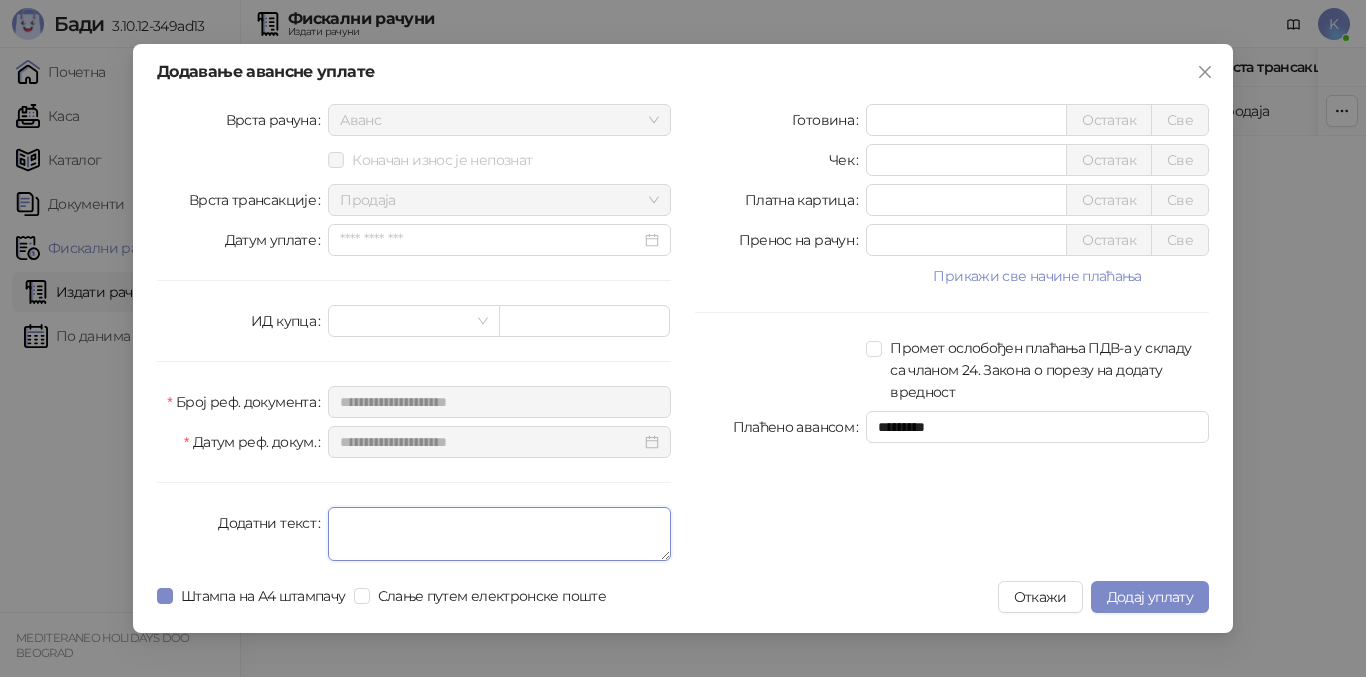 click on "Додатни текст" at bounding box center [499, 534] 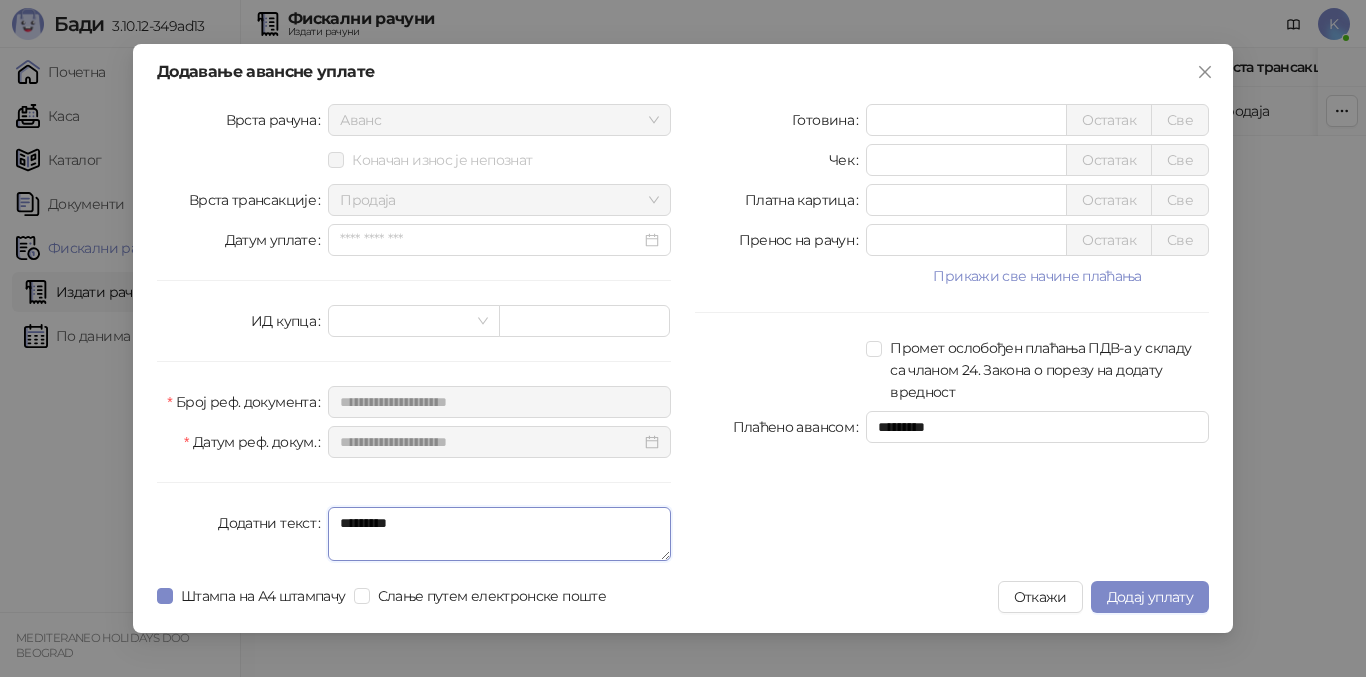 type on "*********" 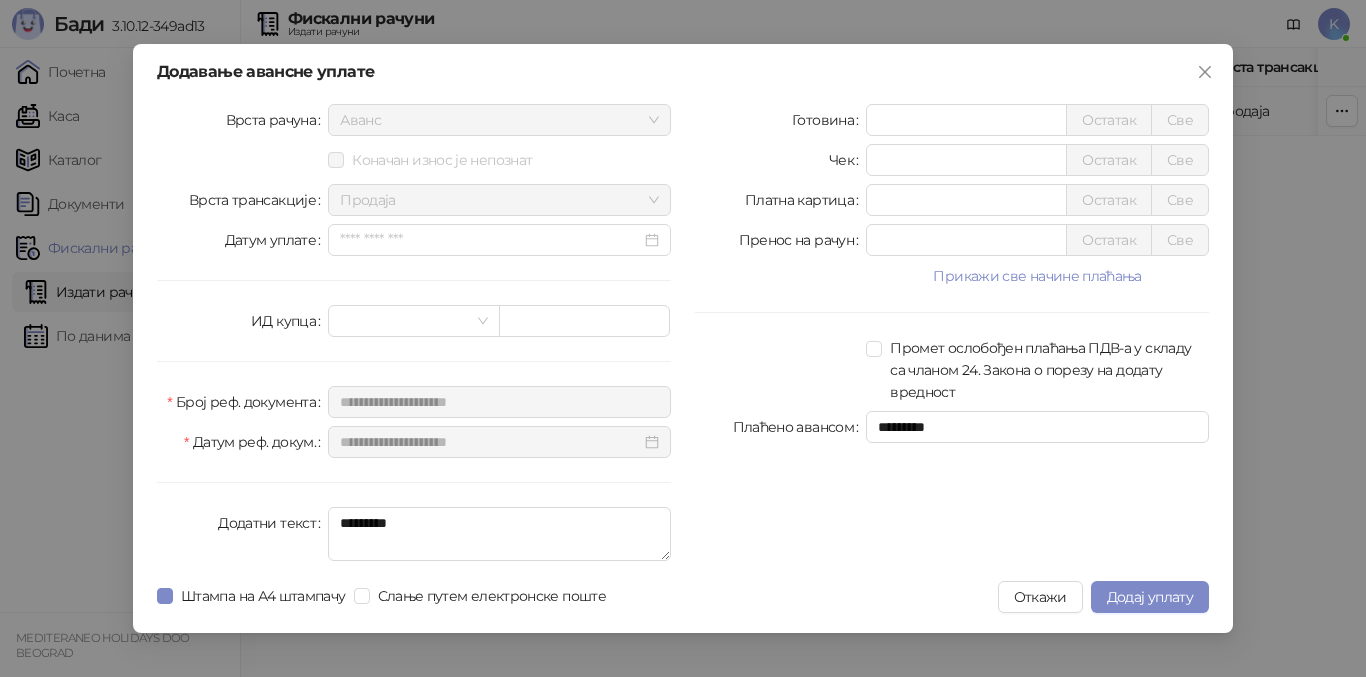 click on "Готовина * Остатак Све Чек * Остатак Све Платна картица * Остатак Све Пренос на рачун * Остатак Све Прикажи све начине плаћања Ваучер * Остатак Све Инстант плаћање * Остатак Све Друго безготовинско * Остатак Све   Промет ослобођен плаћања ПДВ-а у складу са чланом 24. Закона о порезу на додату вредност Плаћено авансом *********" at bounding box center (952, 336) 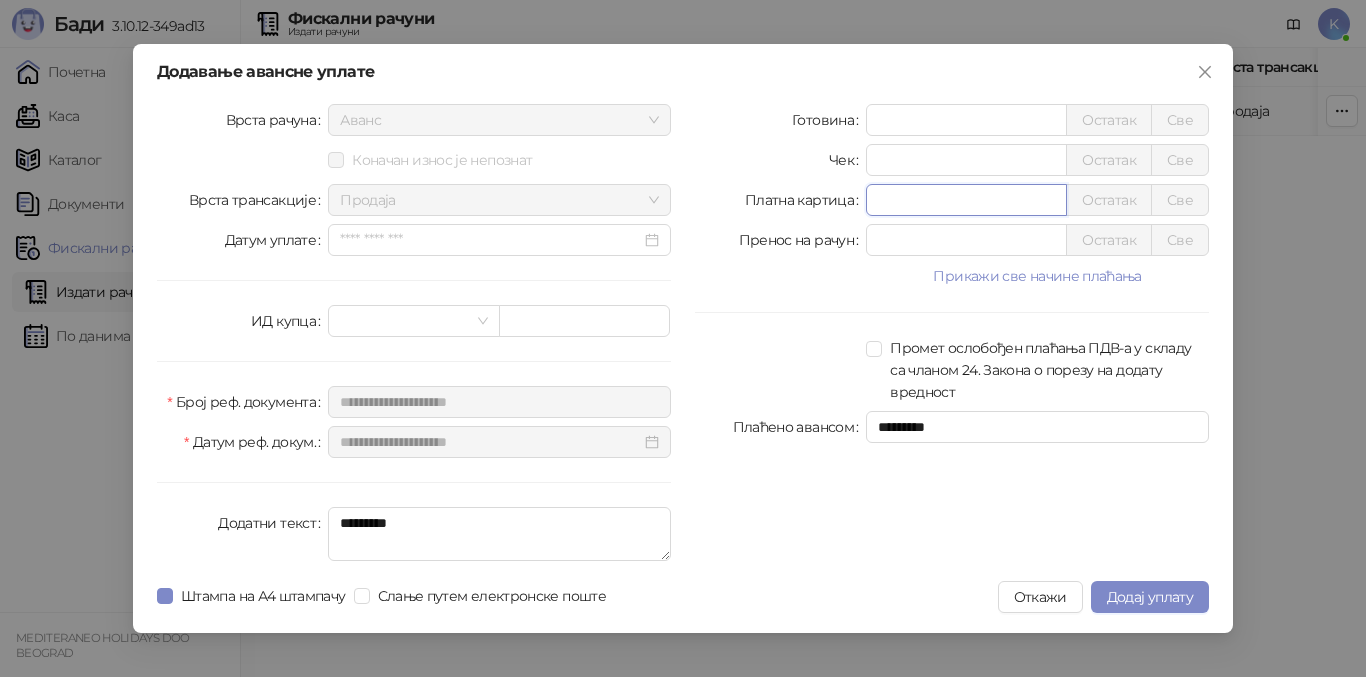 click on "*" at bounding box center [966, 200] 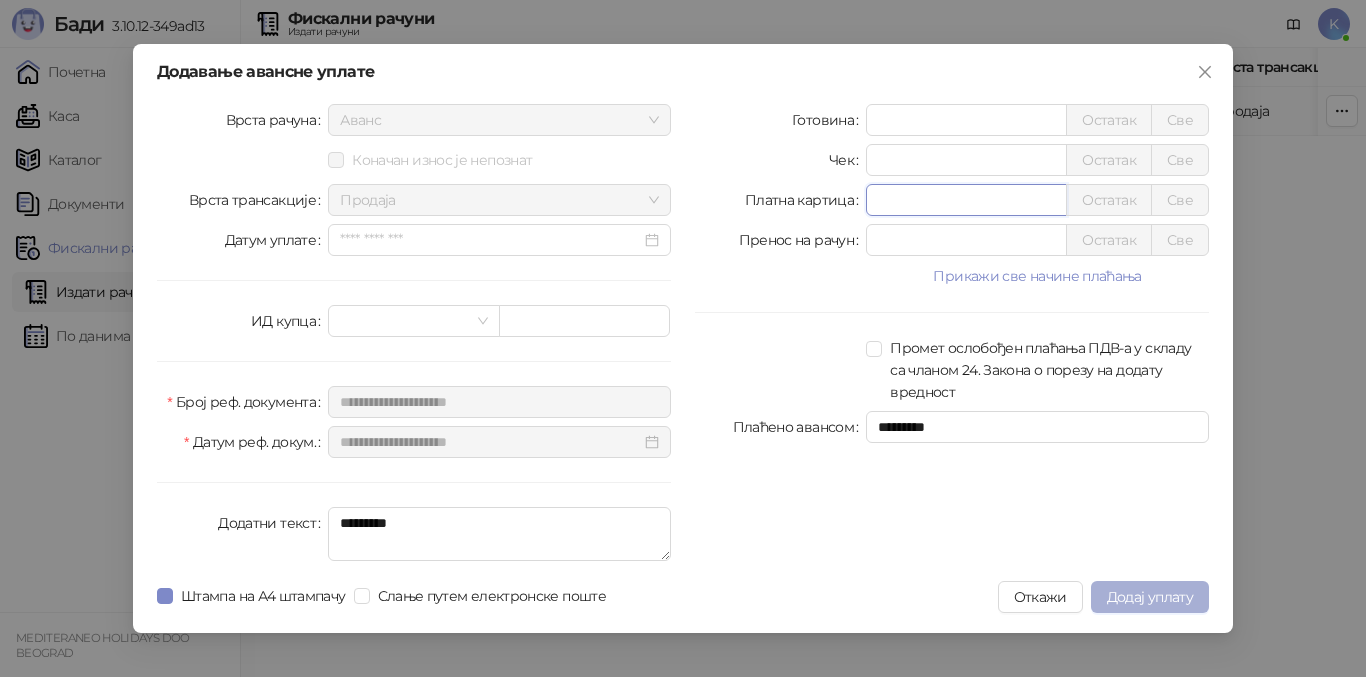 type on "*******" 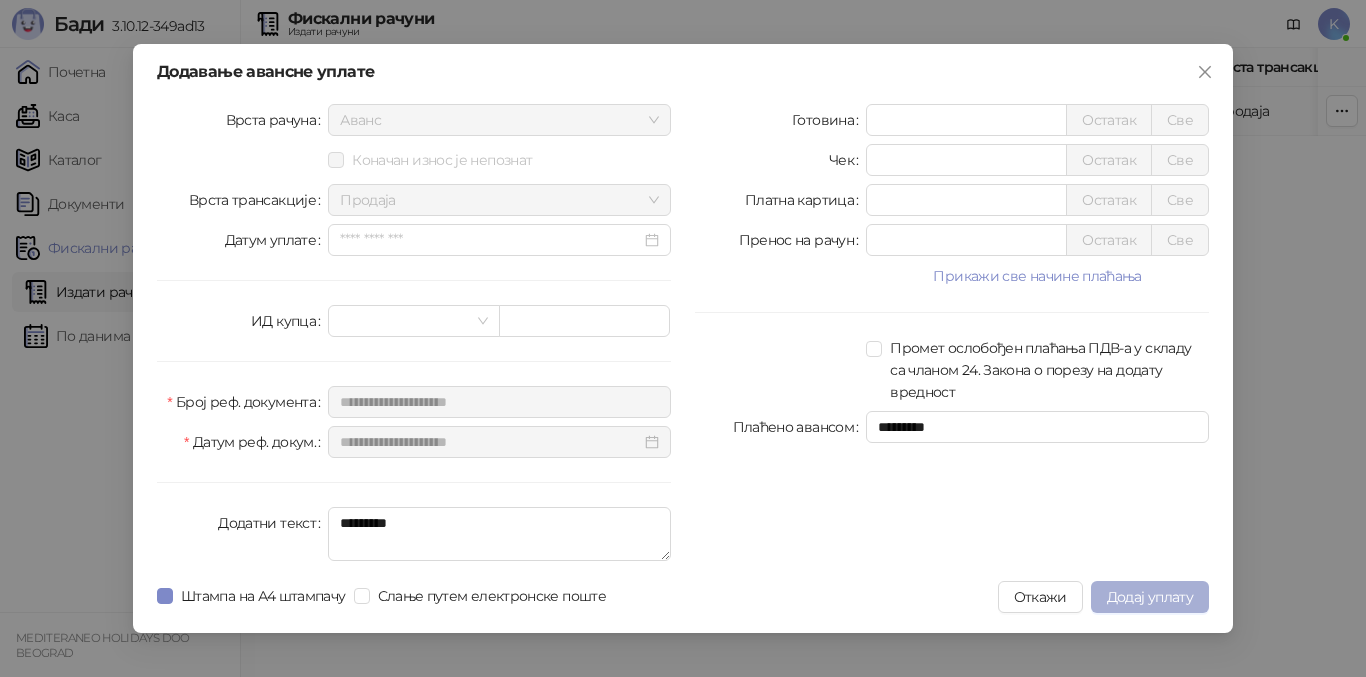 click on "Додај уплату" at bounding box center (1150, 597) 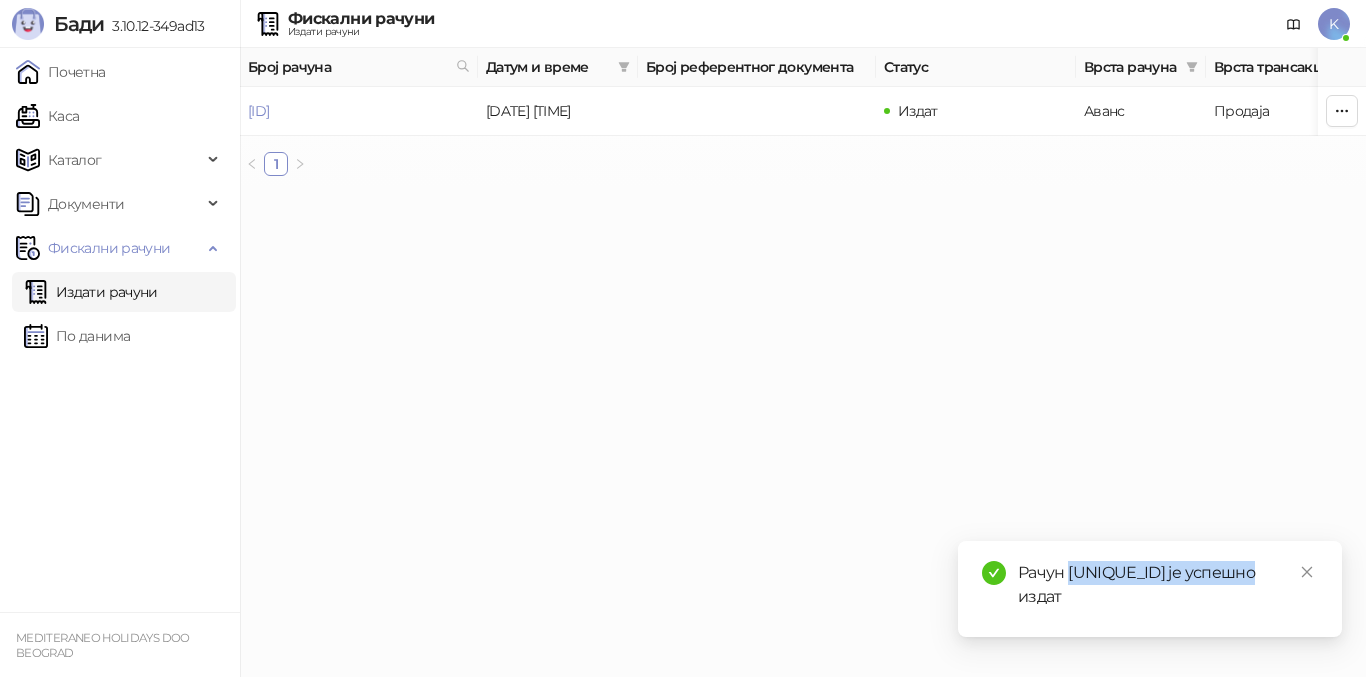 drag, startPoint x: 1080, startPoint y: 567, endPoint x: 1272, endPoint y: 577, distance: 192.26024 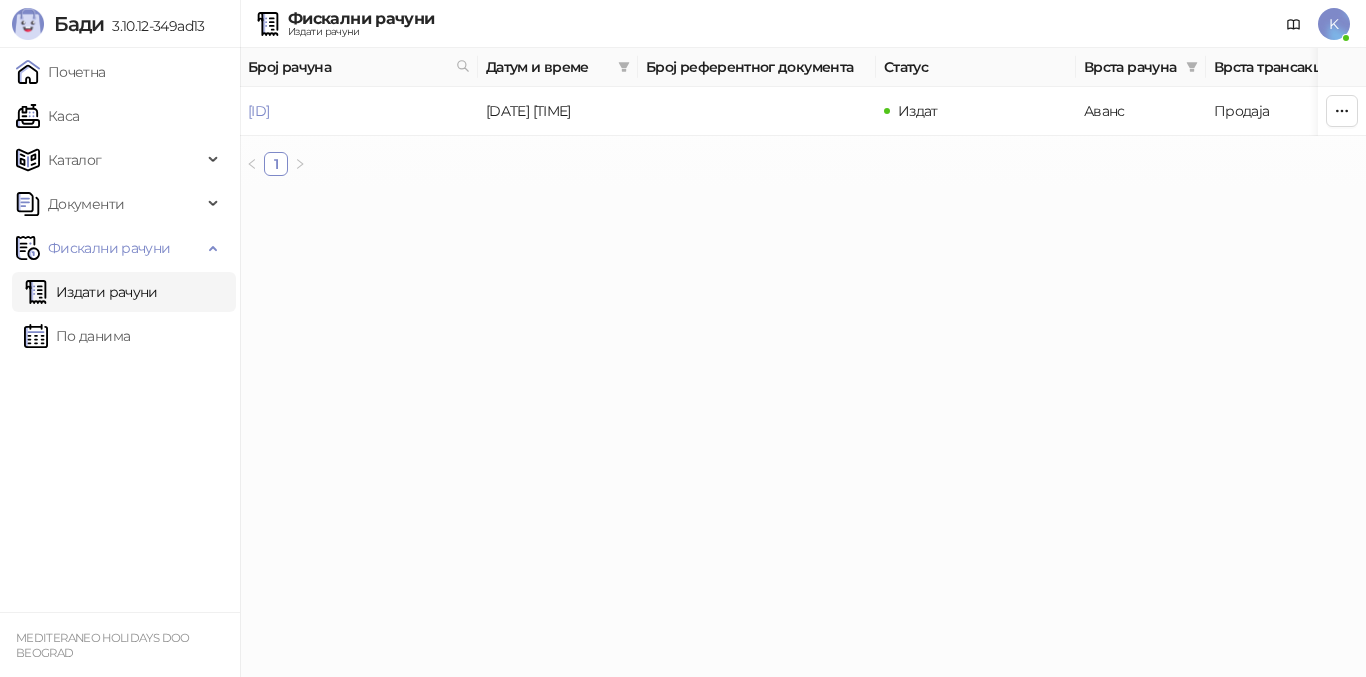 click on "Издати рачуни" at bounding box center (91, 292) 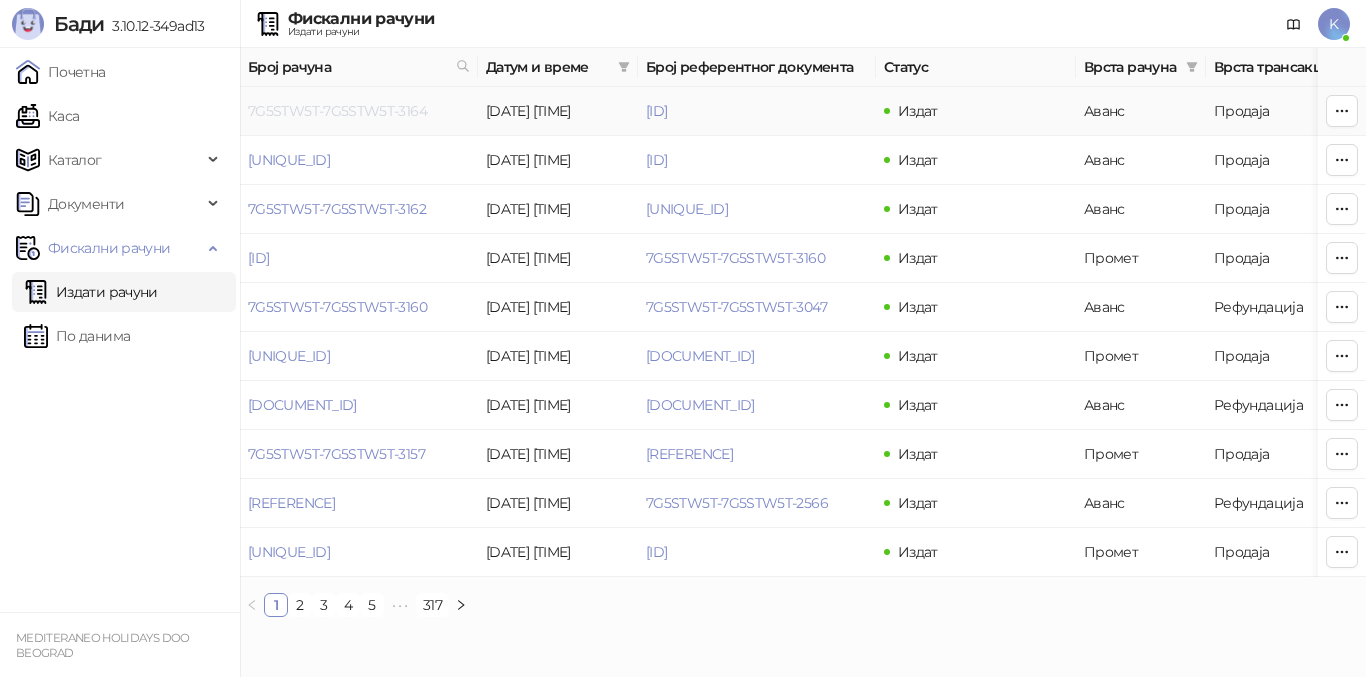 click on "7G5STW5T-7G5STW5T-3164" at bounding box center [337, 111] 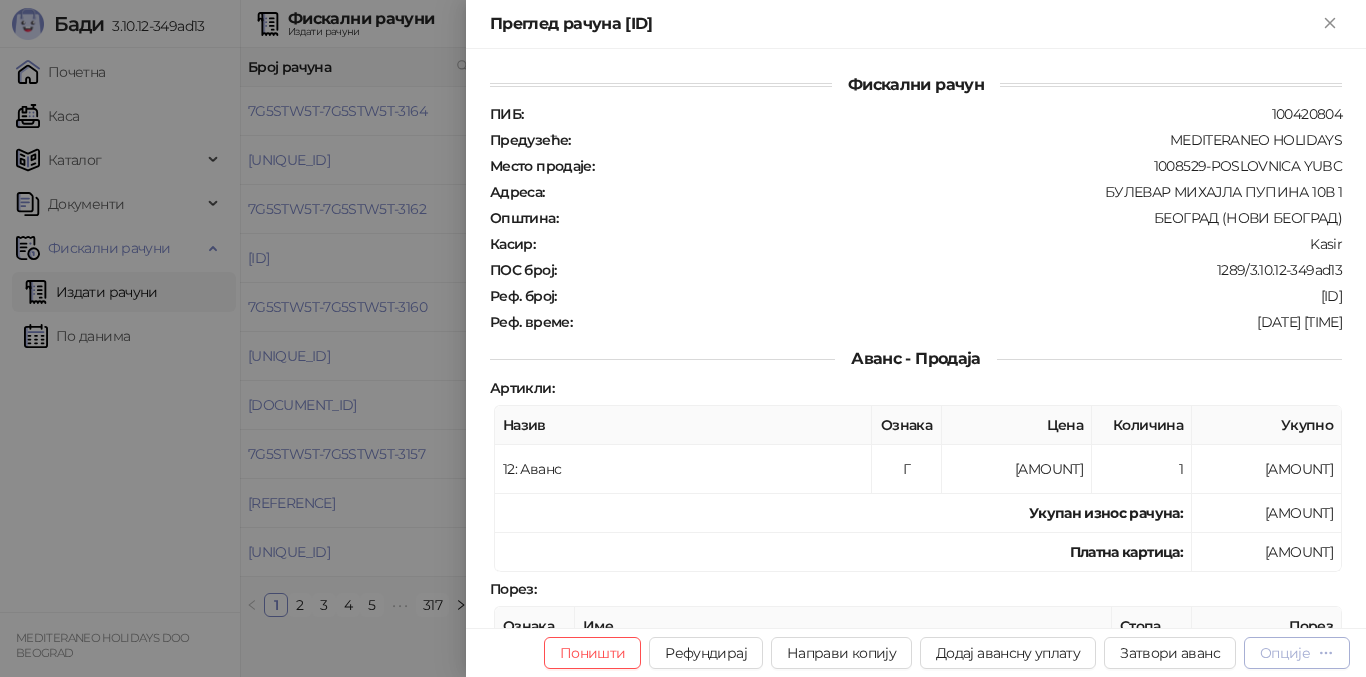 click on "Опције" at bounding box center [1285, 653] 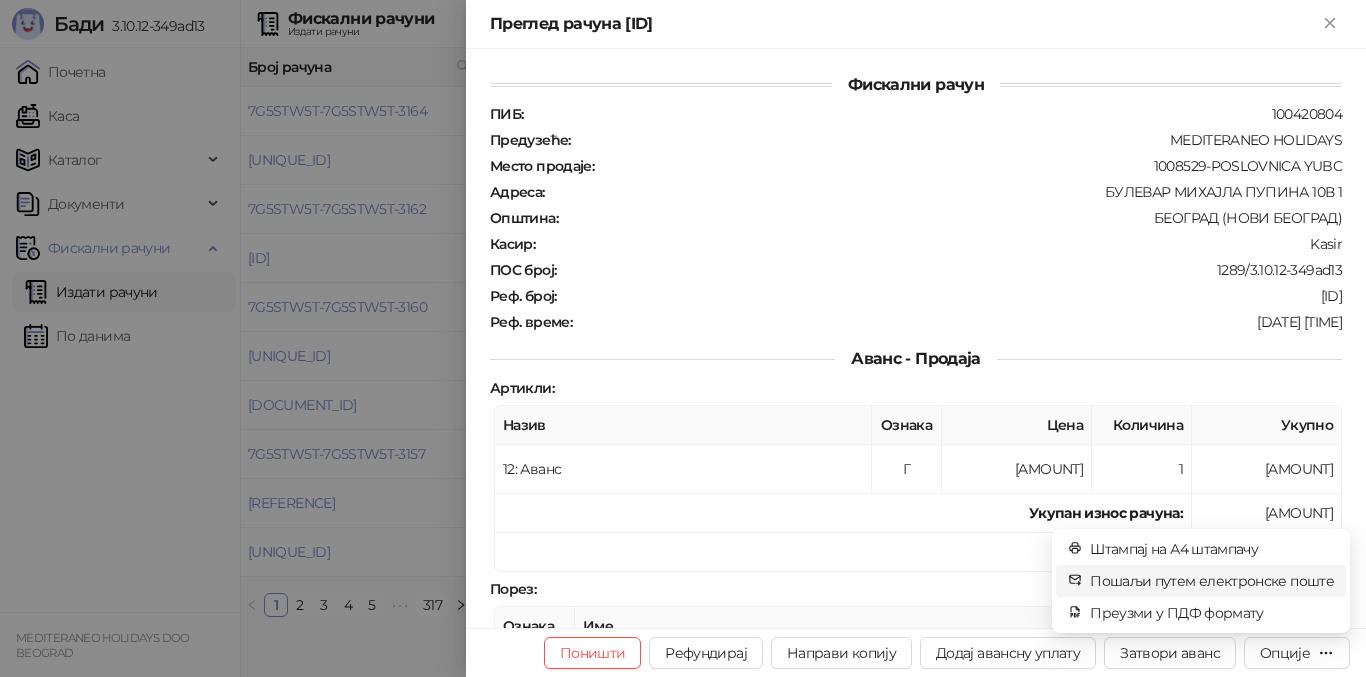 click on "Пошаљи путем електронске поште" at bounding box center [1212, 581] 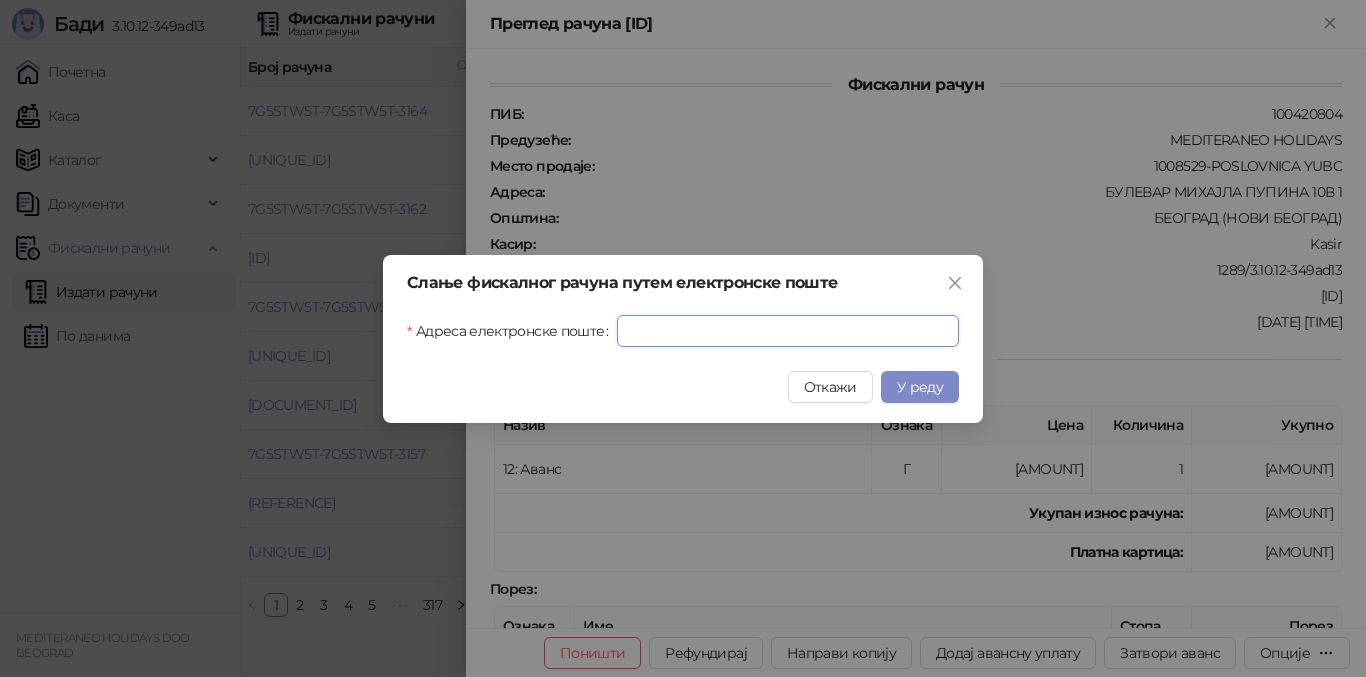click on "Адреса електронске поште" at bounding box center [788, 331] 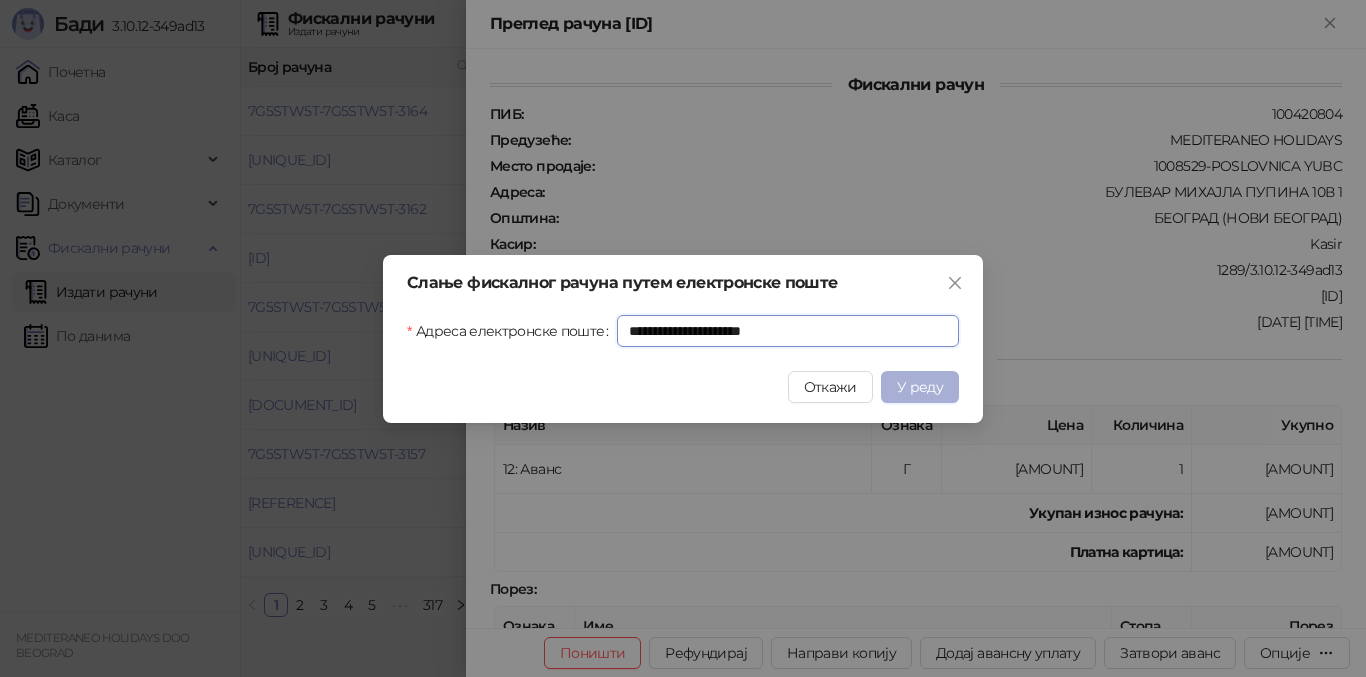 type on "**********" 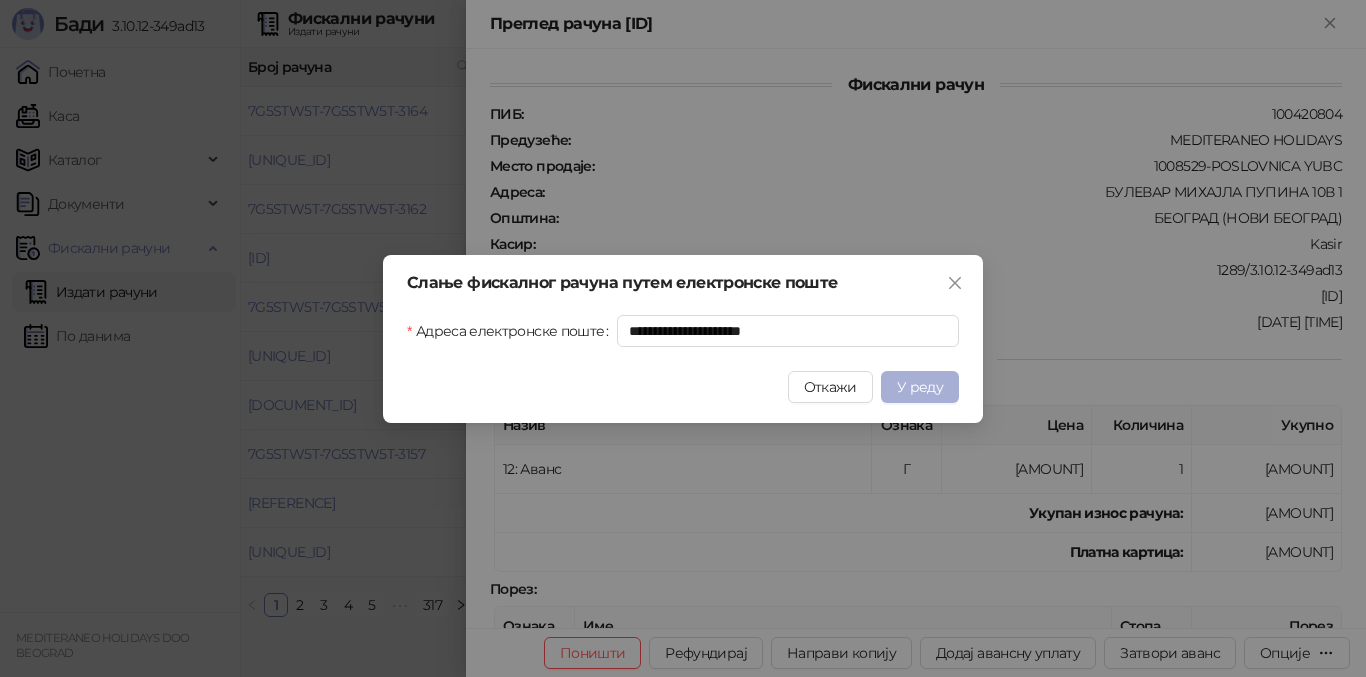 click on "У реду" at bounding box center [920, 387] 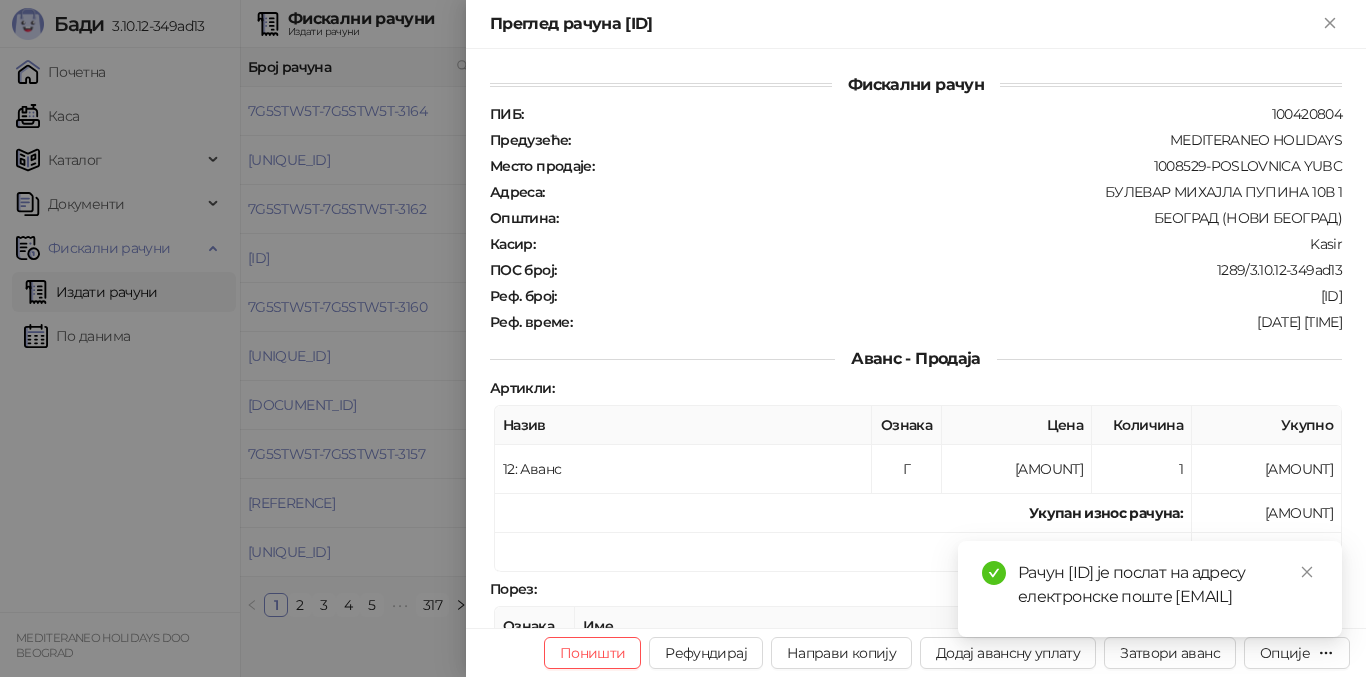 click on "Преглед рачуна [ID]" at bounding box center (916, 24) 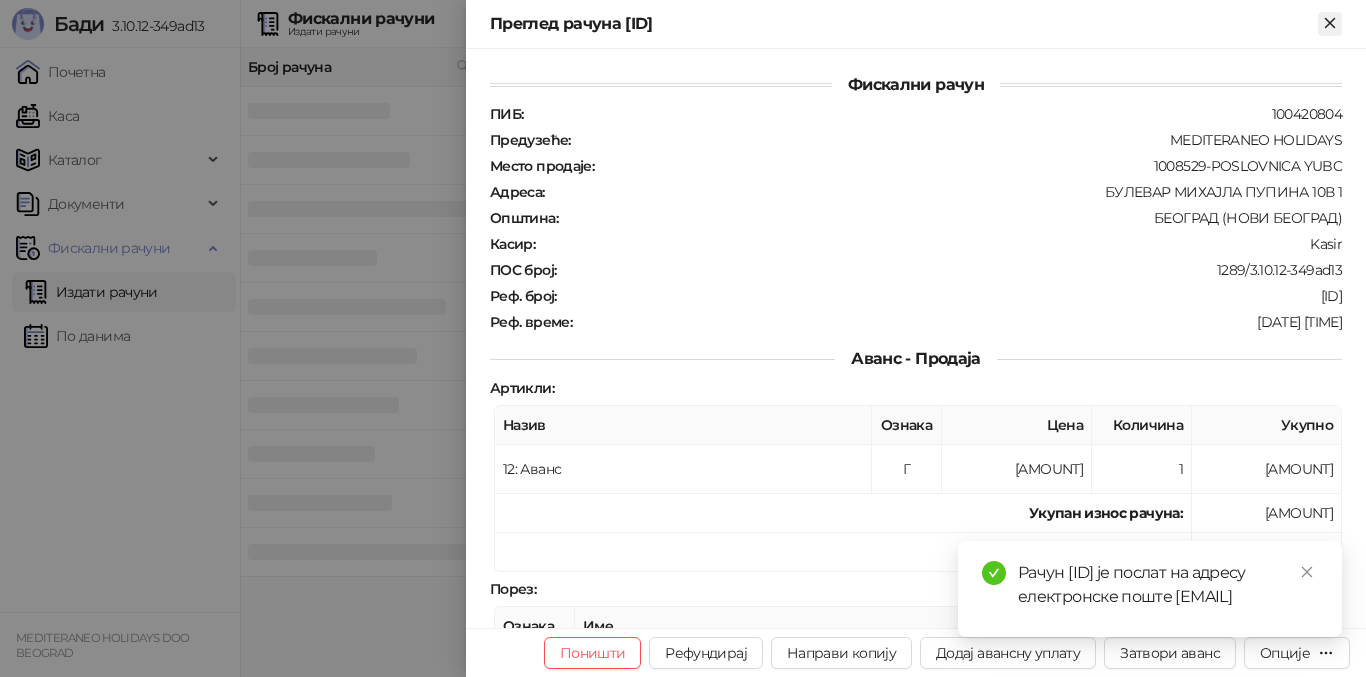 click at bounding box center [1330, 24] 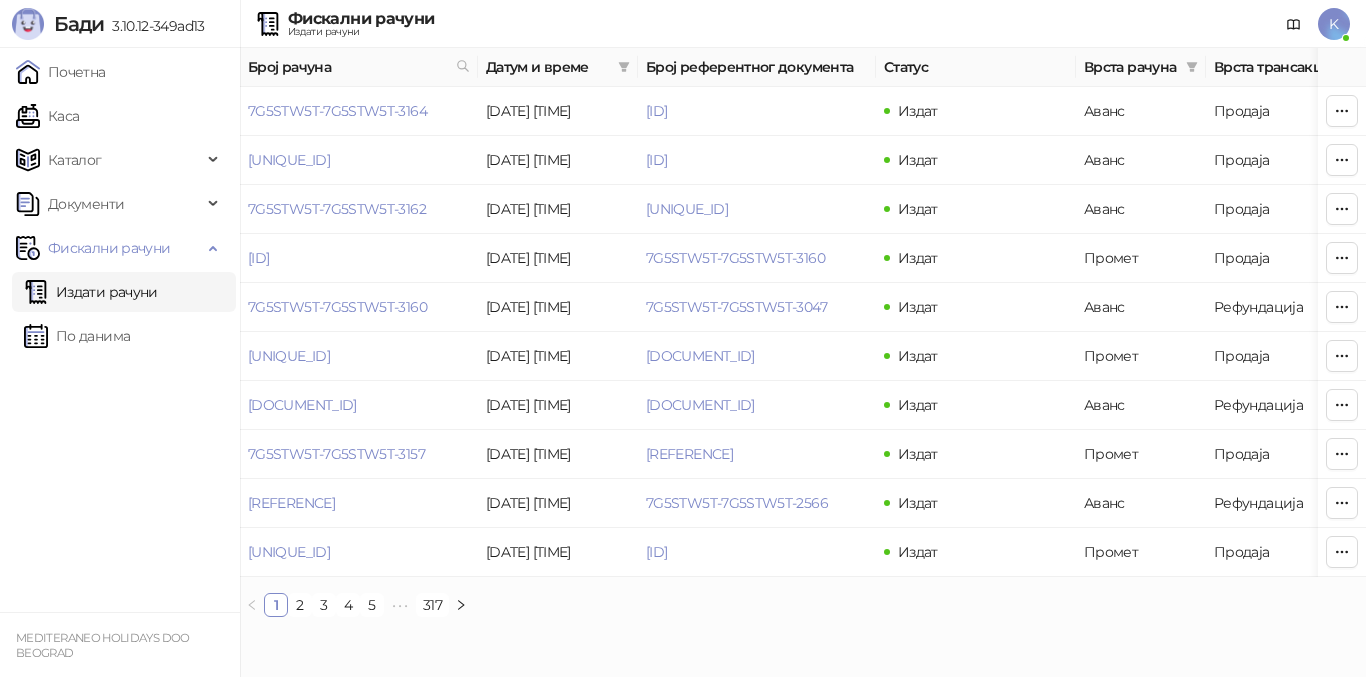 click on "Издати рачуни" at bounding box center (91, 292) 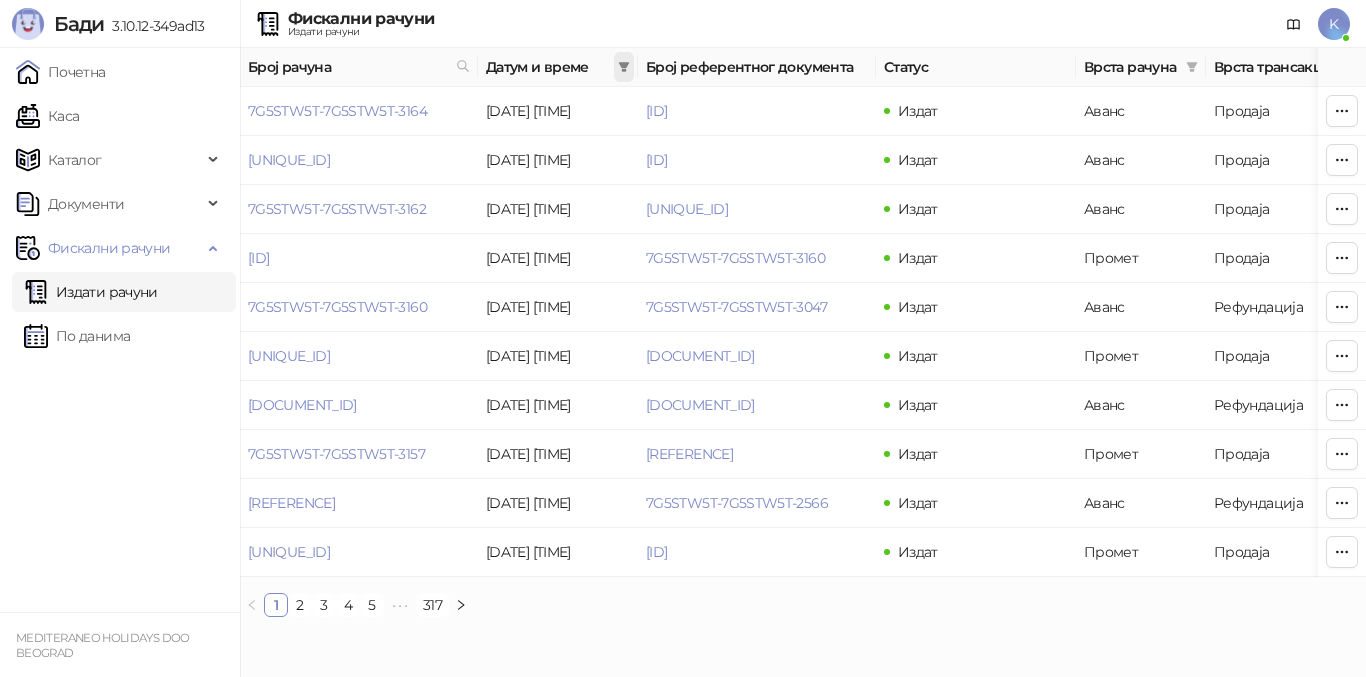 click 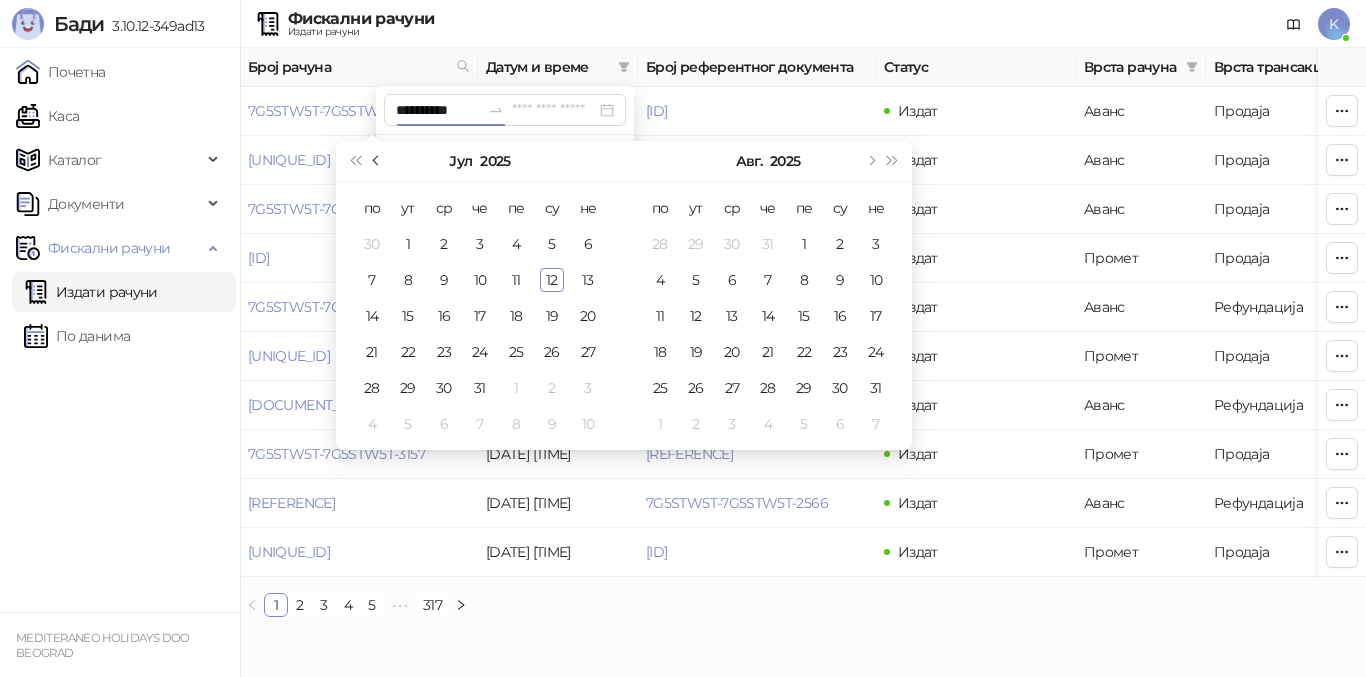 click at bounding box center [378, 161] 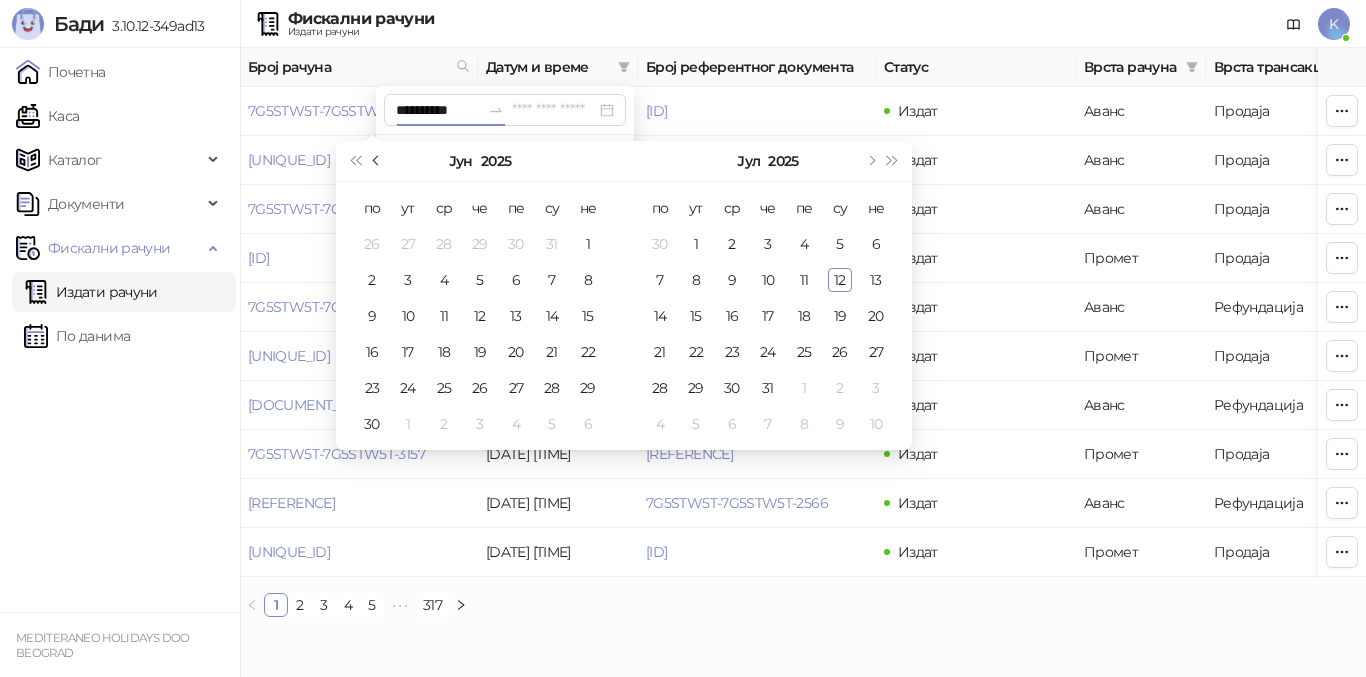 click at bounding box center [378, 161] 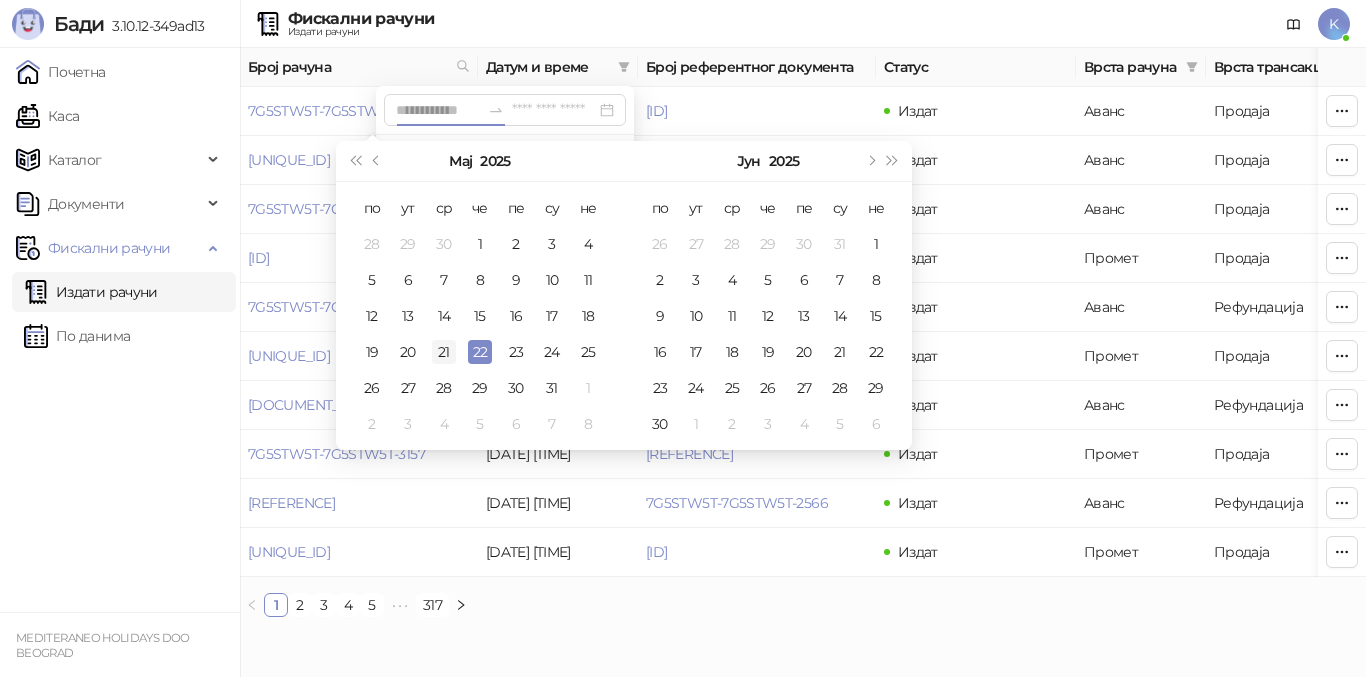 type on "**********" 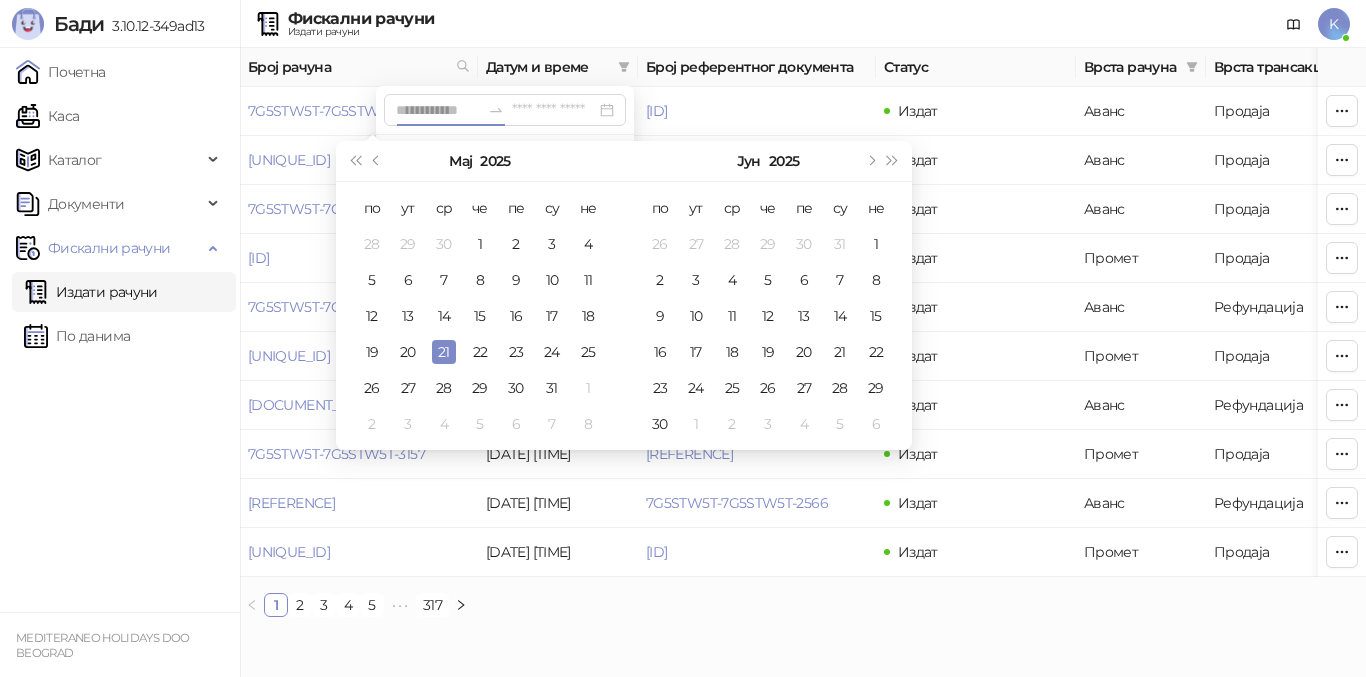 click on "21" at bounding box center (444, 352) 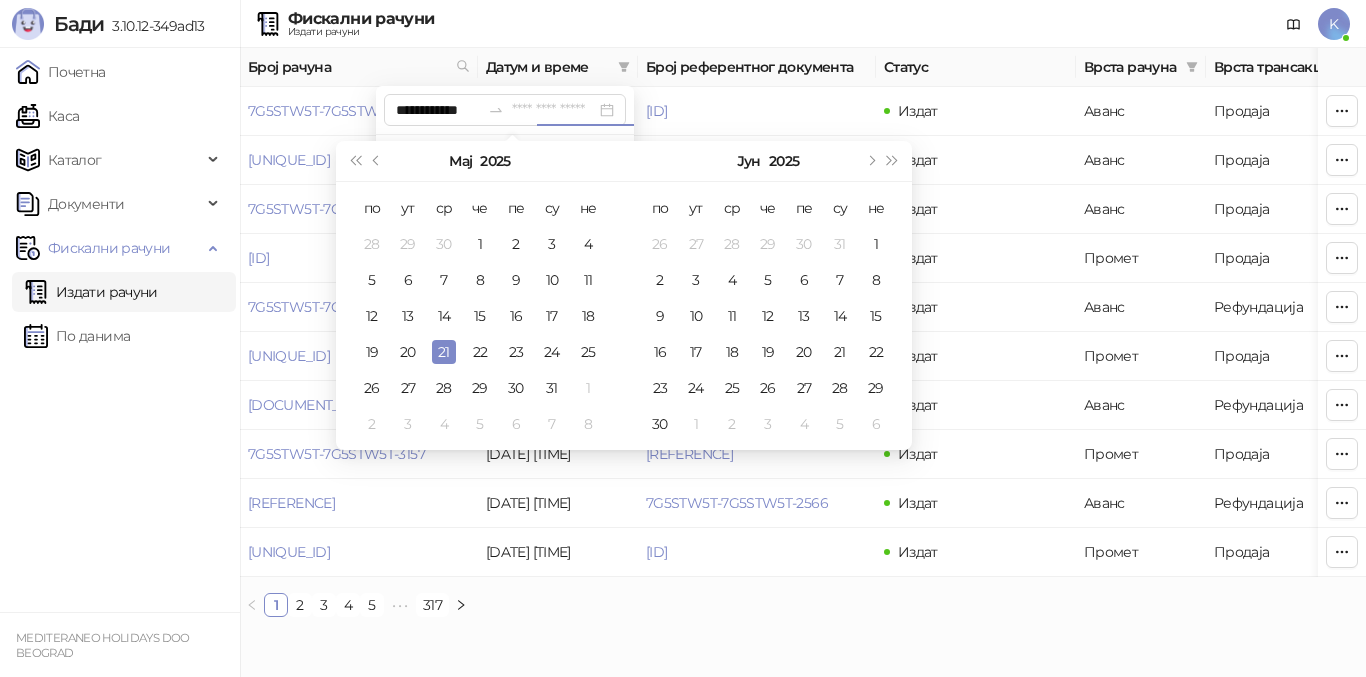 click on "21" at bounding box center [444, 352] 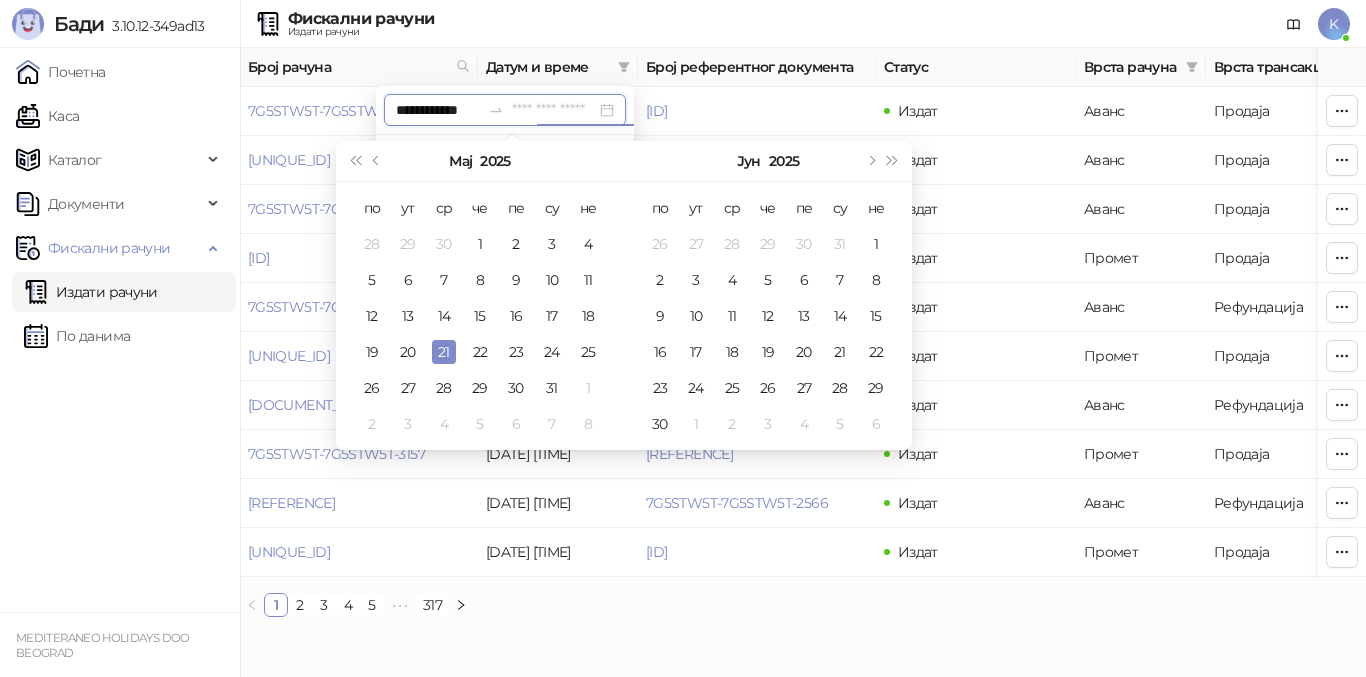 type on "**********" 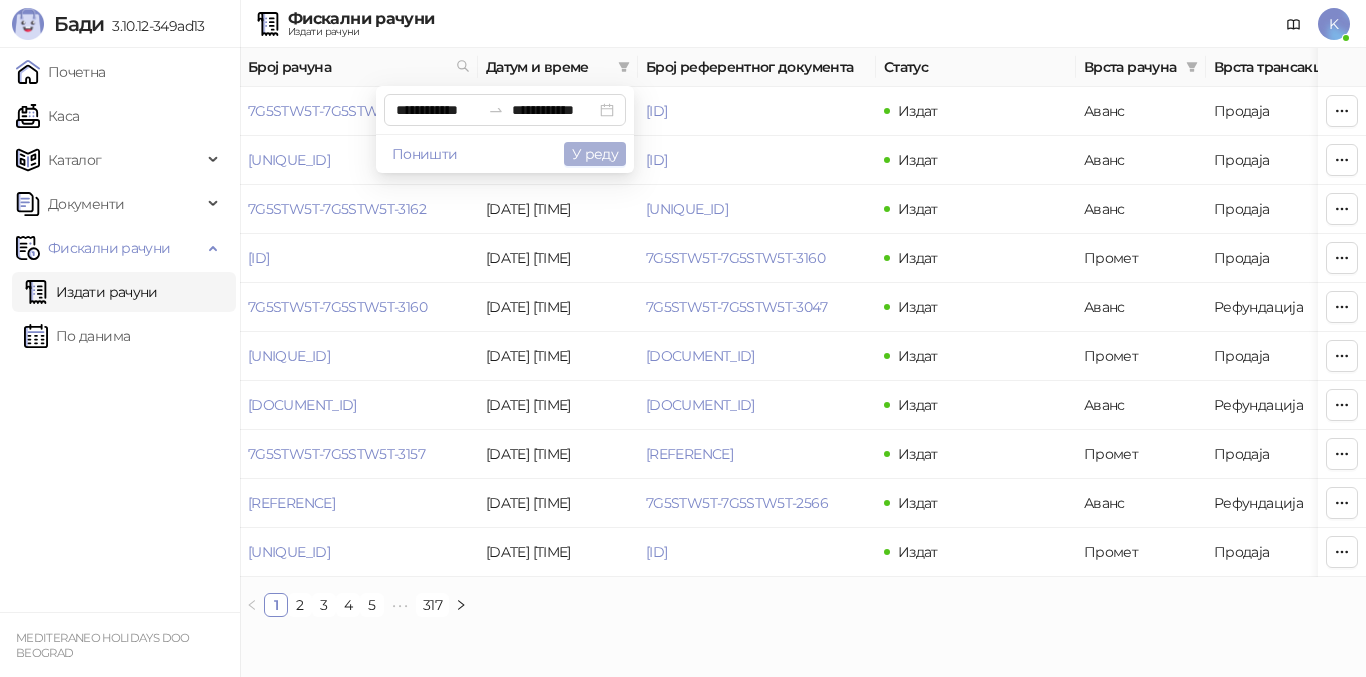 click on "У реду" at bounding box center (595, 154) 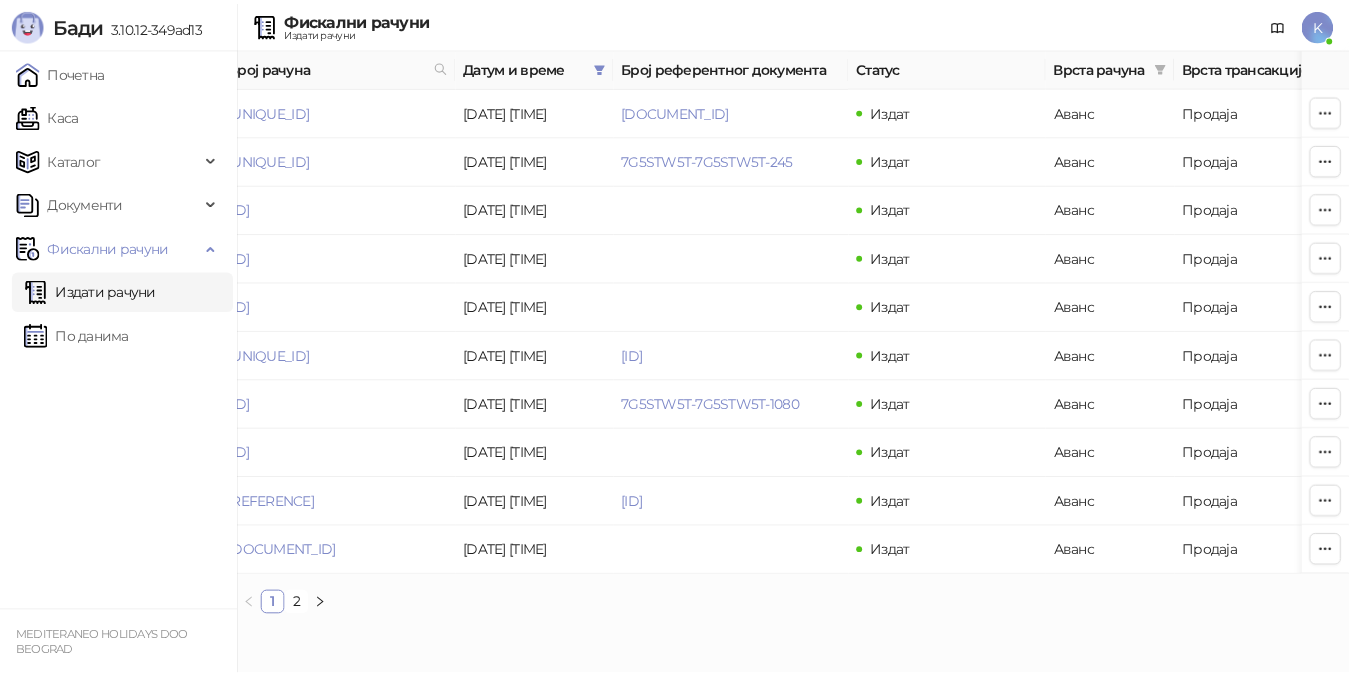 scroll, scrollTop: 0, scrollLeft: 0, axis: both 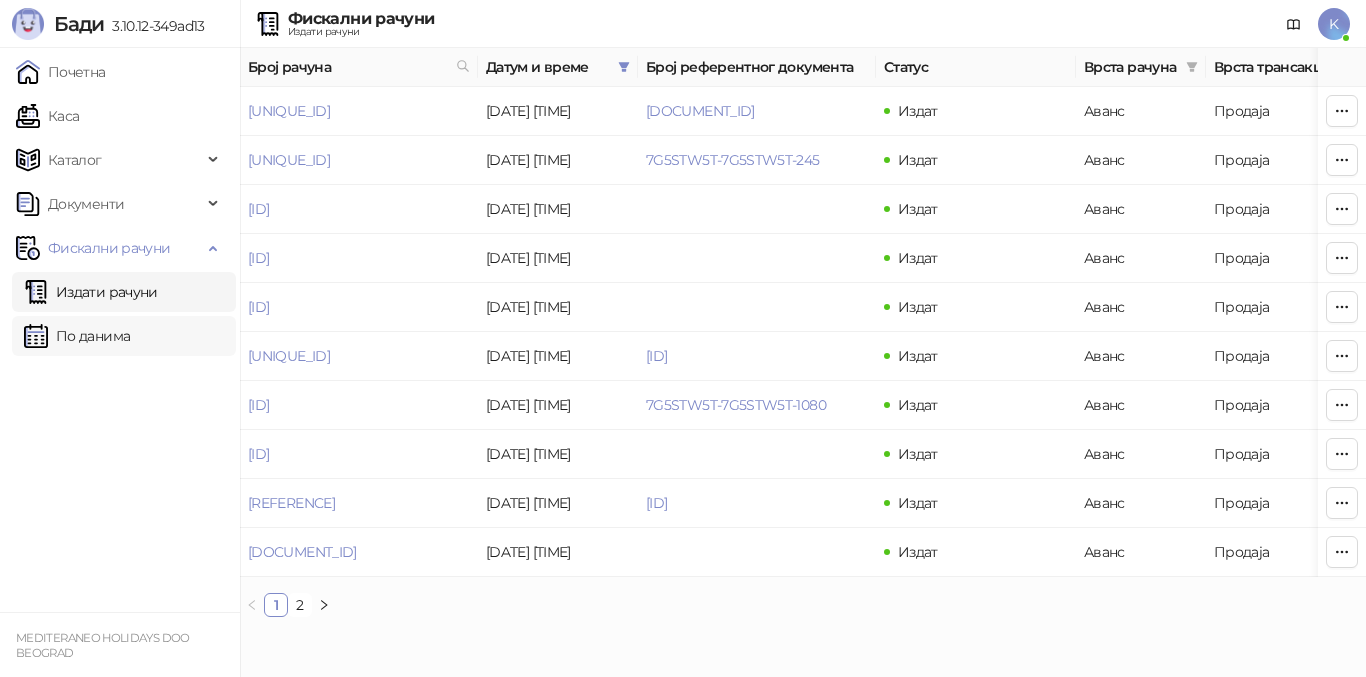 click on "По данима" at bounding box center (77, 336) 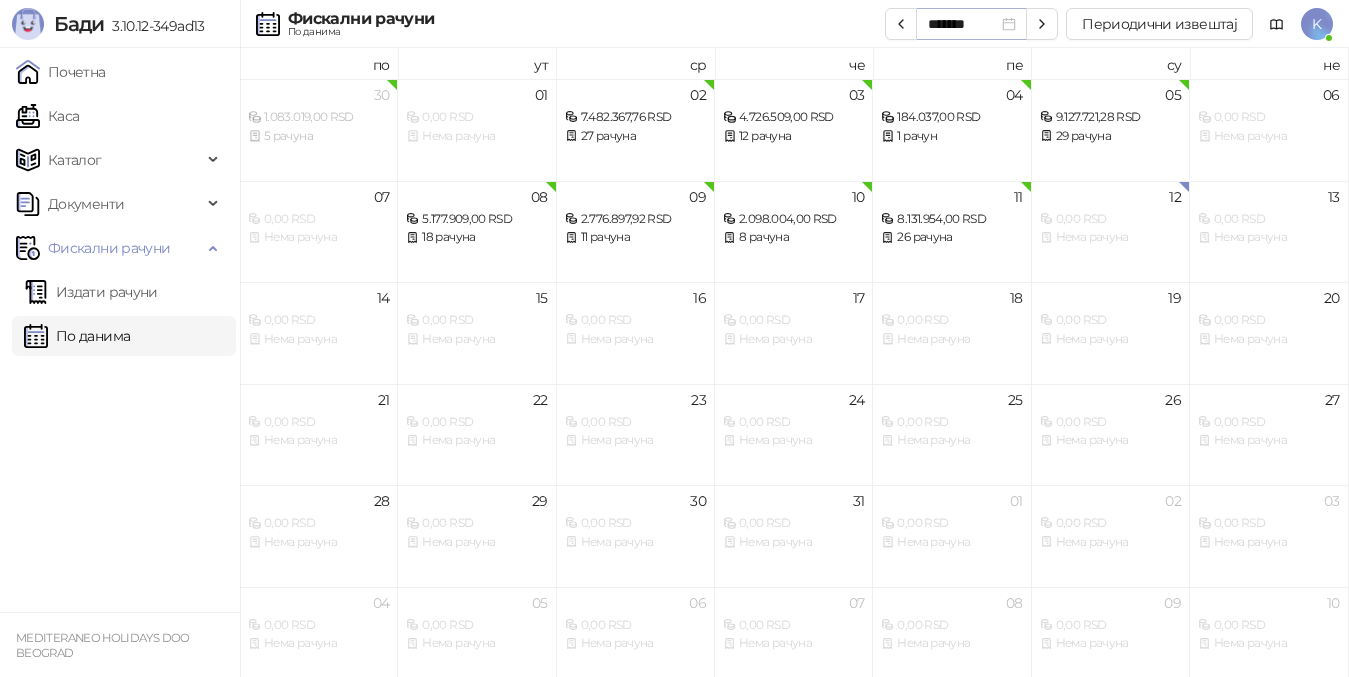click on "*******" at bounding box center (972, 24) 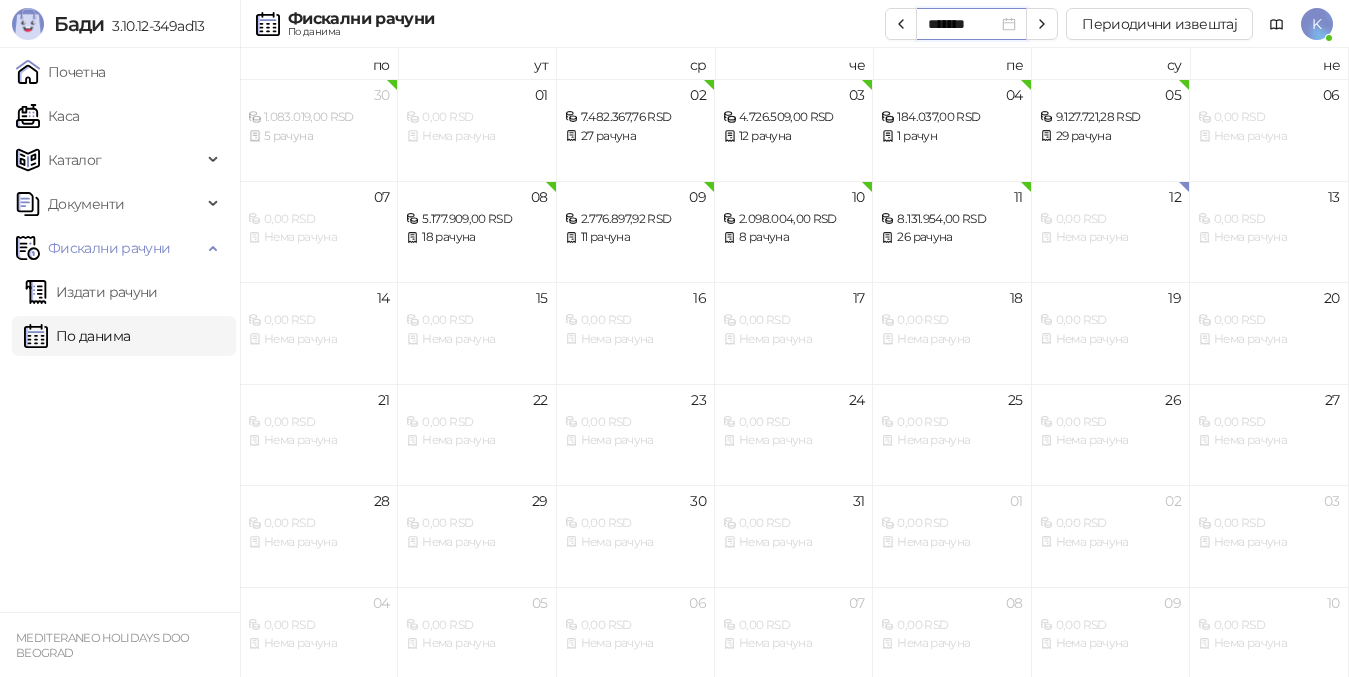 click on "*******" at bounding box center [972, 24] 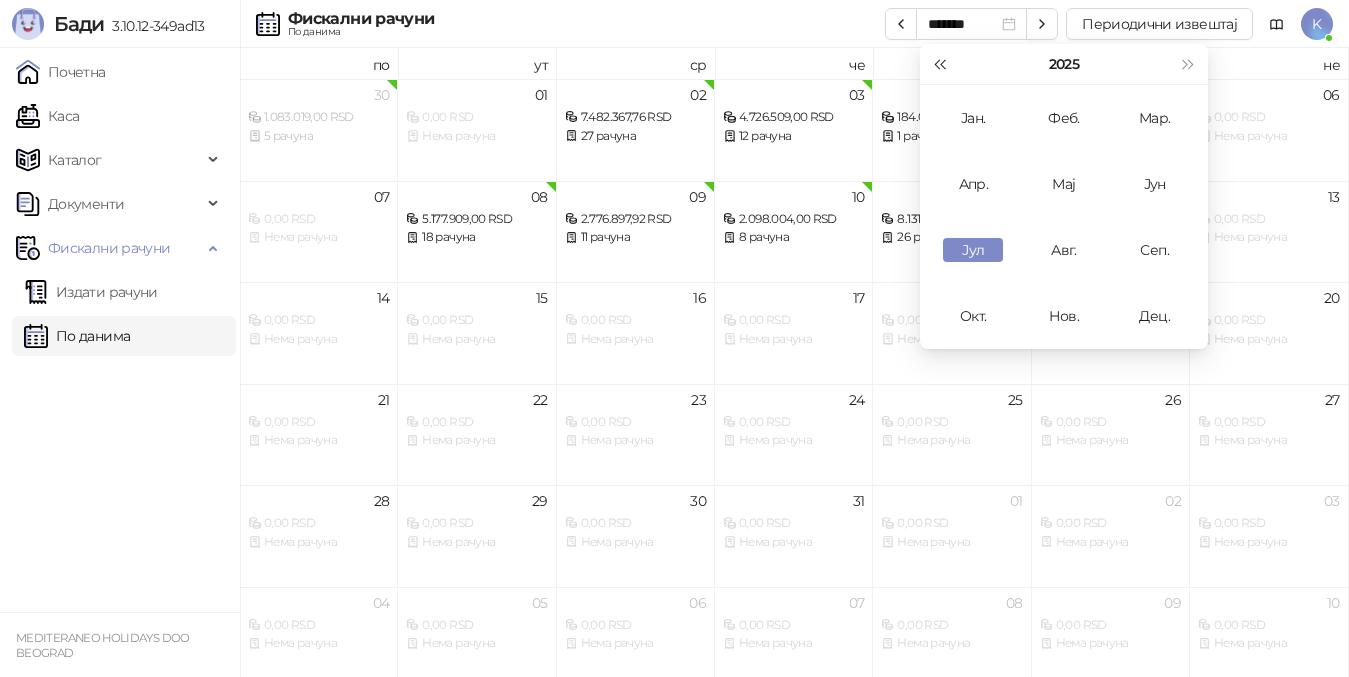 click at bounding box center (939, 64) 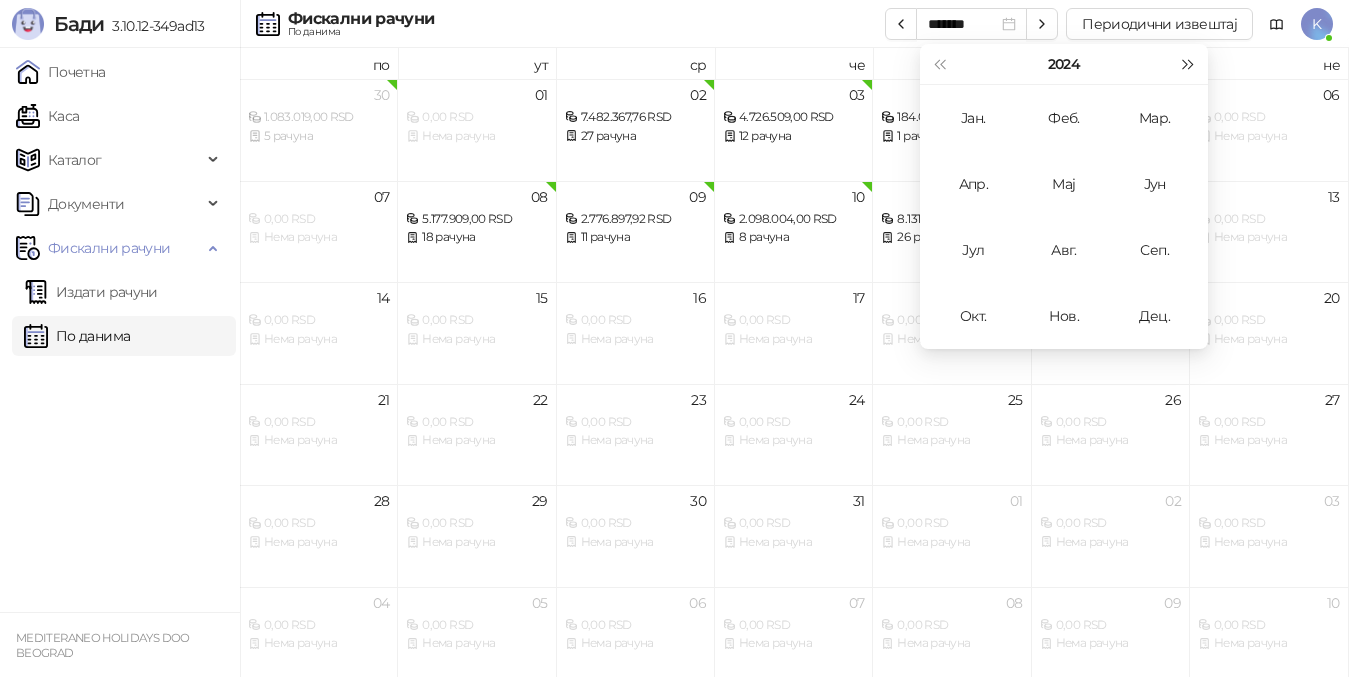 click at bounding box center [1189, 64] 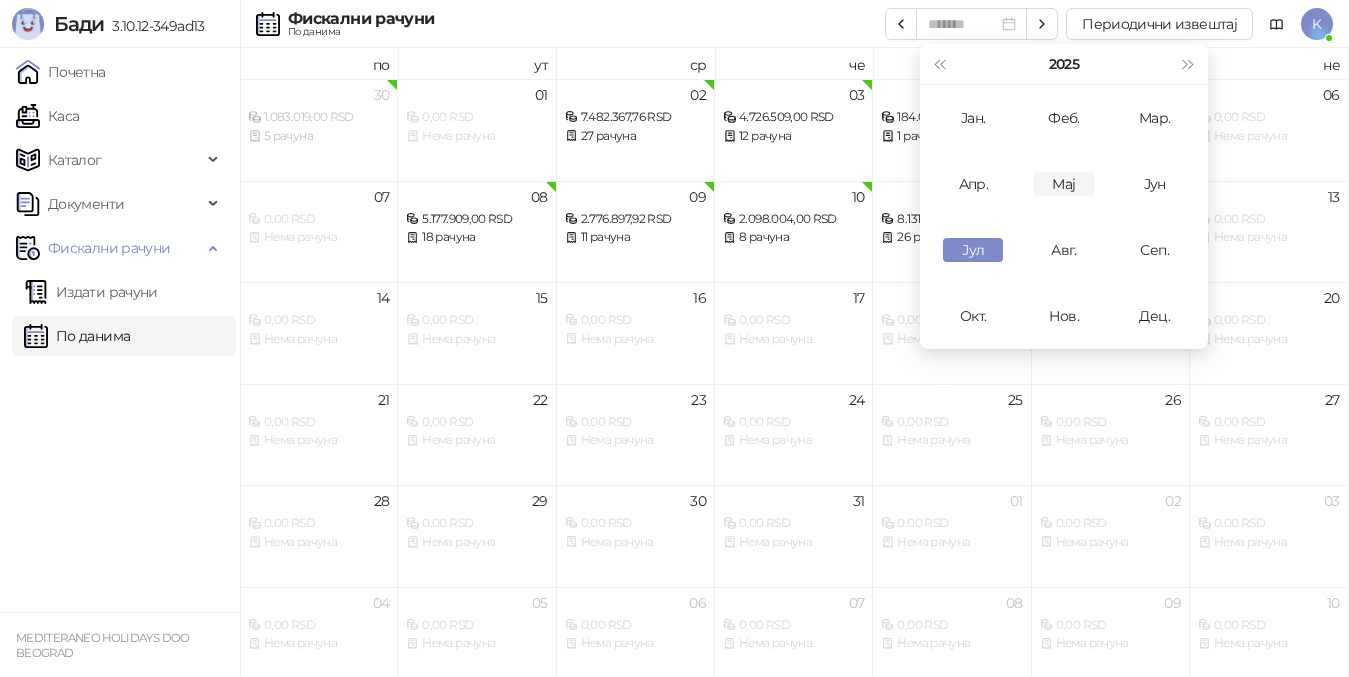 click on "Мај" at bounding box center (1064, 184) 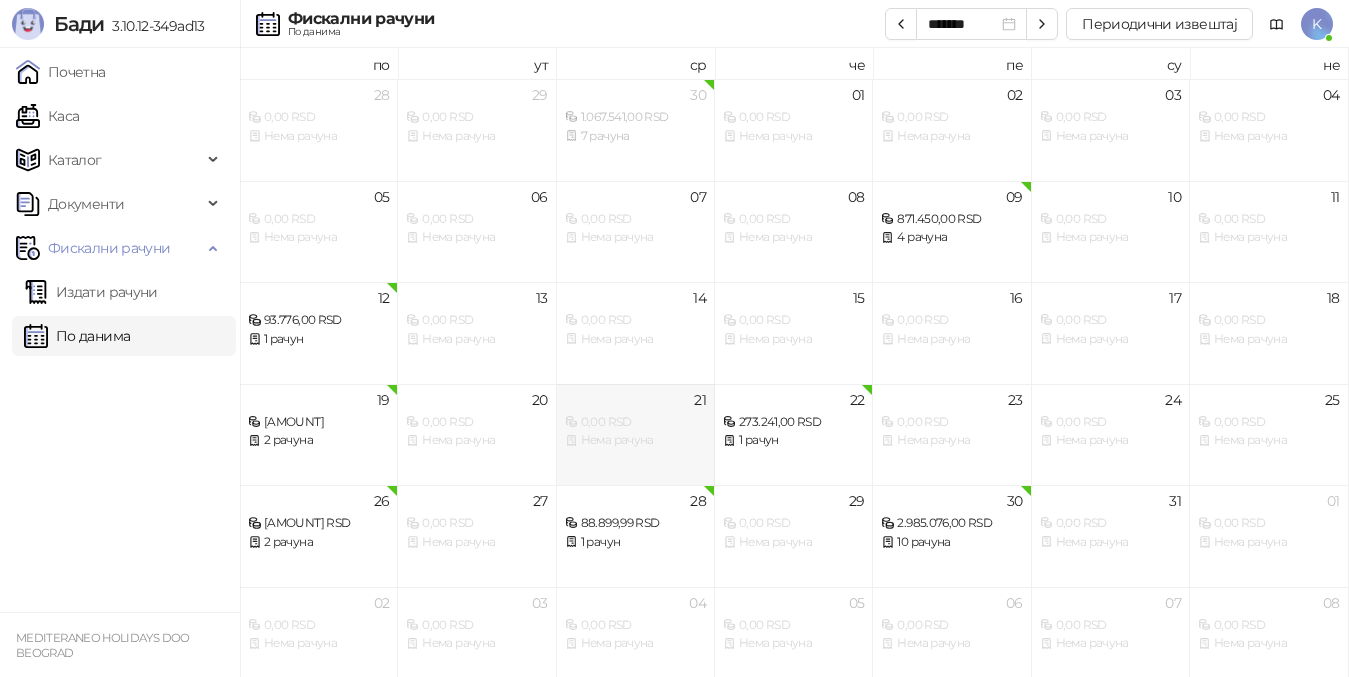 click on "Нема рачуна" at bounding box center [635, 440] 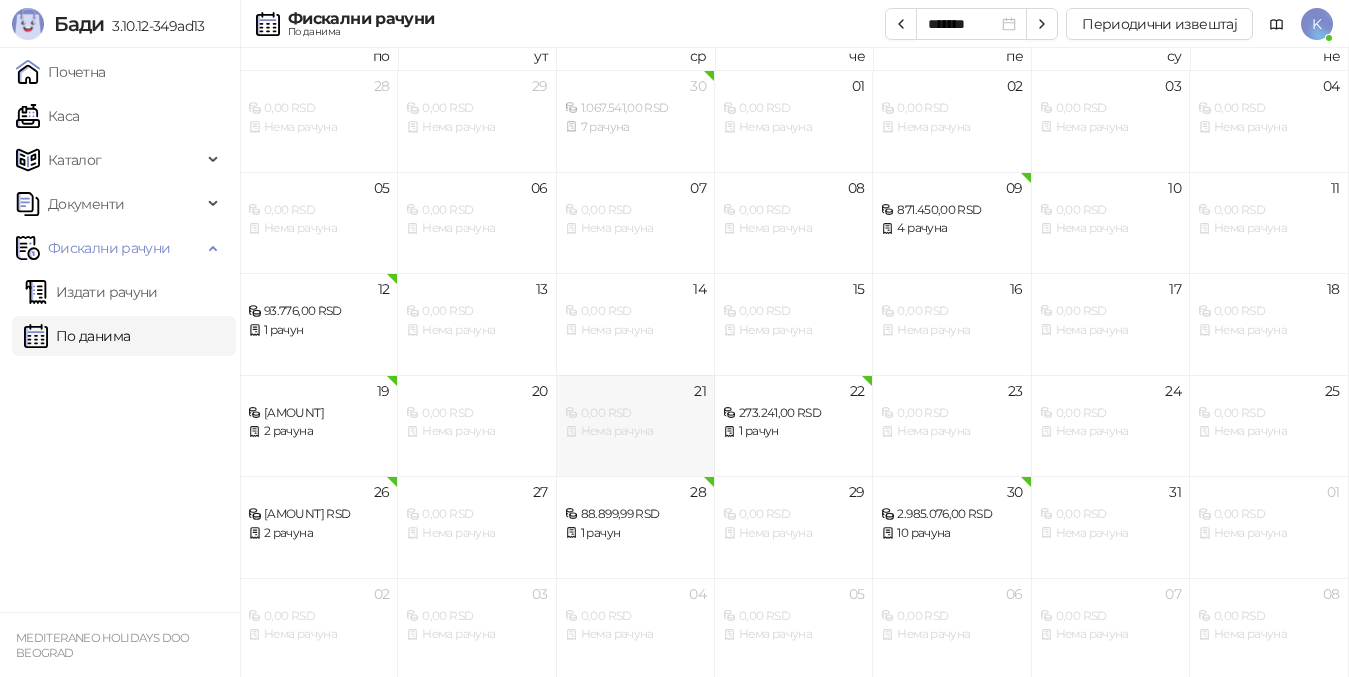 scroll, scrollTop: 11, scrollLeft: 0, axis: vertical 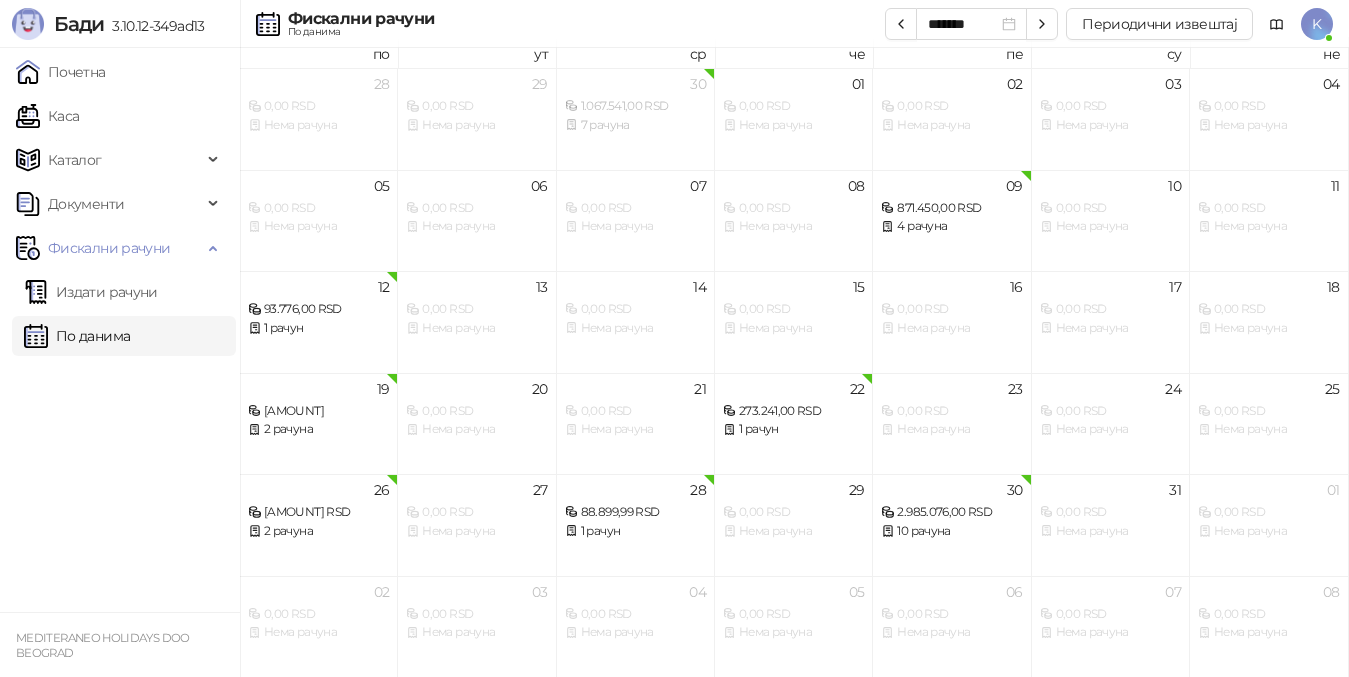 click on "По данима" at bounding box center [77, 336] 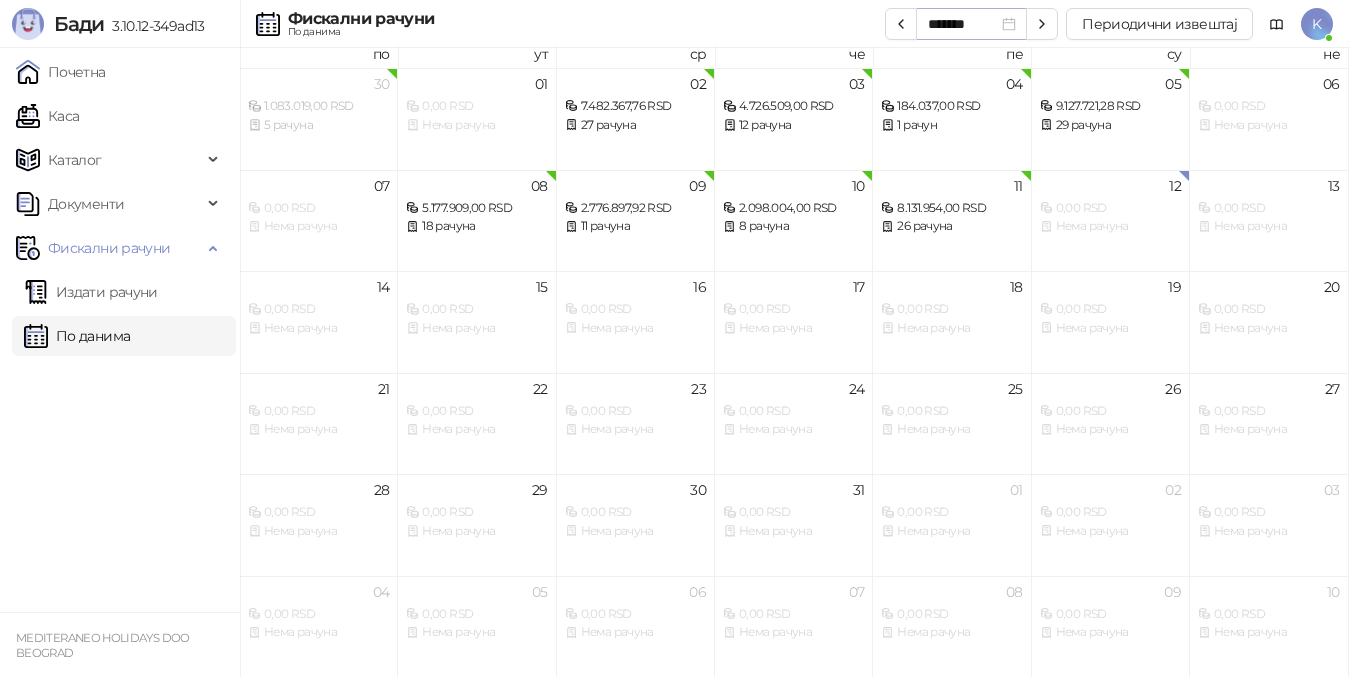 click on "*******" at bounding box center [972, 24] 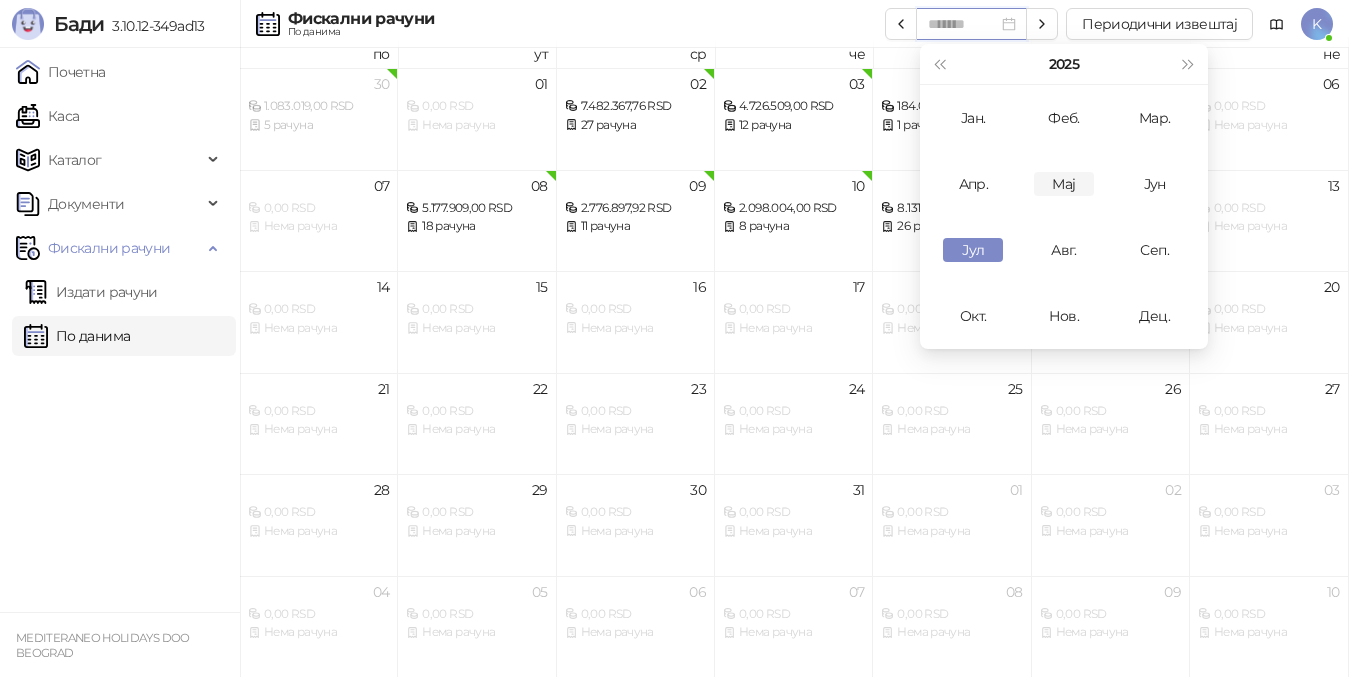 type on "*******" 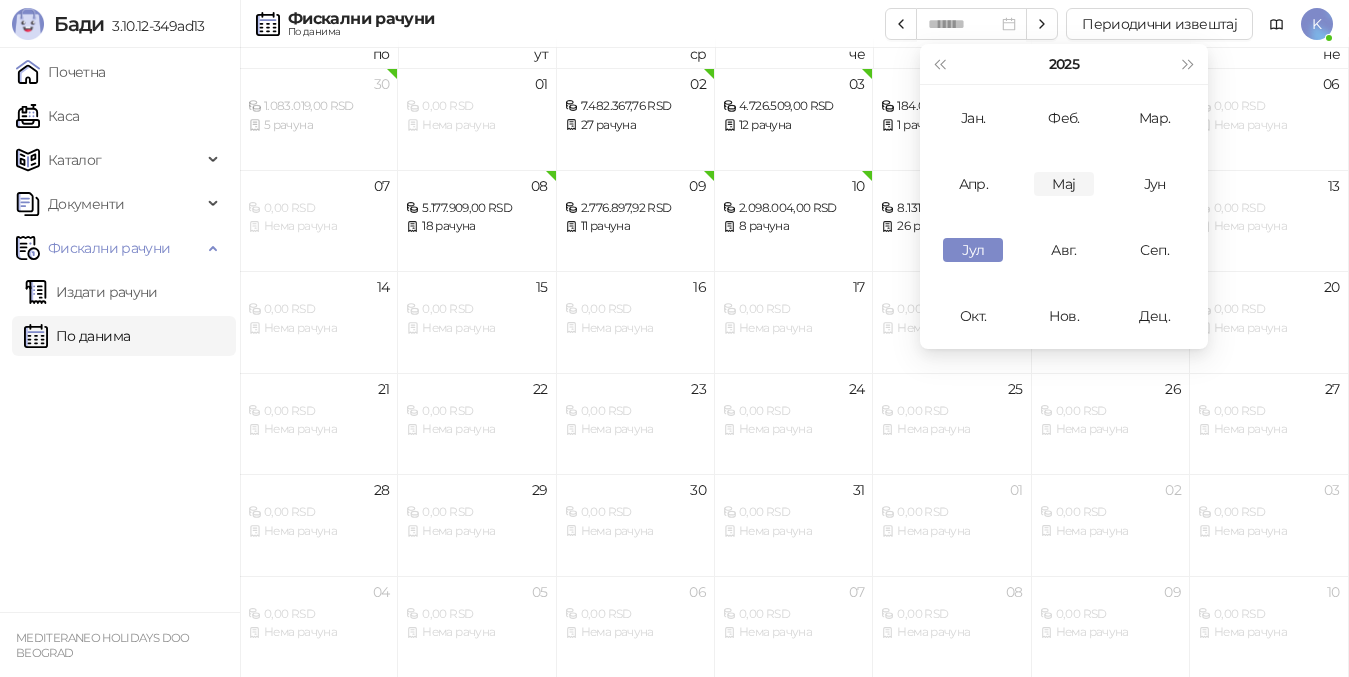 click on "Мај" at bounding box center [1064, 184] 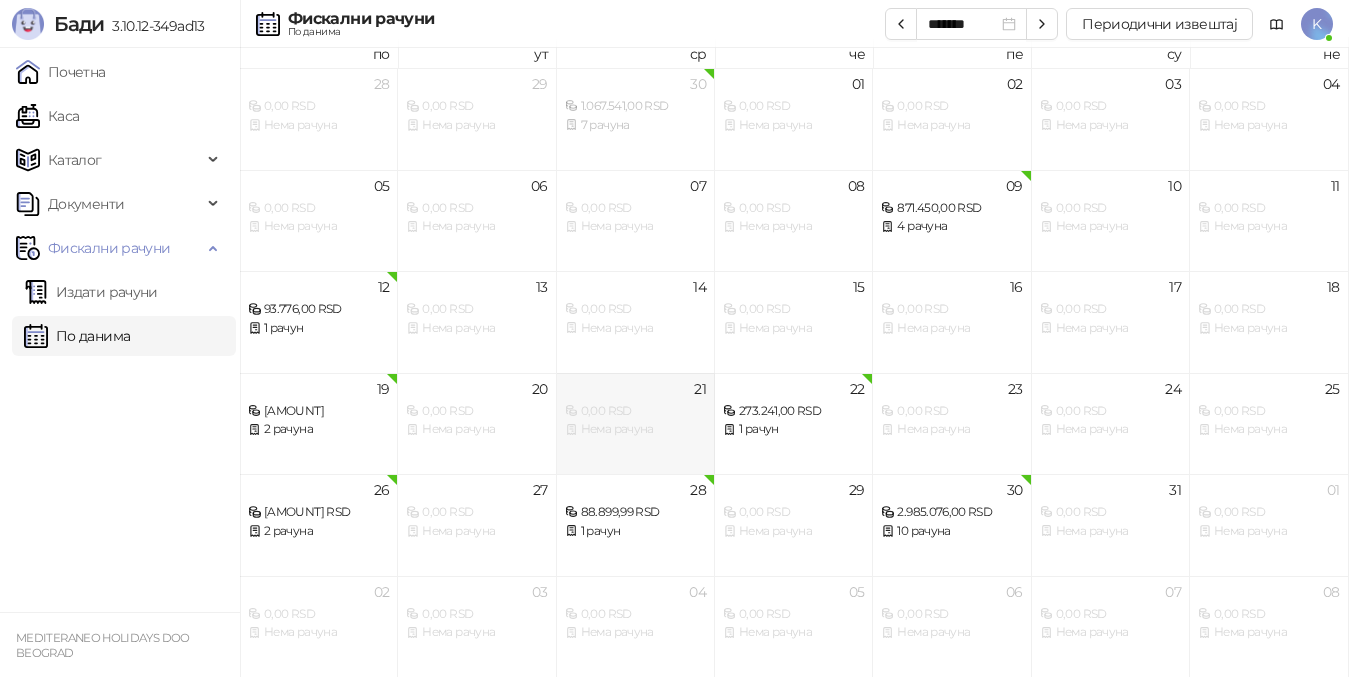 click on "0,00 RSD" at bounding box center (635, 411) 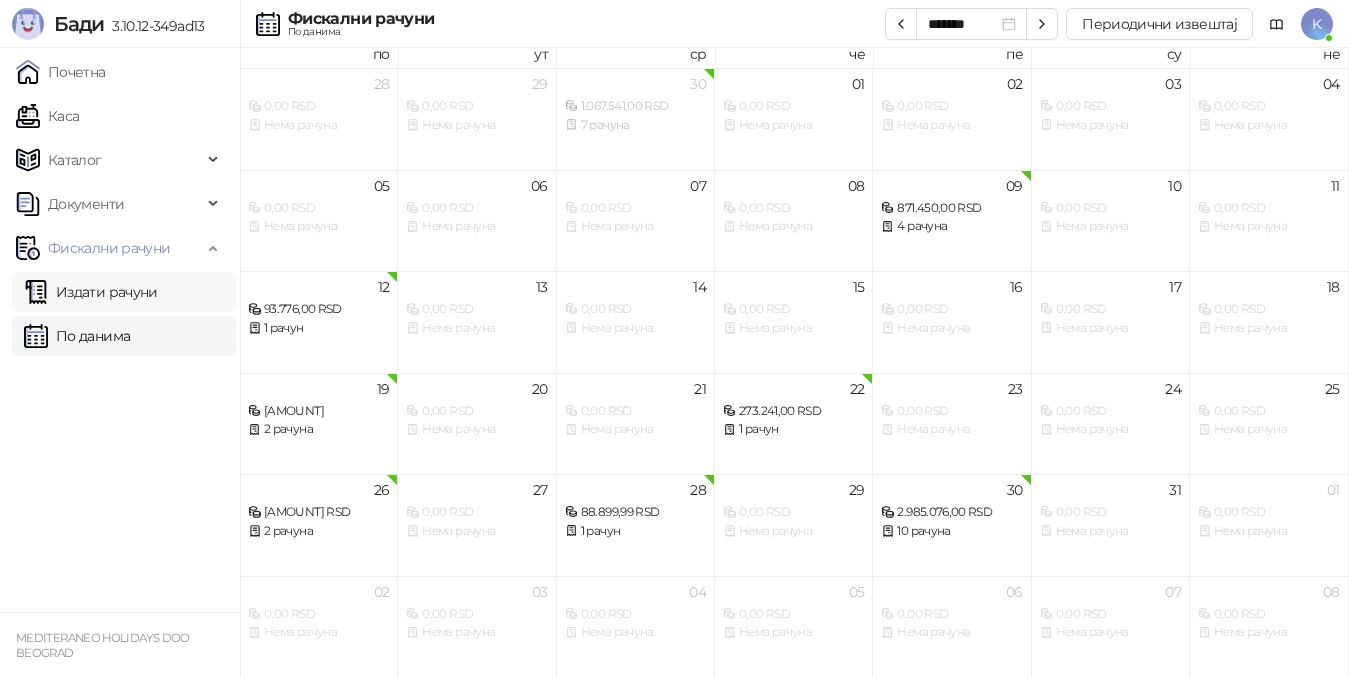 click on "Издати рачуни" at bounding box center (91, 292) 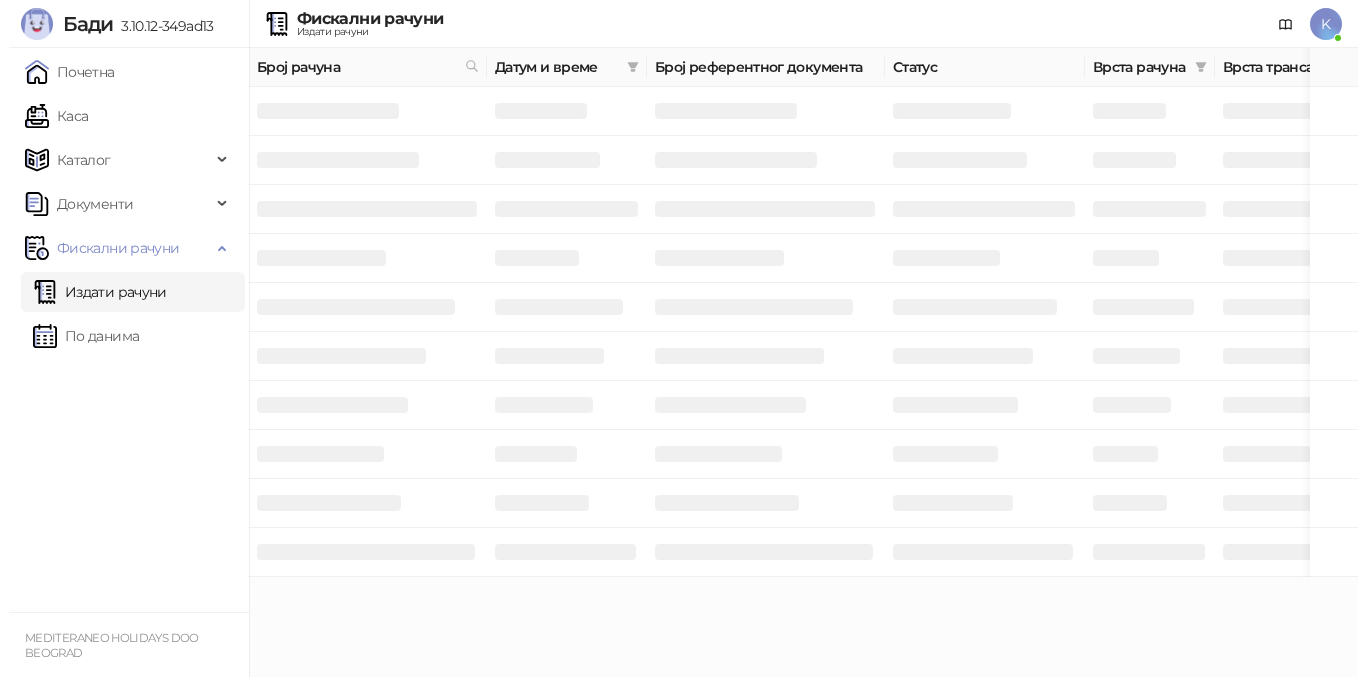 scroll, scrollTop: 0, scrollLeft: 0, axis: both 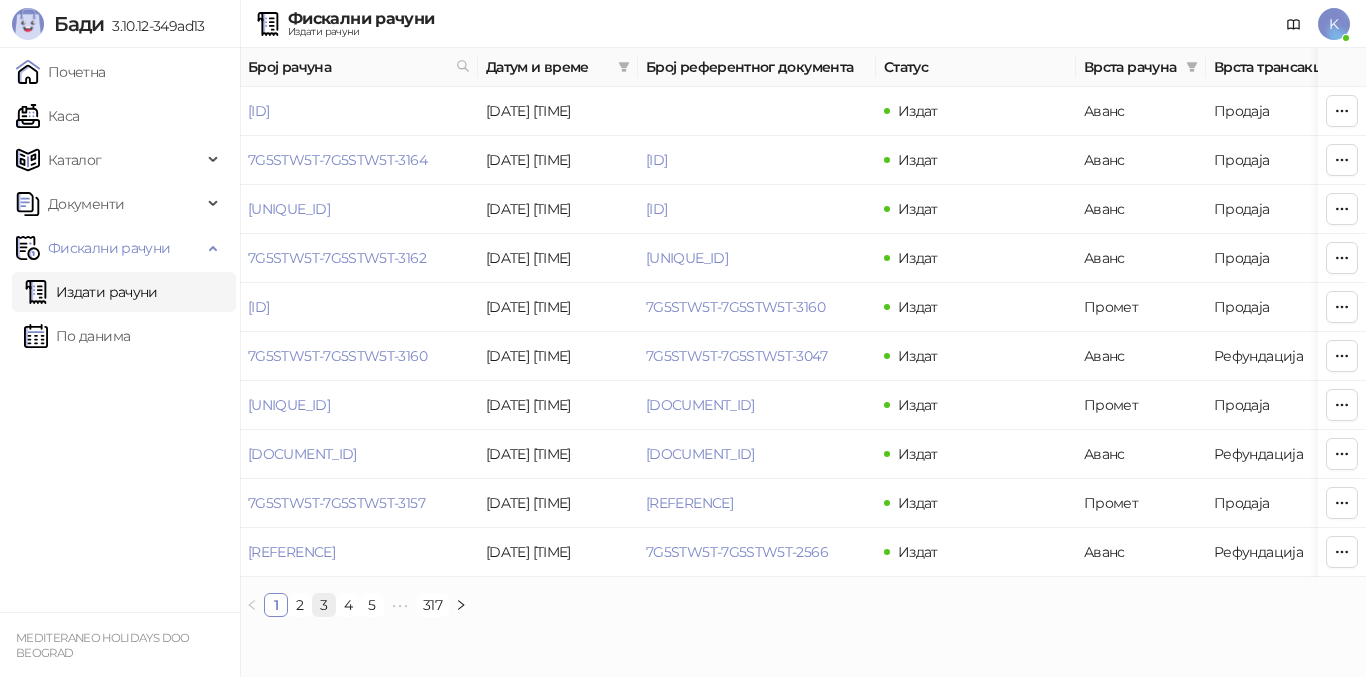 click on "3" at bounding box center (324, 605) 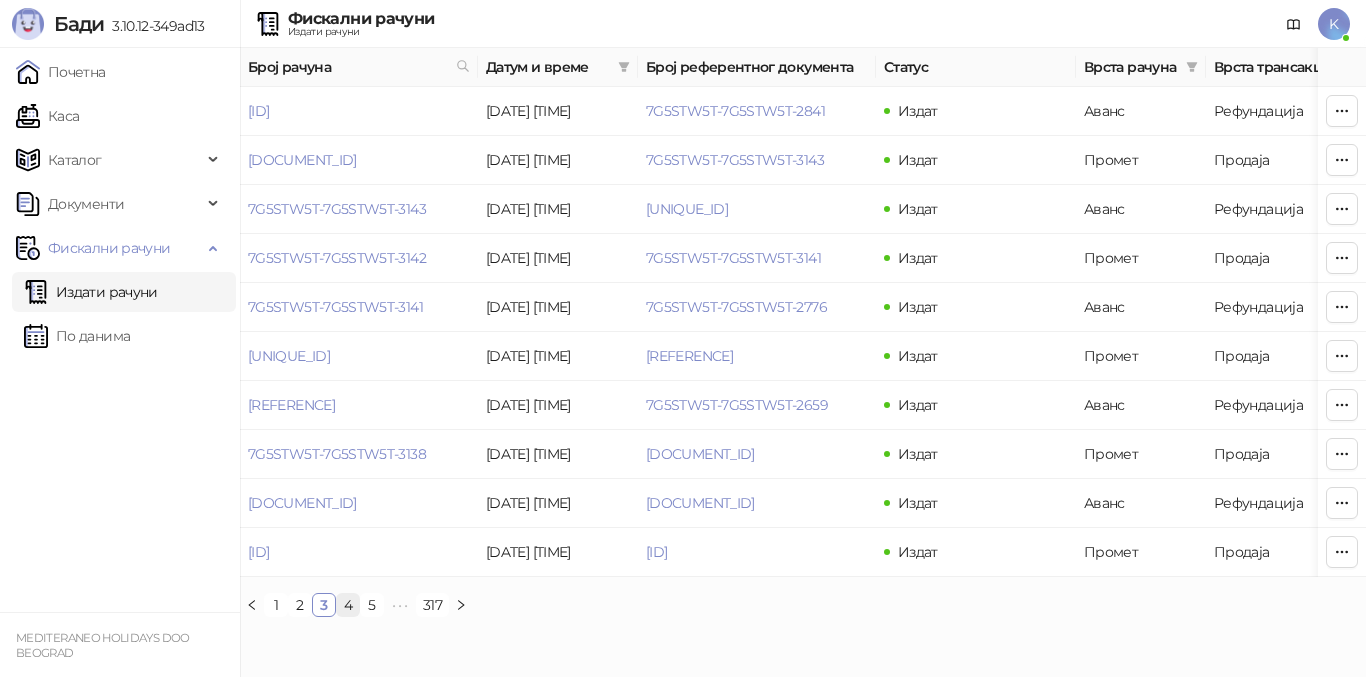 click on "4" at bounding box center [348, 605] 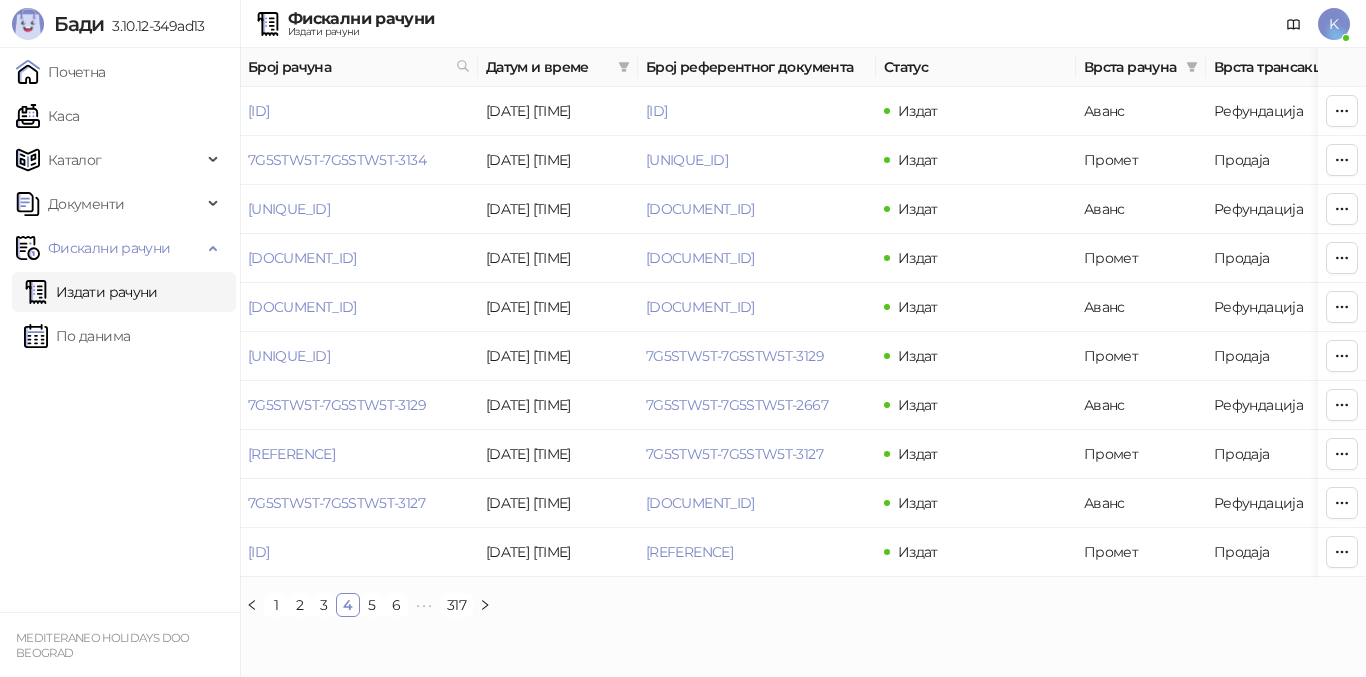 click on "6" at bounding box center (396, 605) 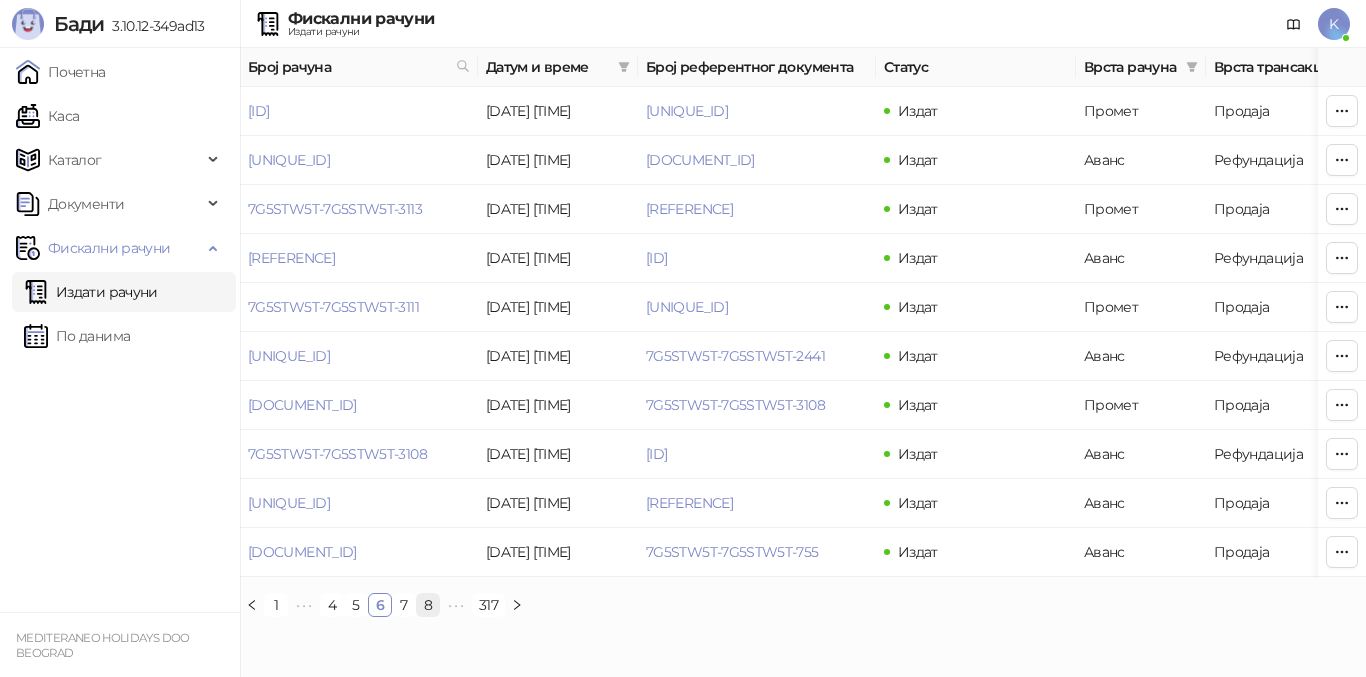 click on "8" at bounding box center [428, 605] 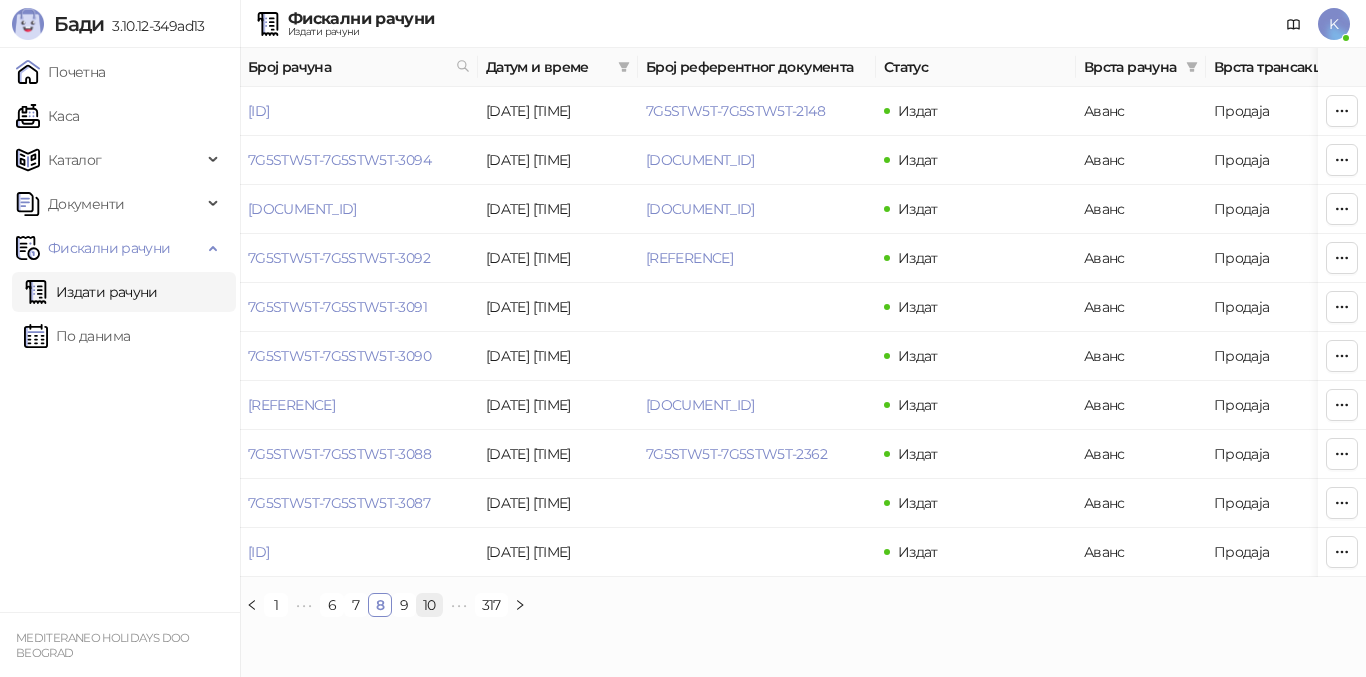 click on "10" at bounding box center (429, 605) 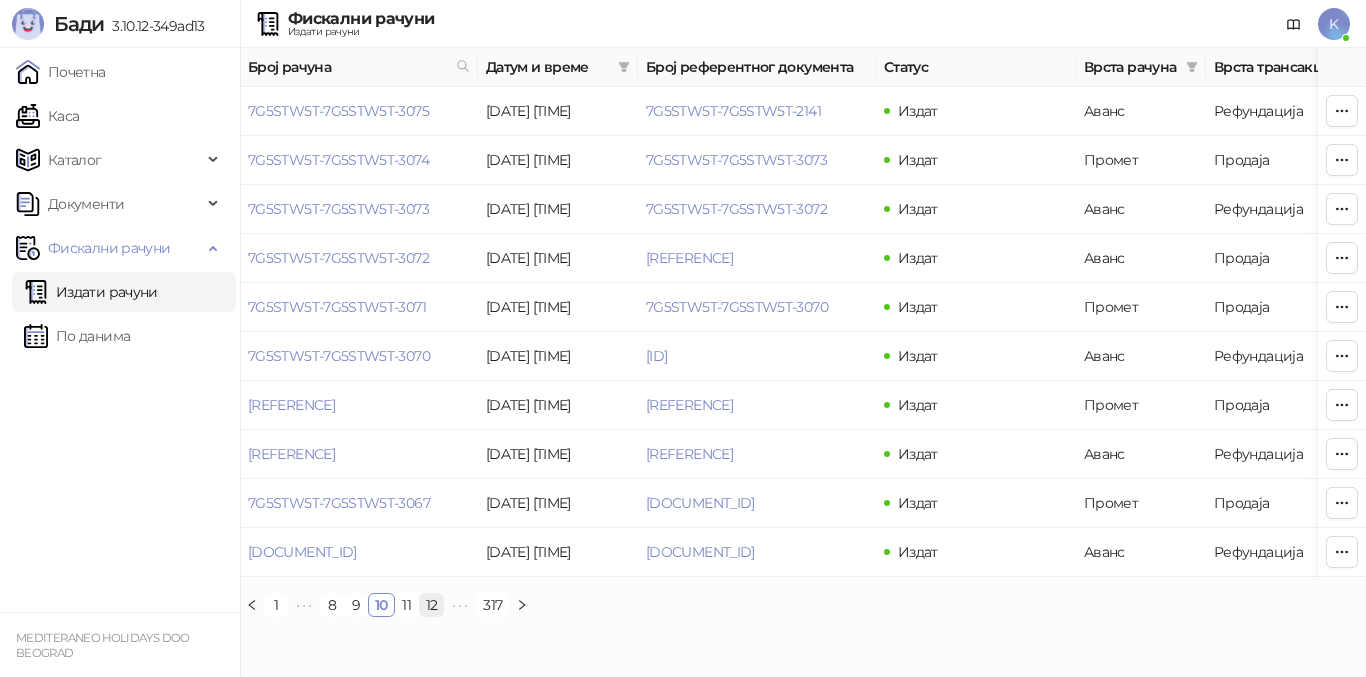 click on "12" at bounding box center [432, 605] 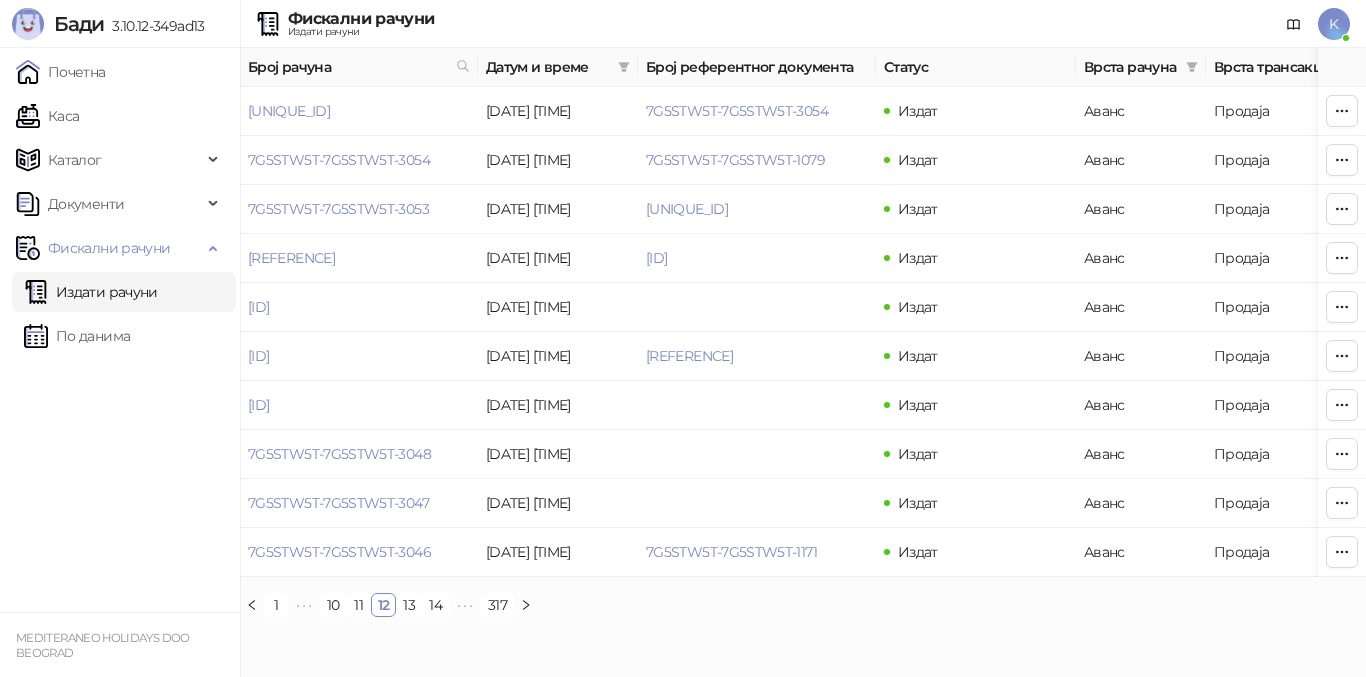 click on "14" at bounding box center [435, 605] 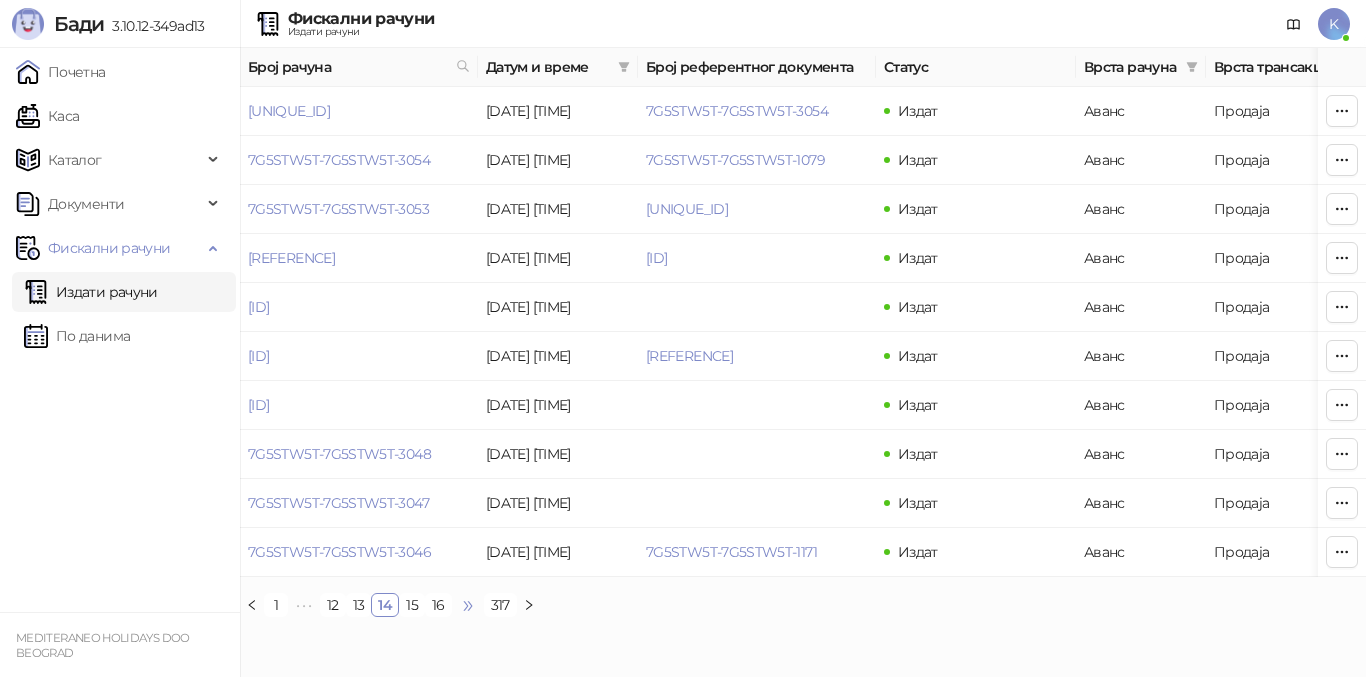 click on "•••" at bounding box center [468, 605] 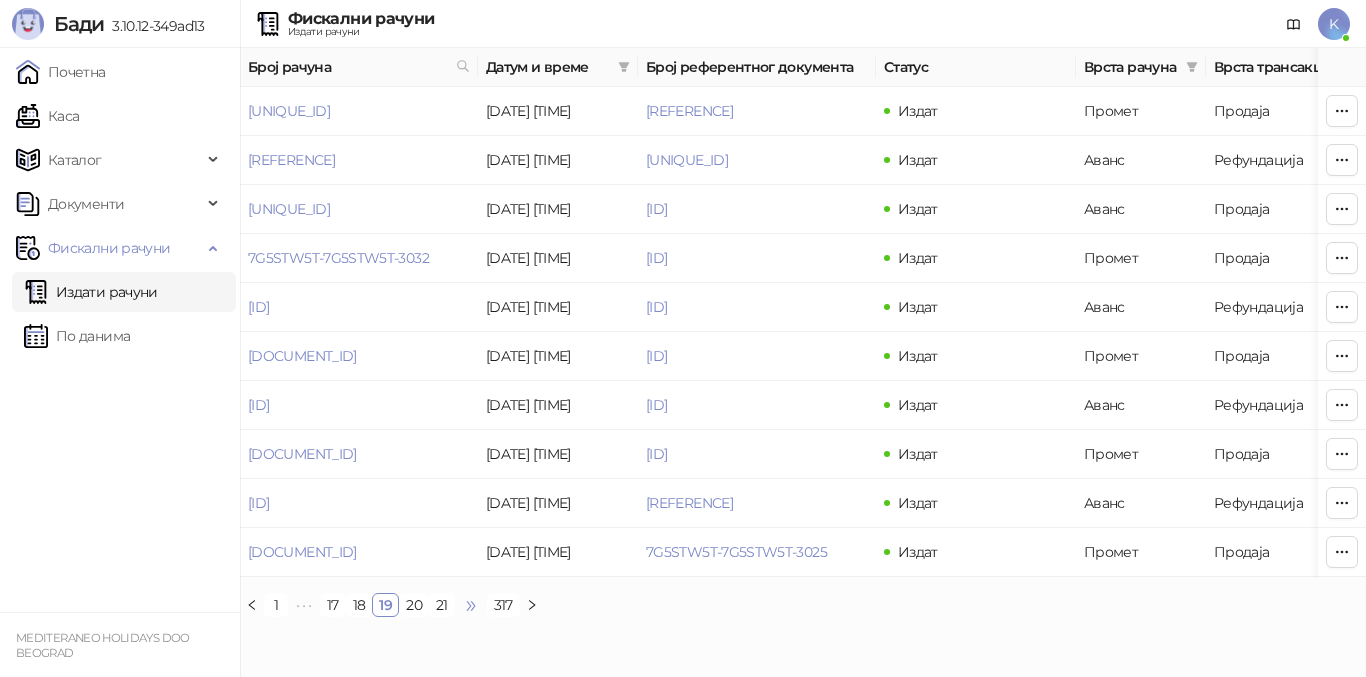 click on "•••" at bounding box center (471, 605) 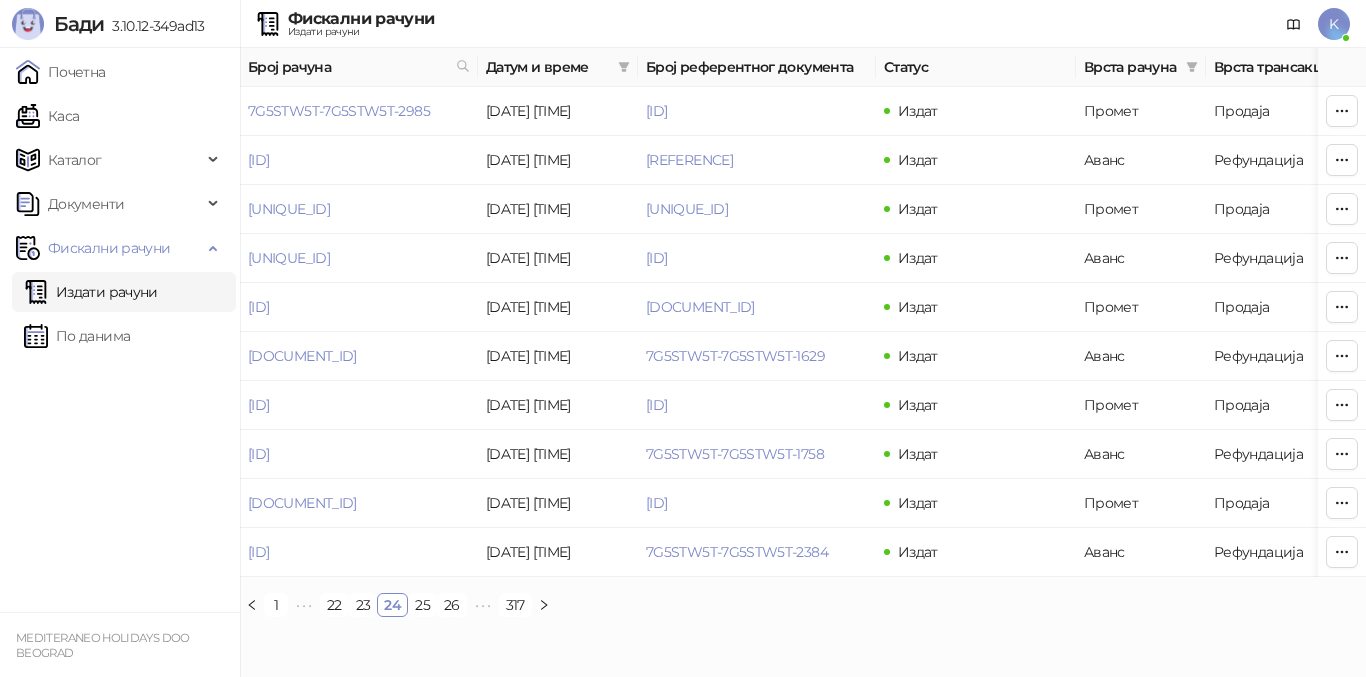 click on "•••" at bounding box center (483, 605) 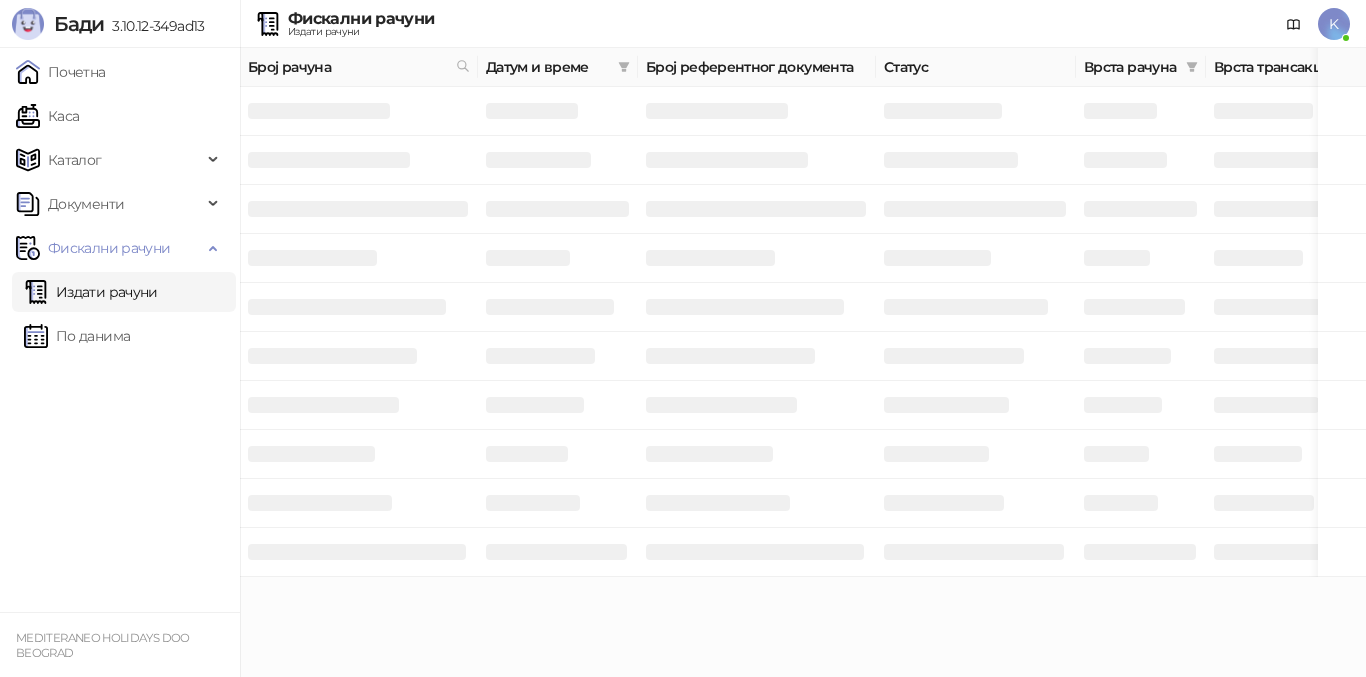 click on "Бади 3.10.12-349ad13 Почетна Каса Каталог Документи Фискални рачуни Издати рачуни По данима MEDITERANEO HOLIDAYS DOO BEOGRAD Фискални рачуни Издати рачуни K  Број рачуна Датум и време Број референтног документа Статус Врста рачуна Врста трансакције Износ Касир Продајно место                     ФИСКАЛНИ РАЧУН ПИБ:  100420804 Предузеће:  MEDITERANEO HOLIDAYS Место продаје:  [REFERENCE]  Адреса:  БУЛЕВАР МИХАЈЛА ПУПИНА 10В 1   Општина:  [CITY] (НОВИ БЕОГРАД) Касир:  Kasir   ЕСИР број:  1289/3.10.12-349ad13 Реф. број:  [REFERENCE] Реф. време:  [DATE] [TIME] АВАНС - ПРОДАЈА Артикли # Назив Бар код Ознака Цена Кол. ЈМ 1 Г 1 Г" at bounding box center (683, 288) 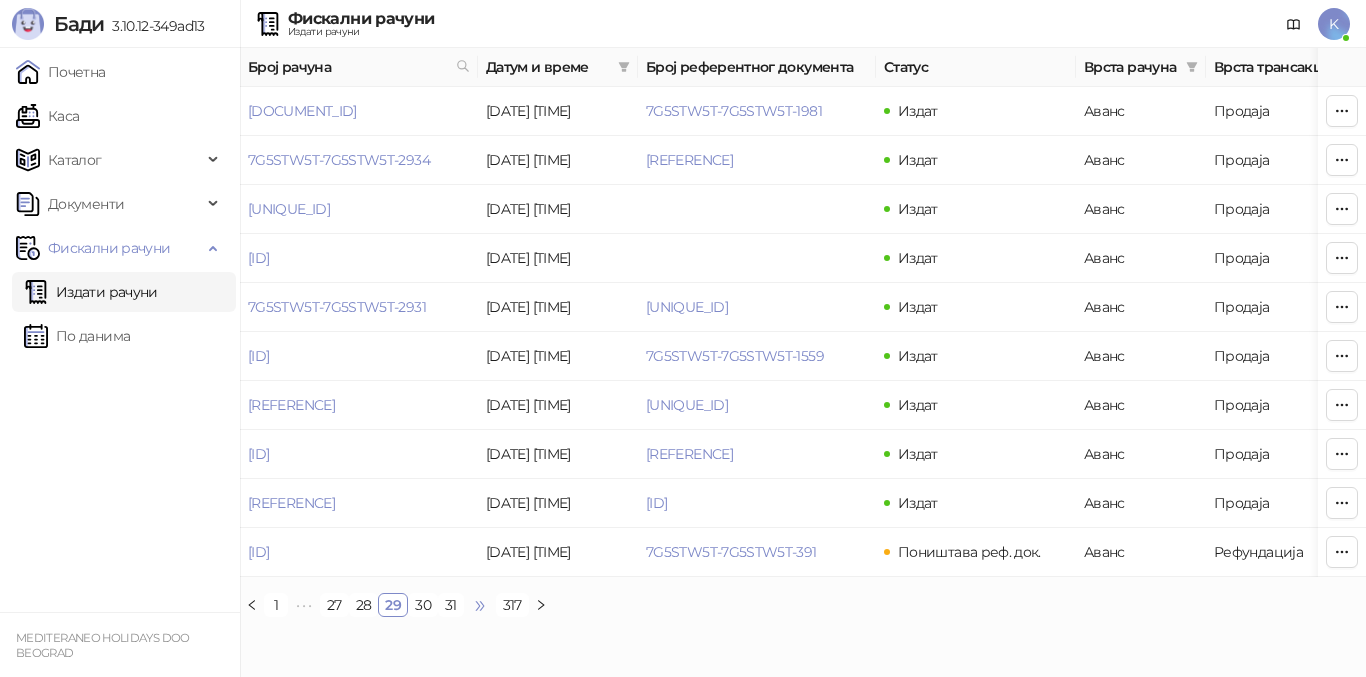 click on "•••" at bounding box center (480, 605) 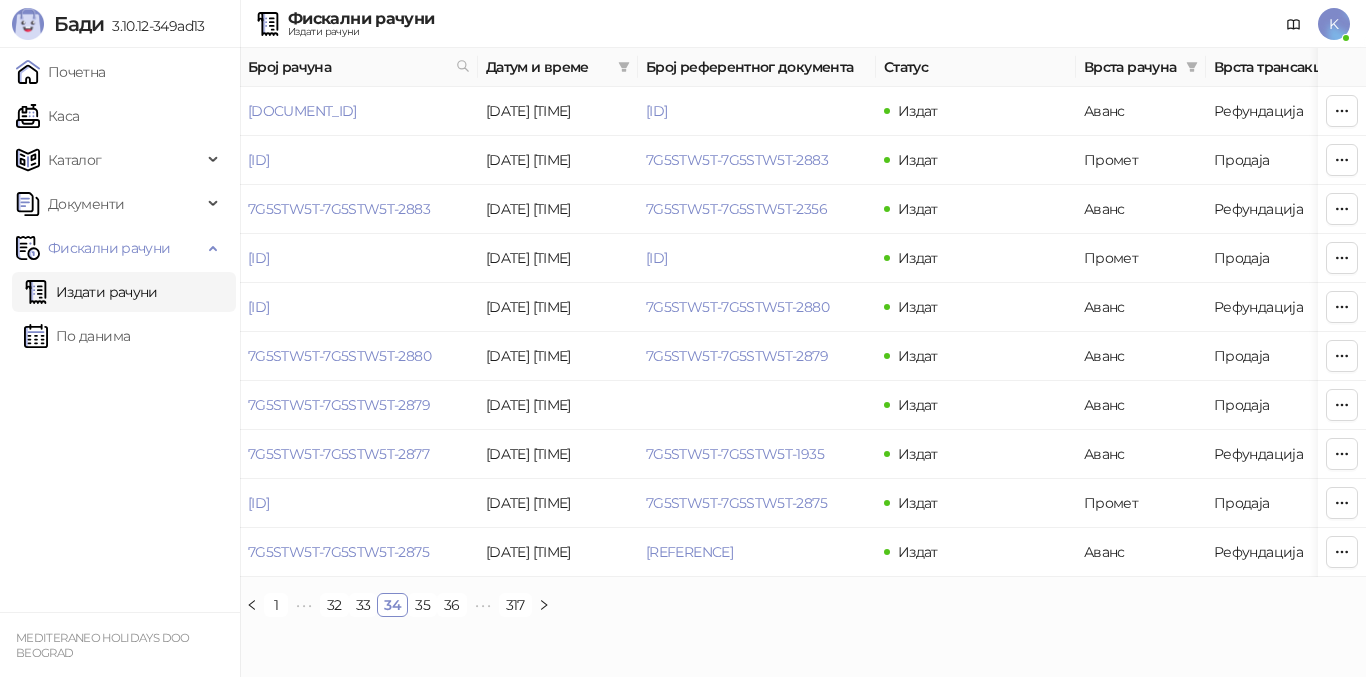click on "•••" at bounding box center (483, 605) 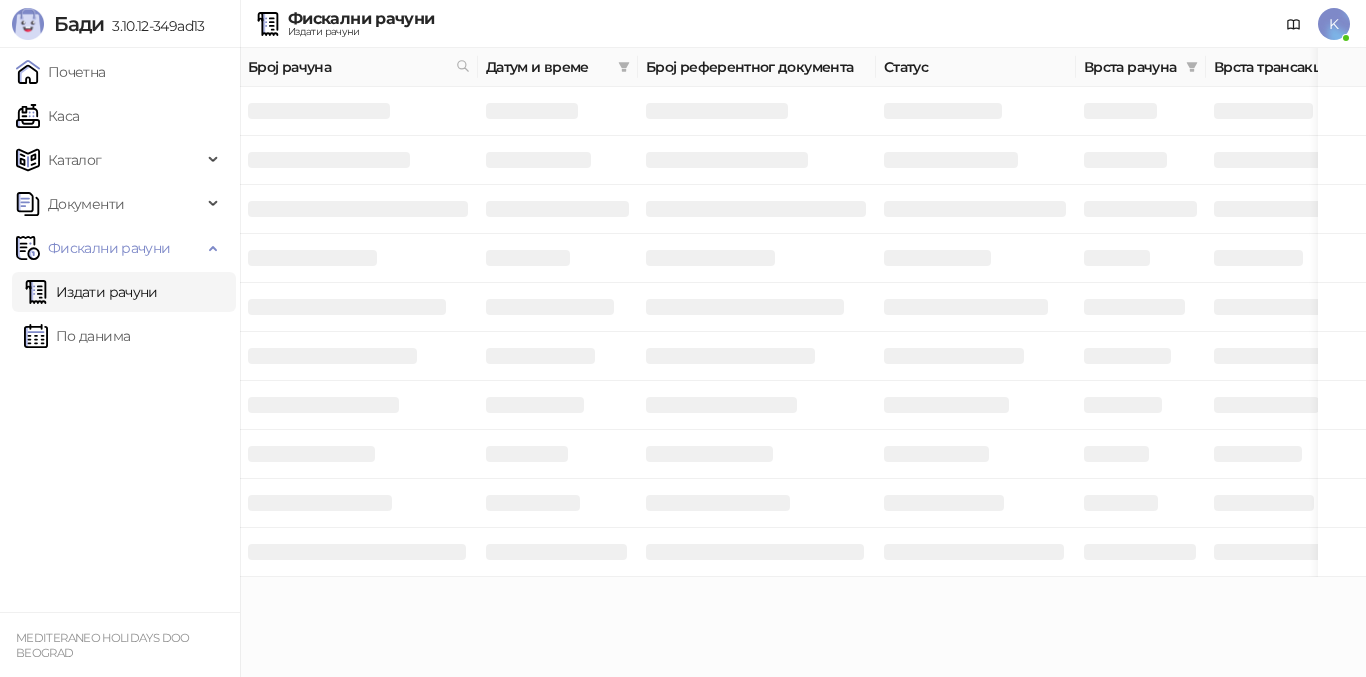 click on "Бади 3.10.12-349ad13 Почетна Каса Каталог Документи Фискални рачуни Издати рачуни По данима MEDITERANEO HOLIDAYS DOO BEOGRAD Фискални рачуни Издати рачуни K  Број рачуна Датум и време Број референтног документа Статус Врста рачуна Врста трансакције Износ Касир Продајно место                     ФИСКАЛНИ РАЧУН ПИБ:  100420804 Предузеће:  MEDITERANEO HOLIDAYS Место продаје:  [REFERENCE]  Адреса:  БУЛЕВАР МИХАЈЛА ПУПИНА 10В 1   Општина:  [CITY] (НОВИ БЕОГРАД) Касир:  Kasir   ЕСИР број:  1289/3.10.12-349ad13 Реф. број:  [REFERENCE] Реф. време:  [DATE] [TIME] АВАНС - ПРОДАЈА Артикли # Назив Бар код Ознака Цена Кол. ЈМ 1 Г 1 Г" at bounding box center [683, 288] 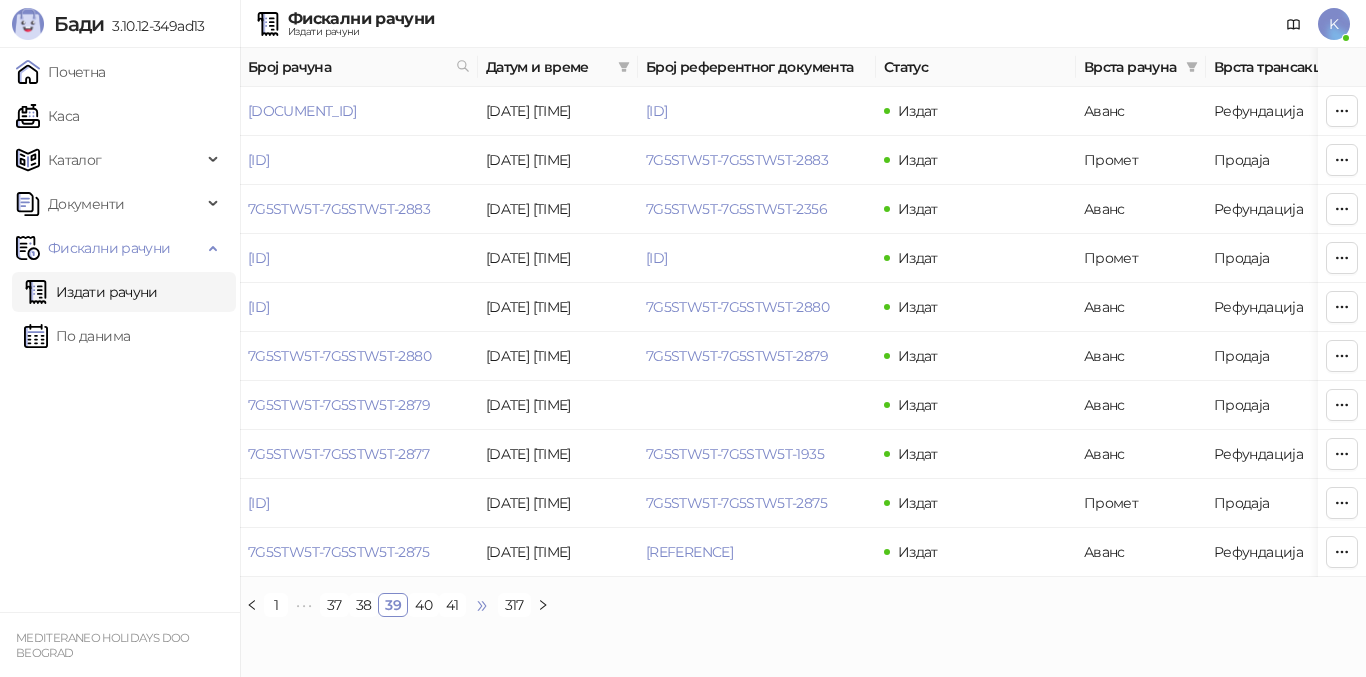 click on "•••" at bounding box center [482, 605] 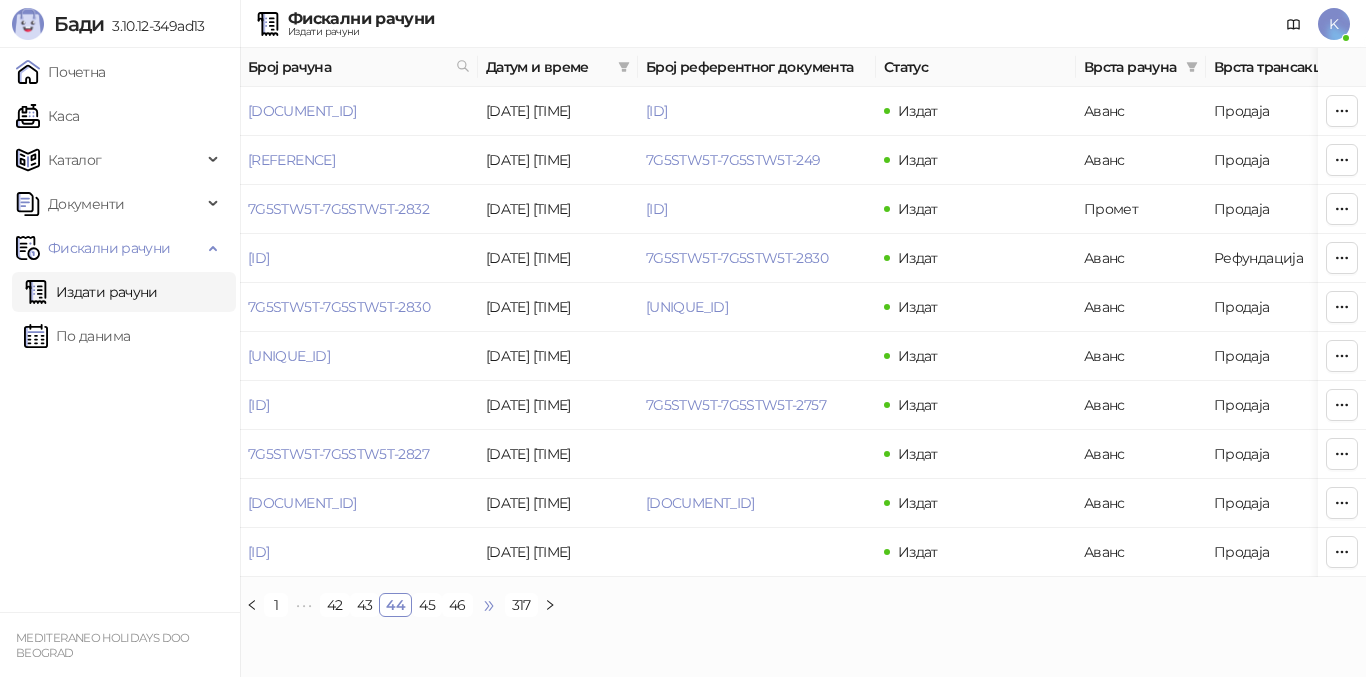 click on "•••" at bounding box center (489, 605) 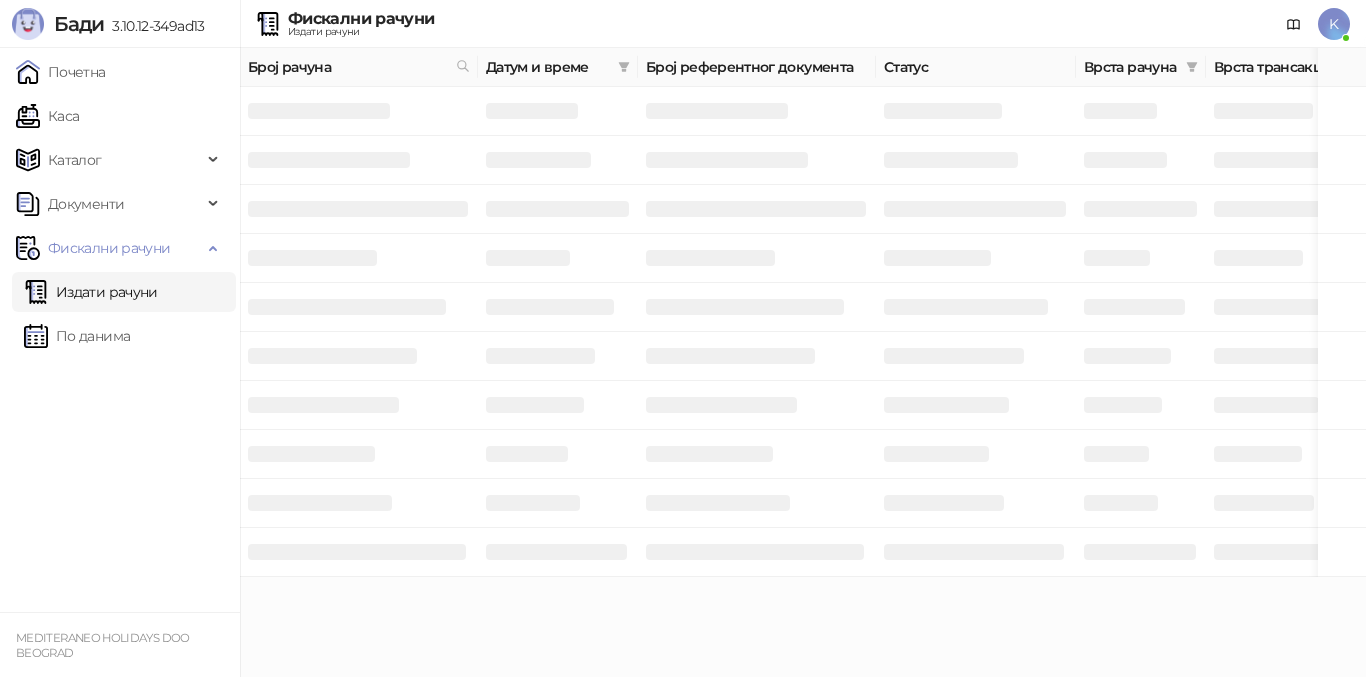 click on "Бади 3.10.12-349ad13 Почетна Каса Каталог Документи Фискални рачуни Издати рачуни По данима MEDITERANEO HOLIDAYS DOO BEOGRAD Фискални рачуни Издати рачуни K  Број рачуна Датум и време Број референтног документа Статус Врста рачуна Врста трансакције Износ Касир Продајно место                     ФИСКАЛНИ РАЧУН ПИБ:  100420804 Предузеће:  MEDITERANEO HOLIDAYS Место продаје:  [REFERENCE]  Адреса:  БУЛЕВАР МИХАЈЛА ПУПИНА 10В 1   Општина:  [CITY] (НОВИ БЕОГРАД) Касир:  Kasir   ЕСИР број:  1289/3.10.12-349ad13 Реф. број:  [REFERENCE] Реф. време:  [DATE] [TIME] АВАНС - ПРОДАЈА Артикли # Назив Бар код Ознака Цена Кол. ЈМ 1 Г 1 Г" at bounding box center (683, 288) 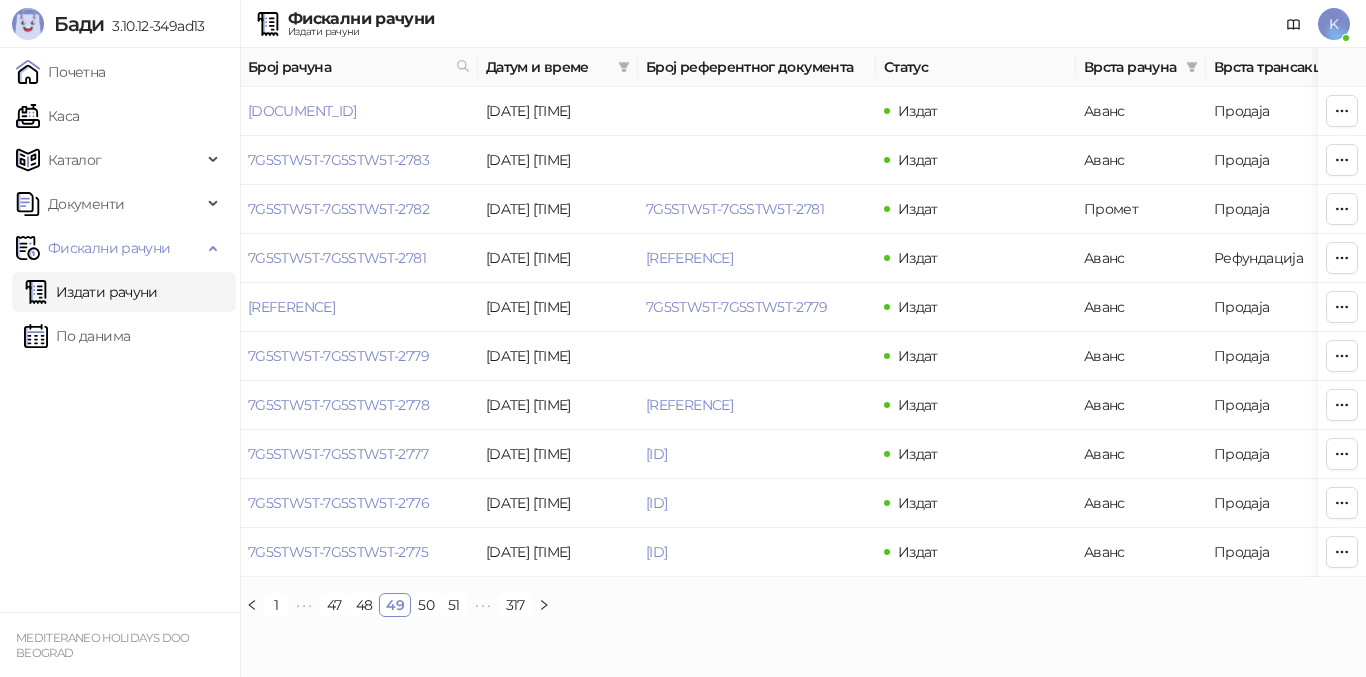 click on "•••" at bounding box center (483, 605) 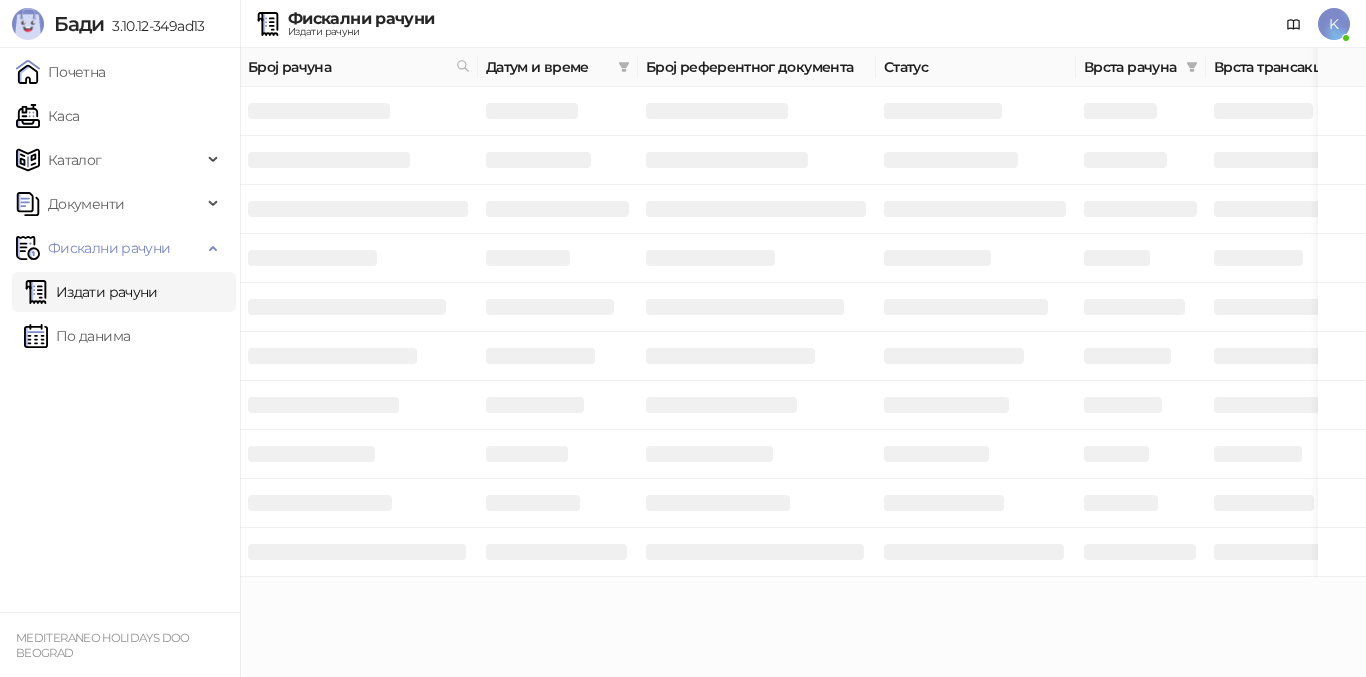 click on "Бади 3.10.12-349ad13 Почетна Каса Каталог Документи Фискални рачуни Издати рачуни По данима MEDITERANEO HOLIDAYS DOO BEOGRAD Фискални рачуни Издати рачуни K  Број рачуна Датум и време Број референтног документа Статус Врста рачуна Врста трансакције Износ Касир Продајно место                     ФИСКАЛНИ РАЧУН ПИБ:  100420804 Предузеће:  MEDITERANEO HOLIDAYS Место продаје:  [REFERENCE]  Адреса:  БУЛЕВАР МИХАЈЛА ПУПИНА 10В 1   Општина:  [CITY] (НОВИ БЕОГРАД) Касир:  Kasir   ЕСИР број:  1289/3.10.12-349ad13 Реф. број:  [REFERENCE] Реф. време:  [DATE] [TIME] АВАНС - ПРОДАЈА Артикли # Назив Бар код Ознака Цена Кол. ЈМ 1 Г 1 Г" at bounding box center (683, 288) 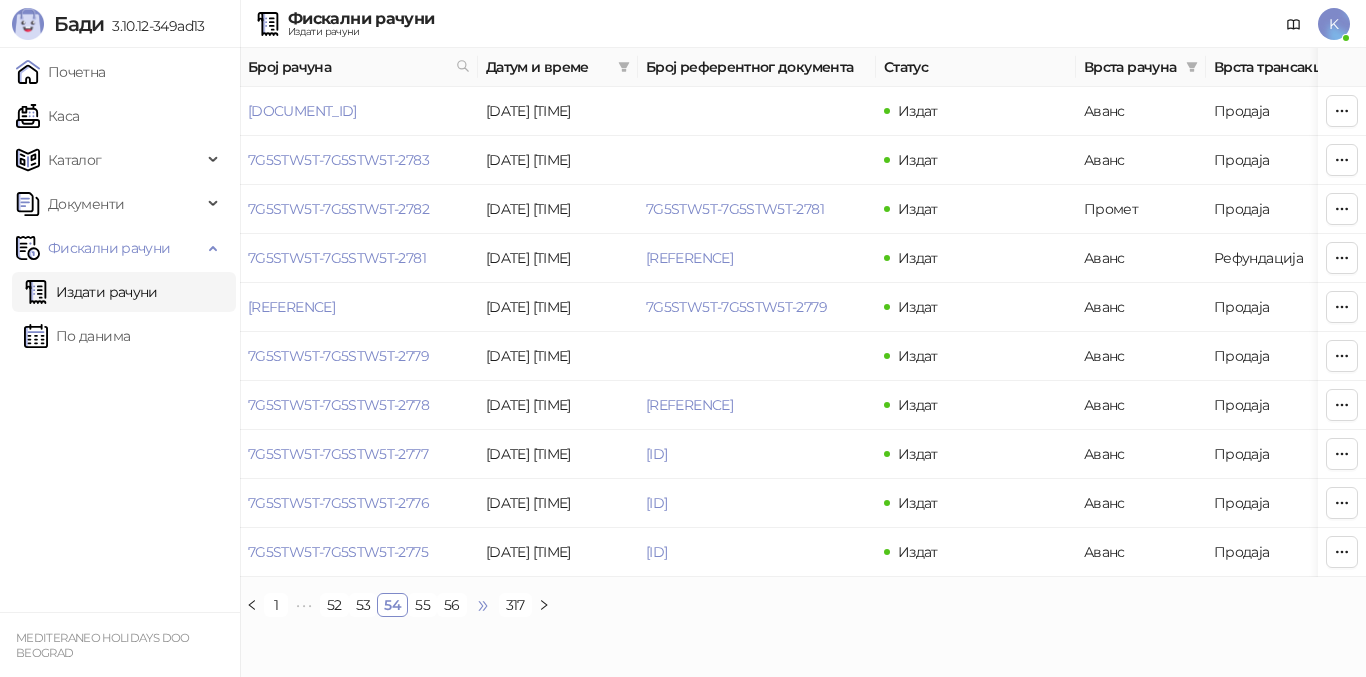 click on "•••" at bounding box center (483, 605) 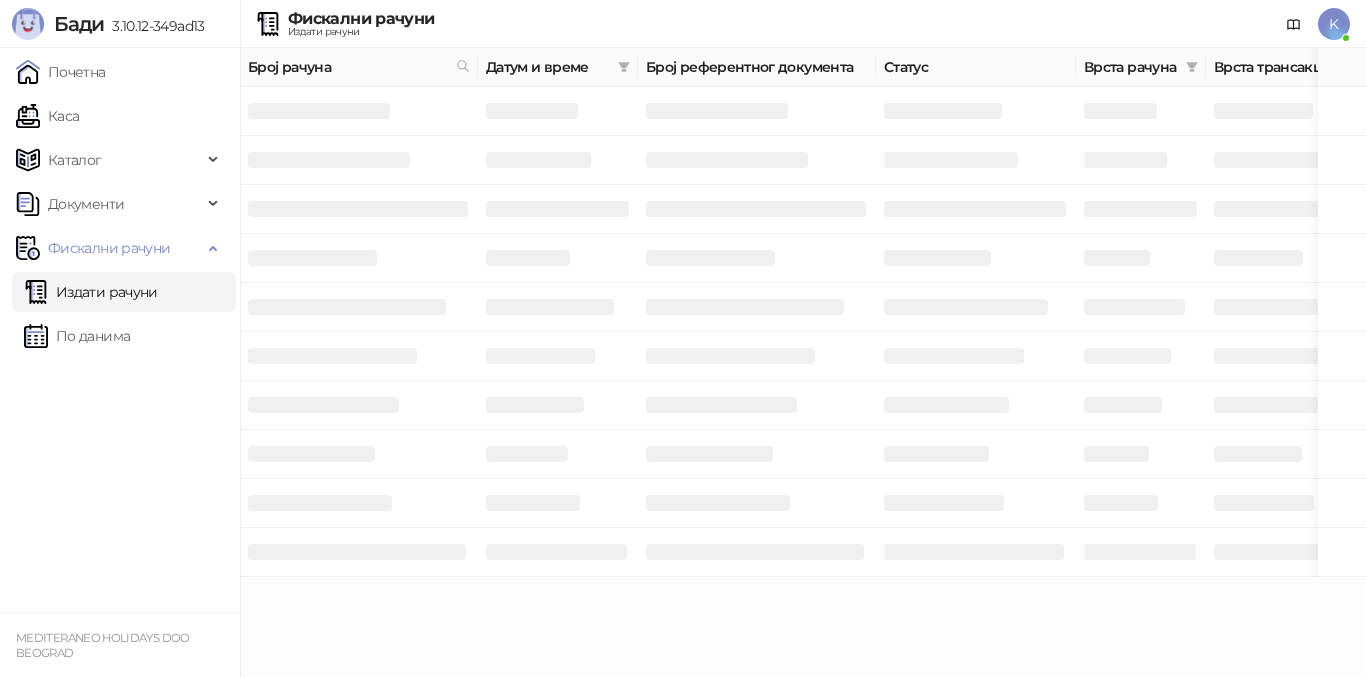 click on "Бади 3.10.12-349ad13 Почетна Каса Каталог Документи Фискални рачуни Издати рачуни По данима MEDITERANEO HOLIDAYS DOO BEOGRAD Фискални рачуни Издати рачуни K  Број рачуна Датум и време Број референтног документа Статус Врста рачуна Врста трансакције Износ Касир Продајно место                     ФИСКАЛНИ РАЧУН ПИБ:  100420804 Предузеће:  MEDITERANEO HOLIDAYS Место продаје:  [REFERENCE]  Адреса:  БУЛЕВАР МИХАЈЛА ПУПИНА 10В 1   Општина:  [CITY] (НОВИ БЕОГРАД) Касир:  Kasir   ЕСИР број:  1289/3.10.12-349ad13 Реф. број:  [REFERENCE] Реф. време:  [DATE] [TIME] АВАНС - ПРОДАЈА Артикли # Назив Бар код Ознака Цена Кол. ЈМ 1 Г 1 Г" at bounding box center [683, 288] 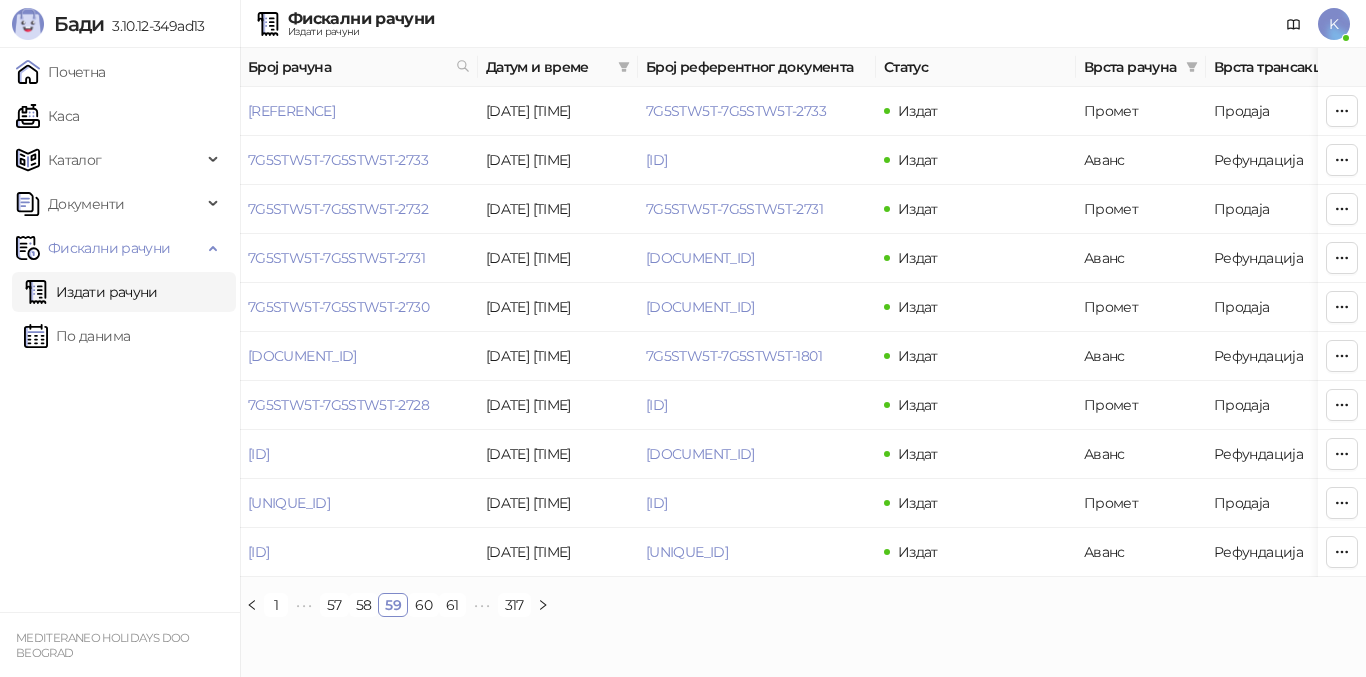 click on "•••" at bounding box center (482, 605) 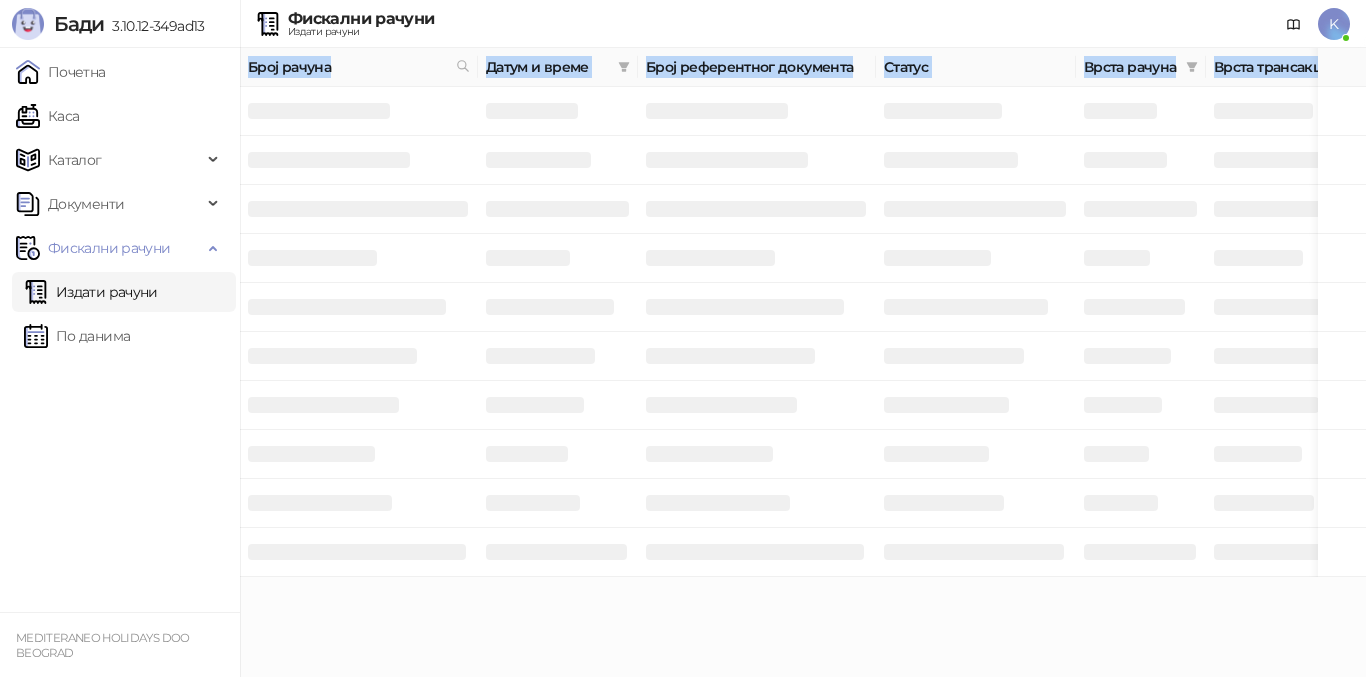 click on "Бади 3.10.12-349ad13 Почетна Каса Каталог Документи Фискални рачуни Издати рачуни По данима MEDITERANEO HOLIDAYS DOO BEOGRAD Фискални рачуни Издати рачуни K  Број рачуна Датум и време Број референтног документа Статус Врста рачуна Врста трансакције Износ Касир Продајно место                     ФИСКАЛНИ РАЧУН ПИБ:  100420804 Предузеће:  MEDITERANEO HOLIDAYS Место продаје:  [REFERENCE]  Адреса:  БУЛЕВАР МИХАЈЛА ПУПИНА 10В 1   Општина:  [CITY] (НОВИ БЕОГРАД) Касир:  Kasir   ЕСИР број:  1289/3.10.12-349ad13 Реф. број:  [REFERENCE] Реф. време:  [DATE] [TIME] АВАНС - ПРОДАЈА Артикли # Назив Бар код Ознака Цена Кол. ЈМ 1 Г 1 Г" at bounding box center (683, 288) 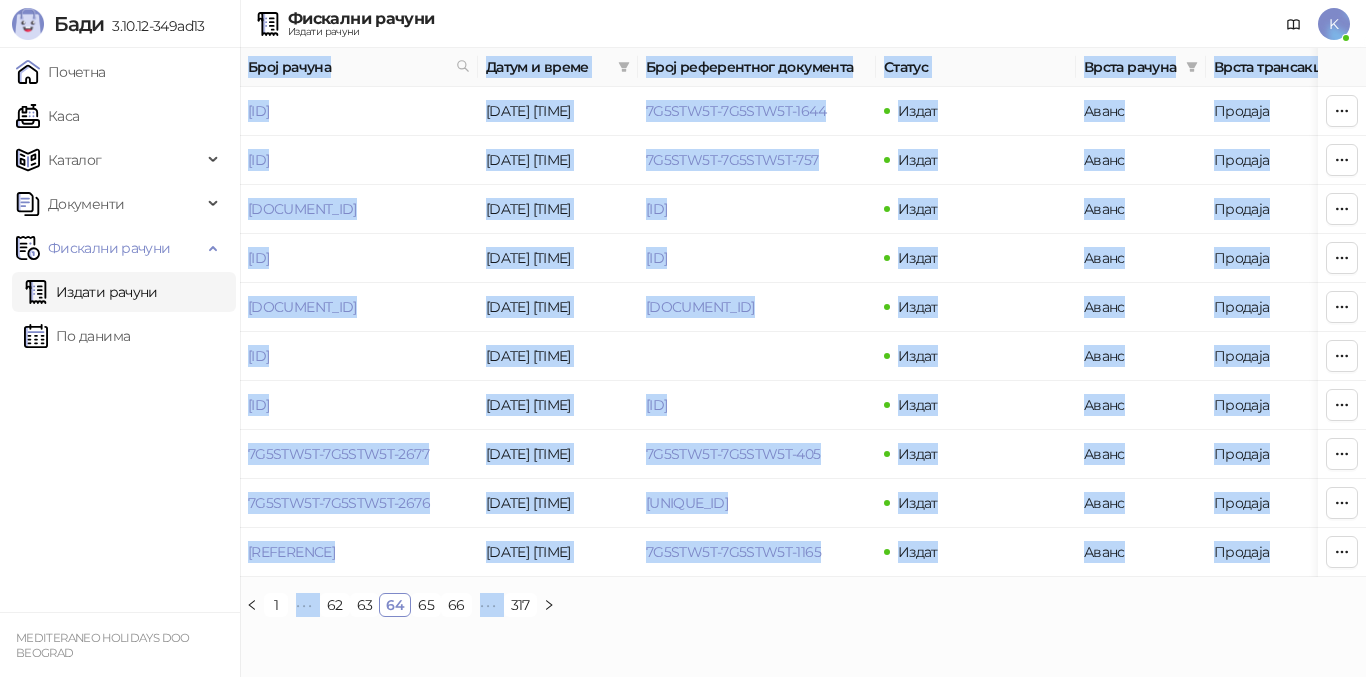click on "•••" at bounding box center [488, 605] 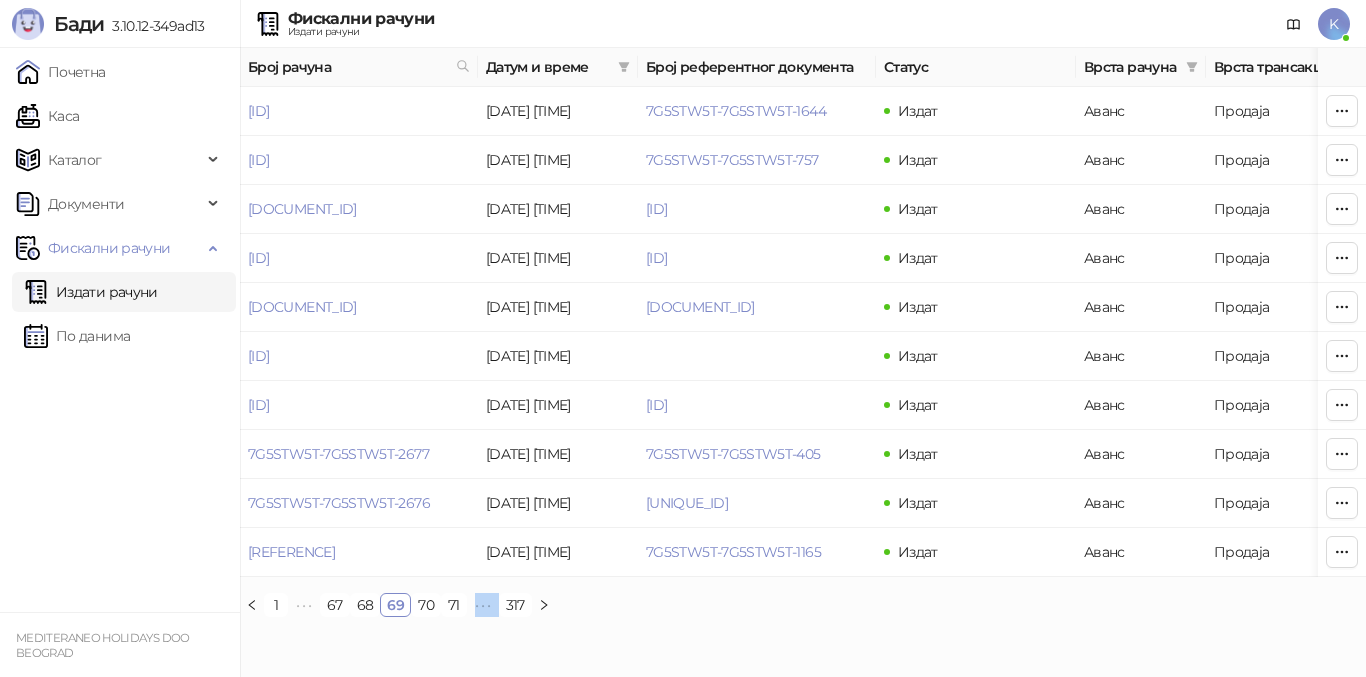 click on "•••" at bounding box center [483, 605] 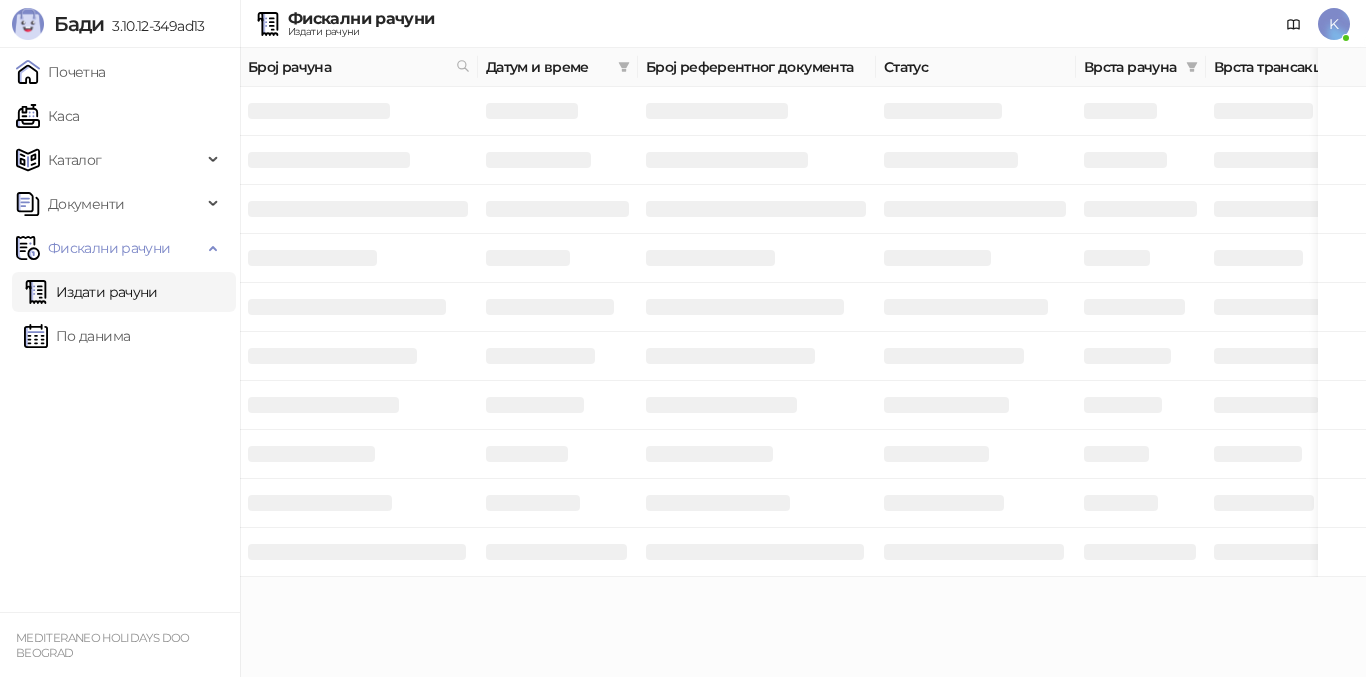 click on "Бади 3.10.12-349ad13 Почетна Каса Каталог Документи Фискални рачуни Издати рачуни По данима MEDITERANEO HOLIDAYS DOO BEOGRAD Фискални рачуни Издати рачуни K  Број рачуна Датум и време Број референтног документа Статус Врста рачуна Врста трансакције Износ Касир Продајно место                     ФИСКАЛНИ РАЧУН ПИБ:  100420804 Предузеће:  MEDITERANEO HOLIDAYS Место продаје:  [REFERENCE]  Адреса:  БУЛЕВАР МИХАЈЛА ПУПИНА 10В 1   Општина:  [CITY] (НОВИ БЕОГРАД) Касир:  Kasir   ЕСИР број:  1289/3.10.12-349ad13 Реф. број:  [REFERENCE] Реф. време:  [DATE] [TIME] АВАНС - ПРОДАЈА Артикли # Назив Бар код Ознака Цена Кол. ЈМ 1 Г 1 Г" at bounding box center (683, 288) 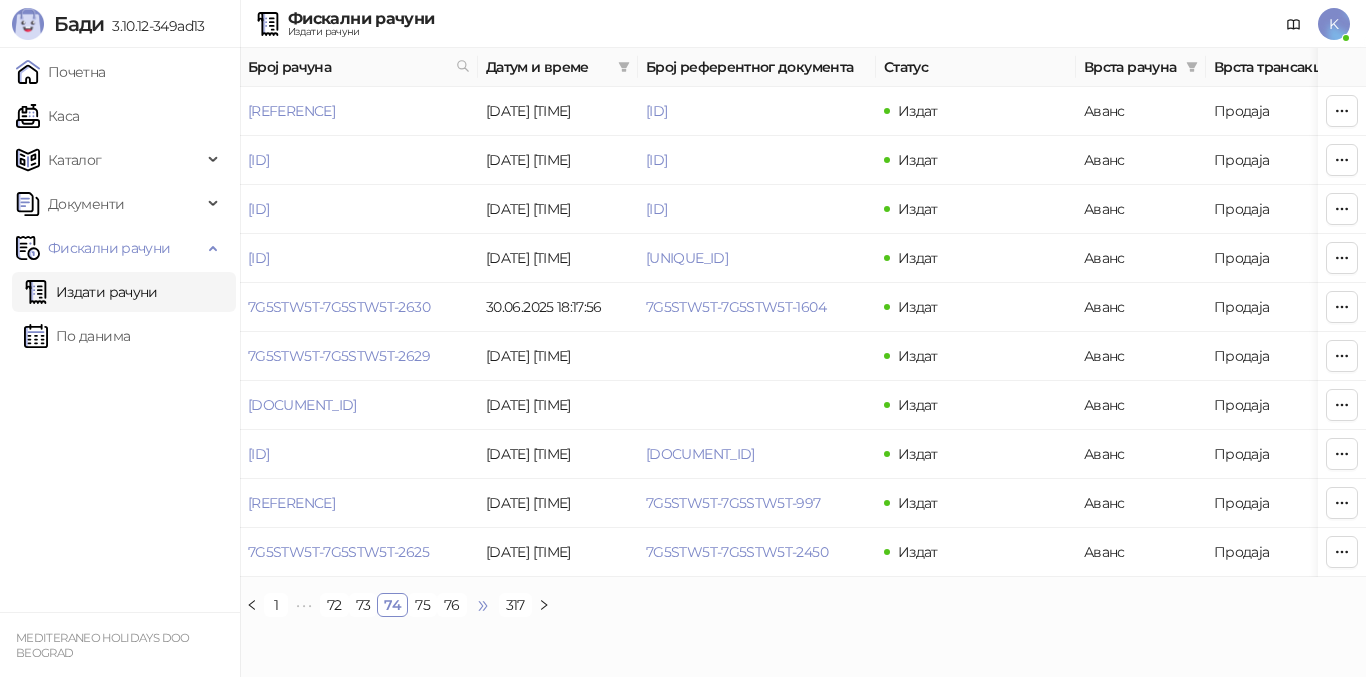 click on "•••" at bounding box center [483, 605] 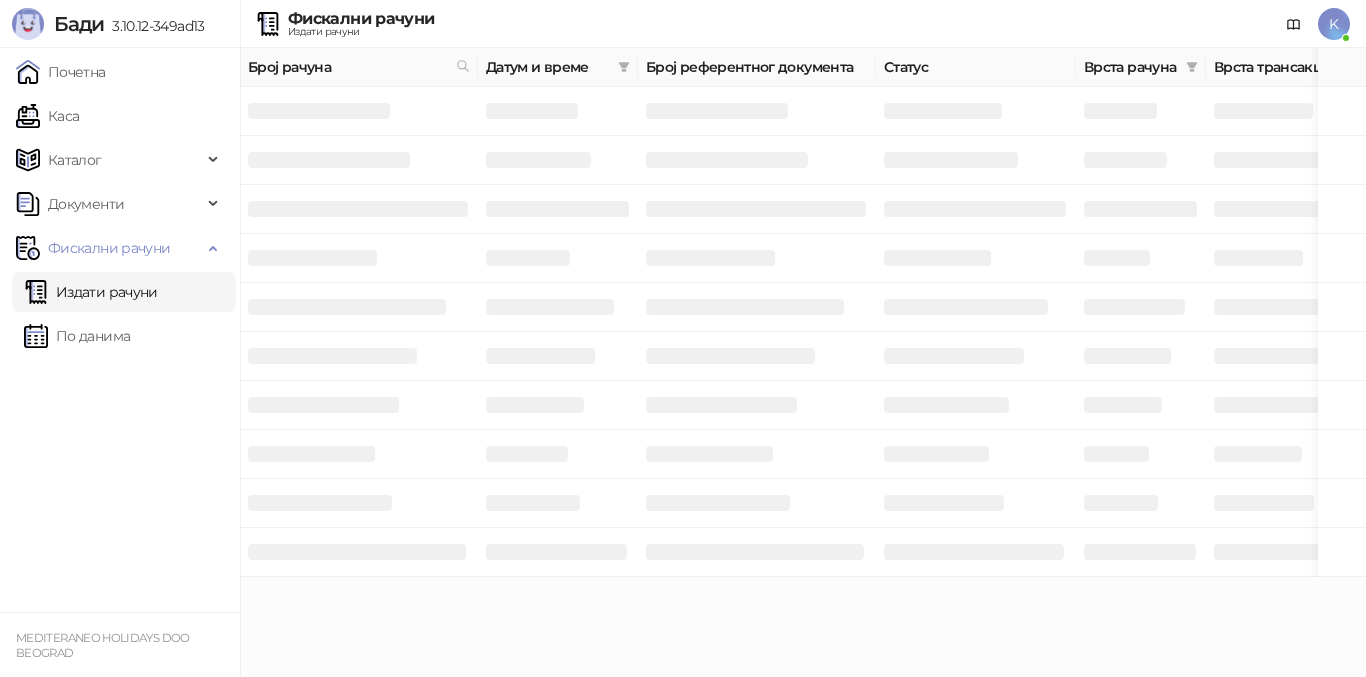 click on "Бади 3.10.12-349ad13 Почетна Каса Каталог Документи Фискални рачуни Издати рачуни По данима MEDITERANEO HOLIDAYS DOO BEOGRAD Фискални рачуни Издати рачуни K  Број рачуна Датум и време Број референтног документа Статус Врста рачуна Врста трансакције Износ Касир Продајно место                     ФИСКАЛНИ РАЧУН ПИБ:  100420804 Предузеће:  MEDITERANEO HOLIDAYS Место продаје:  [REFERENCE]  Адреса:  БУЛЕВАР МИХАЈЛА ПУПИНА 10В 1   Општина:  [CITY] (НОВИ БЕОГРАД) Касир:  Kasir   ЕСИР број:  1289/3.10.12-349ad13 Реф. број:  [REFERENCE] Реф. време:  [DATE] [TIME] АВАНС - ПРОДАЈА Артикли # Назив Бар код Ознака Цена Кол. ЈМ 1 Г 1 Г" at bounding box center [683, 288] 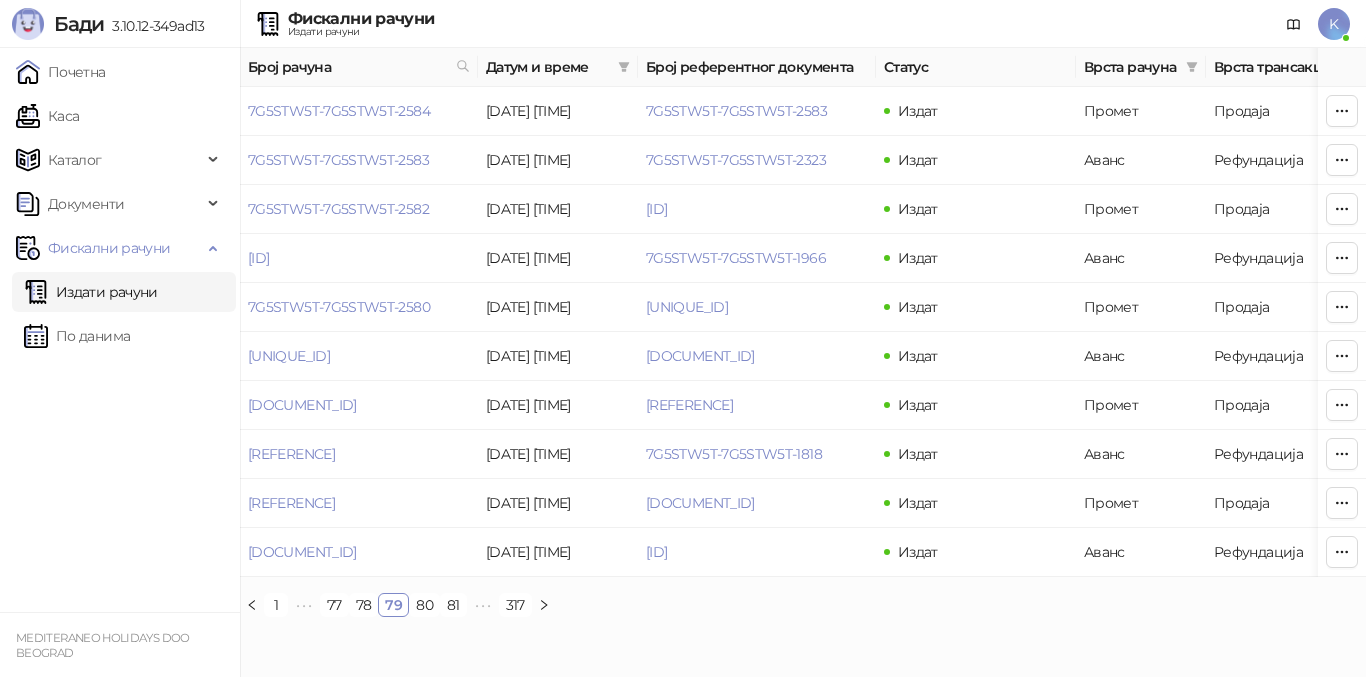 click on "•••" at bounding box center (483, 605) 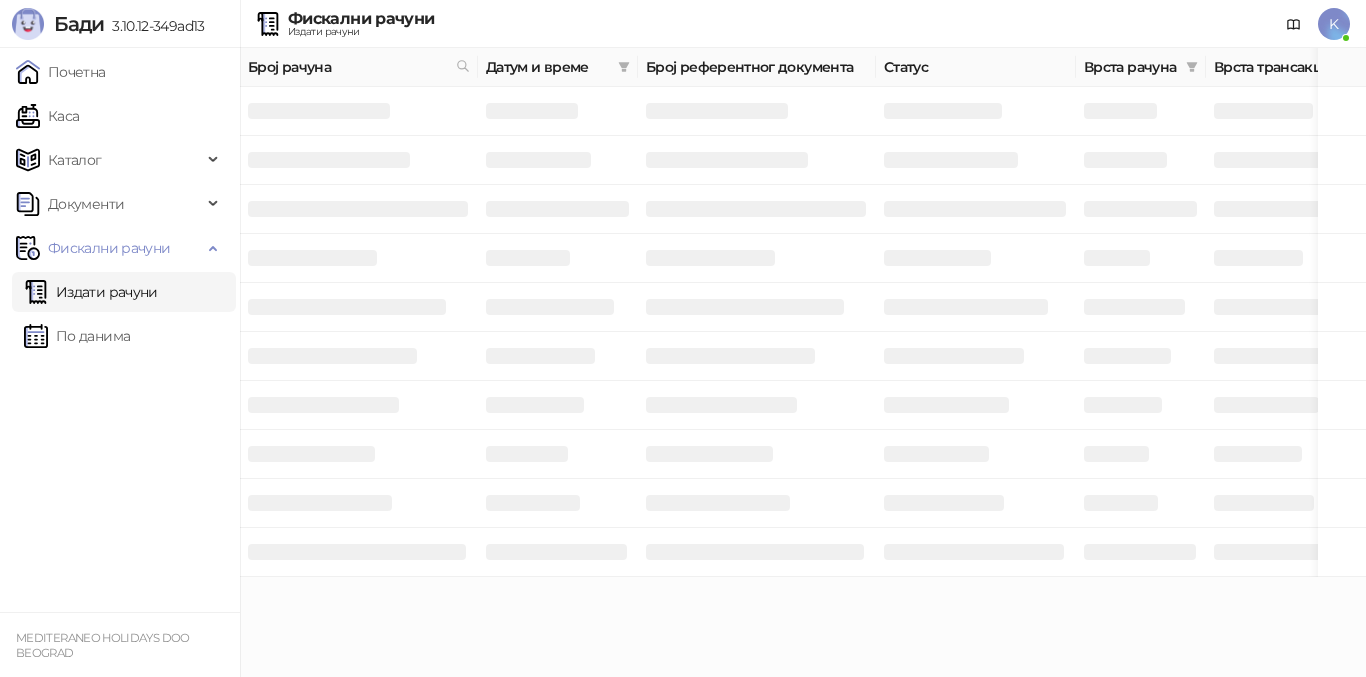 click on "Бади 3.10.12-349ad13 Почетна Каса Каталог Документи Фискални рачуни Издати рачуни По данима MEDITERANEO HOLIDAYS DOO BEOGRAD Фискални рачуни Издати рачуни K  Број рачуна Датум и време Број референтног документа Статус Врста рачуна Врста трансакције Износ Касир Продајно место                     ФИСКАЛНИ РАЧУН ПИБ:  100420804 Предузеће:  MEDITERANEO HOLIDAYS Место продаје:  [REFERENCE]  Адреса:  БУЛЕВАР МИХАЈЛА ПУПИНА 10В 1   Општина:  [CITY] (НОВИ БЕОГРАД) Касир:  Kasir   ЕСИР број:  1289/3.10.12-349ad13 Реф. број:  [REFERENCE] Реф. време:  [DATE] [TIME] АВАНС - ПРОДАЈА Артикли # Назив Бар код Ознака Цена Кол. ЈМ 1 Г 1 Г" at bounding box center (683, 288) 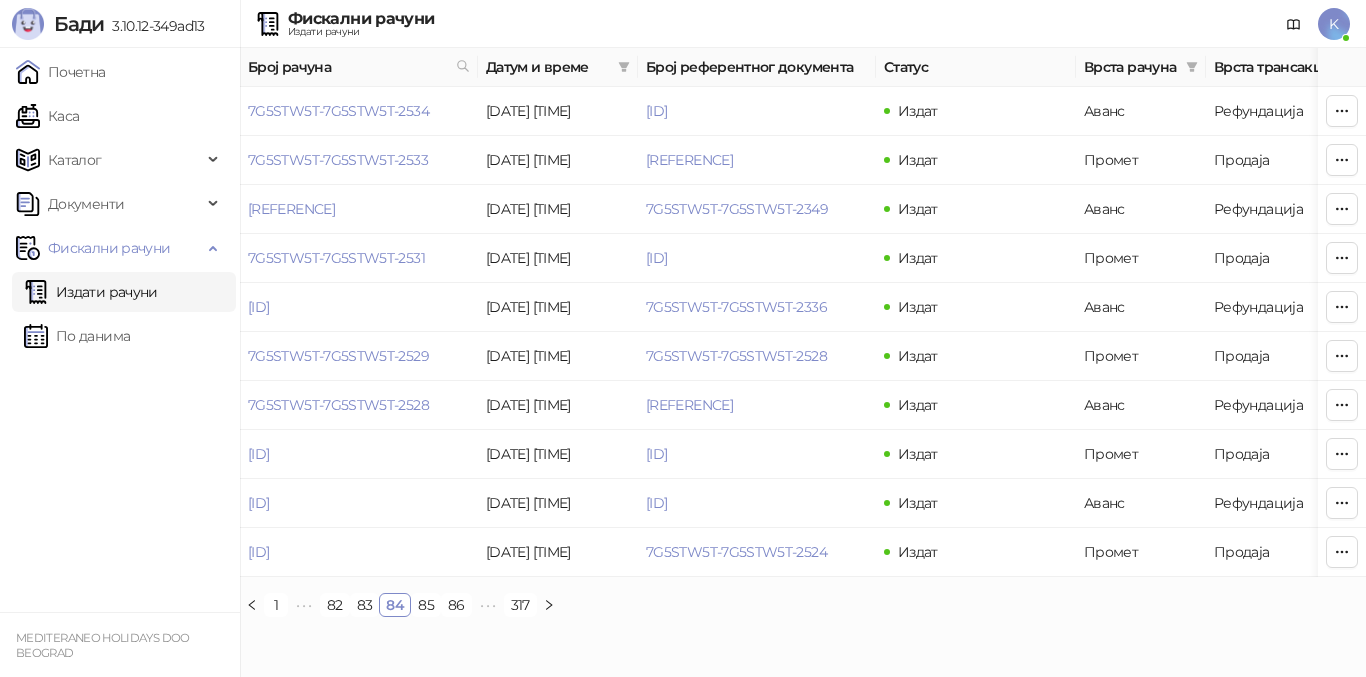 click on "•••" at bounding box center [488, 605] 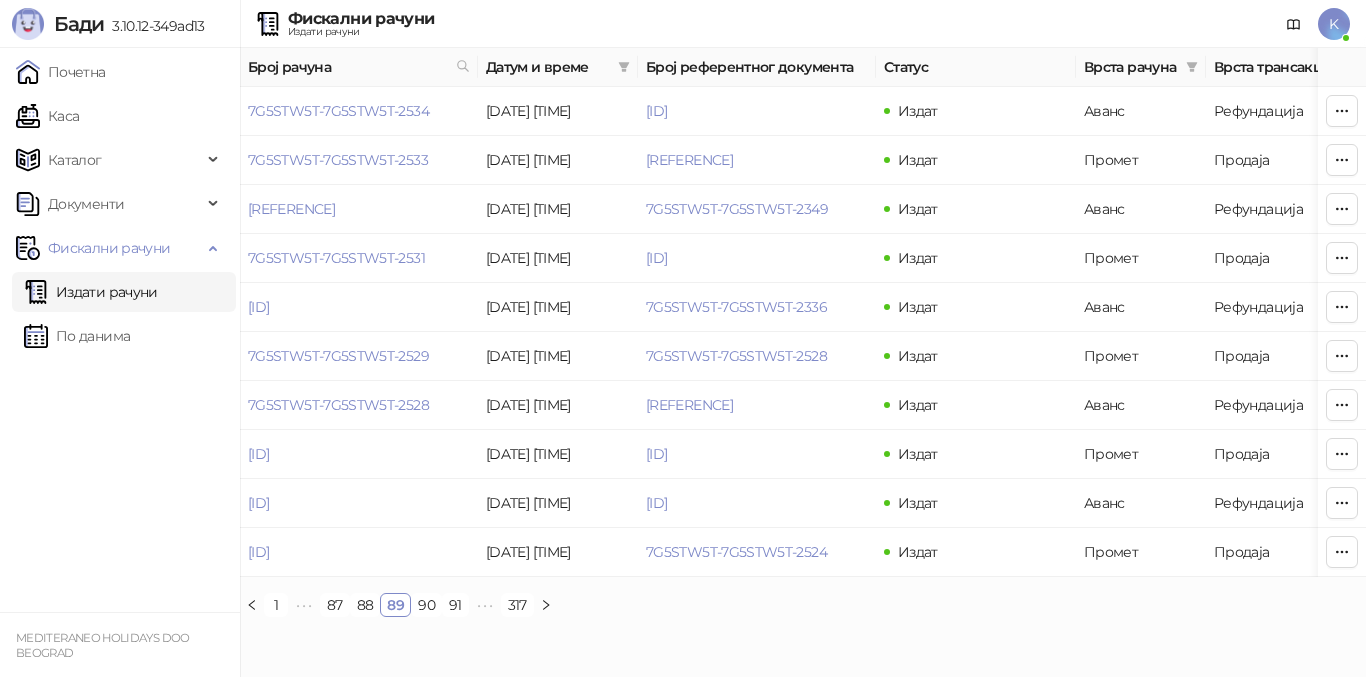 click on "•••" at bounding box center (485, 605) 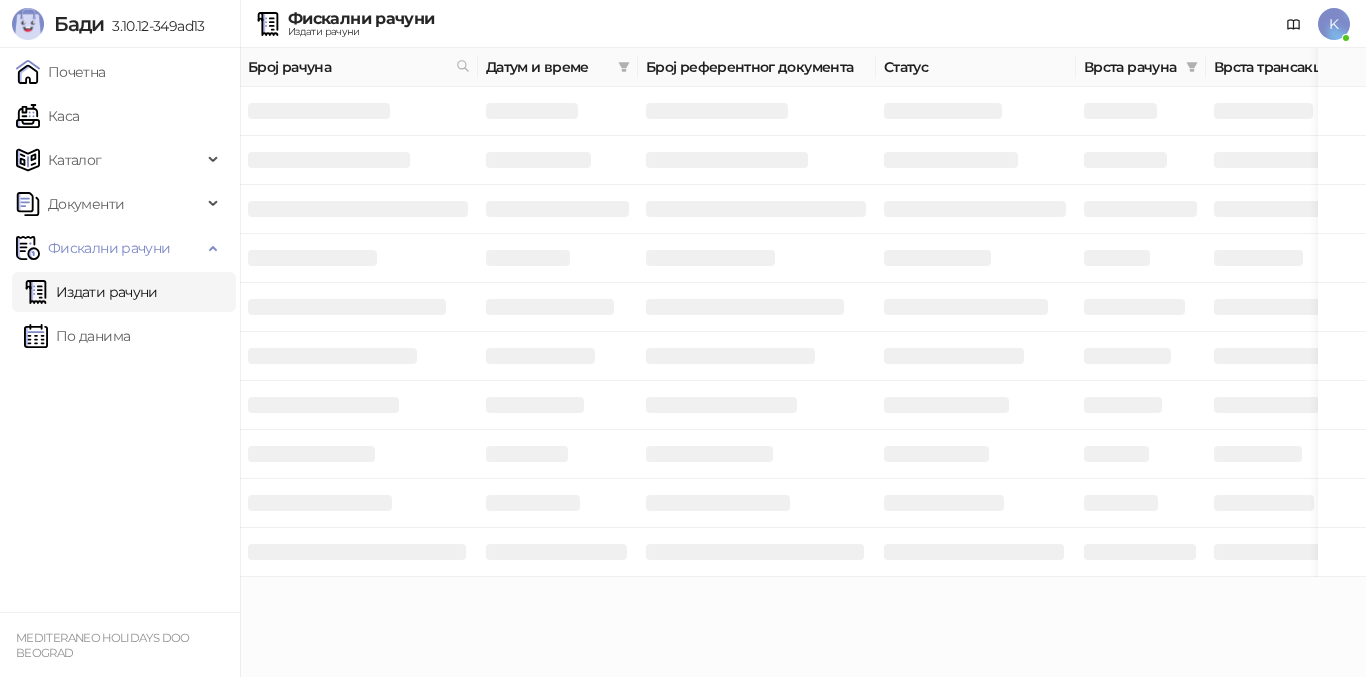 click on "Бади 3.10.12-349ad13 Почетна Каса Каталог Документи Фискални рачуни Издати рачуни По данима MEDITERANEO HOLIDAYS DOO BEOGRAD Фискални рачуни Издати рачуни K  Број рачуна Датум и време Број референтног документа Статус Врста рачуна Врста трансакције Износ Касир Продајно место                     ФИСКАЛНИ РАЧУН ПИБ:  100420804 Предузеће:  MEDITERANEO HOLIDAYS Место продаје:  [REFERENCE]  Адреса:  БУЛЕВАР МИХАЈЛА ПУПИНА 10В 1   Општина:  [CITY] (НОВИ БЕОГРАД) Касир:  Kasir   ЕСИР број:  1289/3.10.12-349ad13 Реф. број:  [REFERENCE] Реф. време:  [DATE] [TIME] АВАНС - ПРОДАЈА Артикли # Назив Бар код Ознака Цена Кол. ЈМ 1 Г 1 Г" at bounding box center [683, 288] 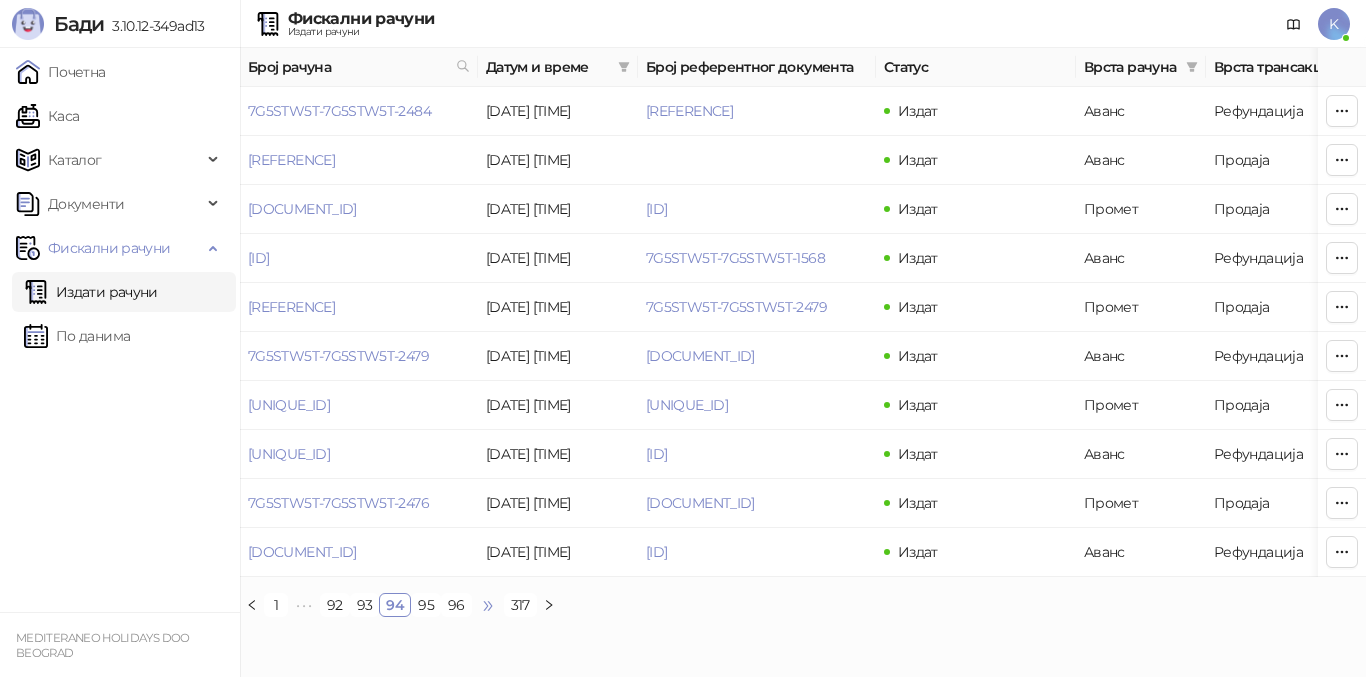 click on "•••" at bounding box center [488, 605] 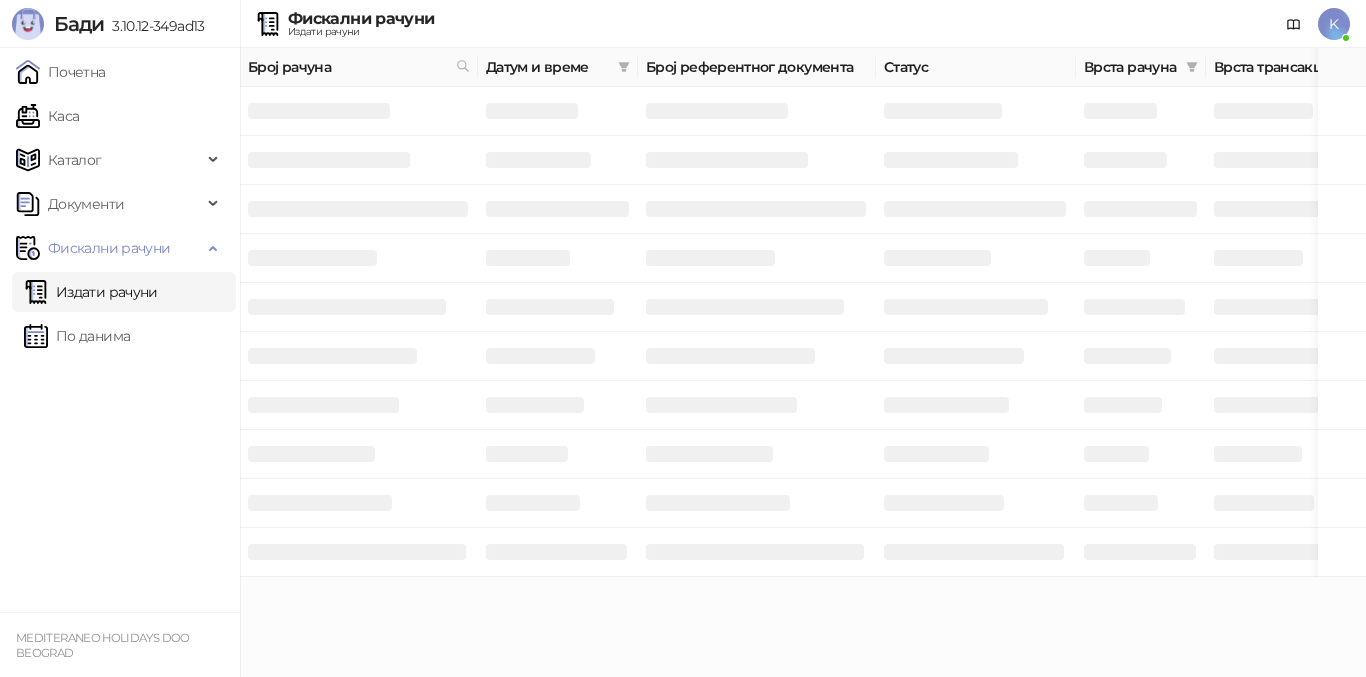 click on "Бади 3.10.12-349ad13 Почетна Каса Каталог Документи Фискални рачуни Издати рачуни По данима MEDITERANEO HOLIDAYS DOO BEOGRAD Фискални рачуни Издати рачуни K  Број рачуна Датум и време Број референтног документа Статус Врста рачуна Врста трансакције Износ Касир Продајно место                     ФИСКАЛНИ РАЧУН ПИБ:  100420804 Предузеће:  MEDITERANEO HOLIDAYS Место продаје:  [REFERENCE]  Адреса:  БУЛЕВАР МИХАЈЛА ПУПИНА 10В 1   Општина:  [CITY] (НОВИ БЕОГРАД) Касир:  Kasir   ЕСИР број:  1289/3.10.12-349ad13 Реф. број:  [REFERENCE] Реф. време:  [DATE] [TIME] АВАНС - ПРОДАЈА Артикли # Назив Бар код Ознака Цена Кол. ЈМ 1 Г 1 Г" at bounding box center (683, 288) 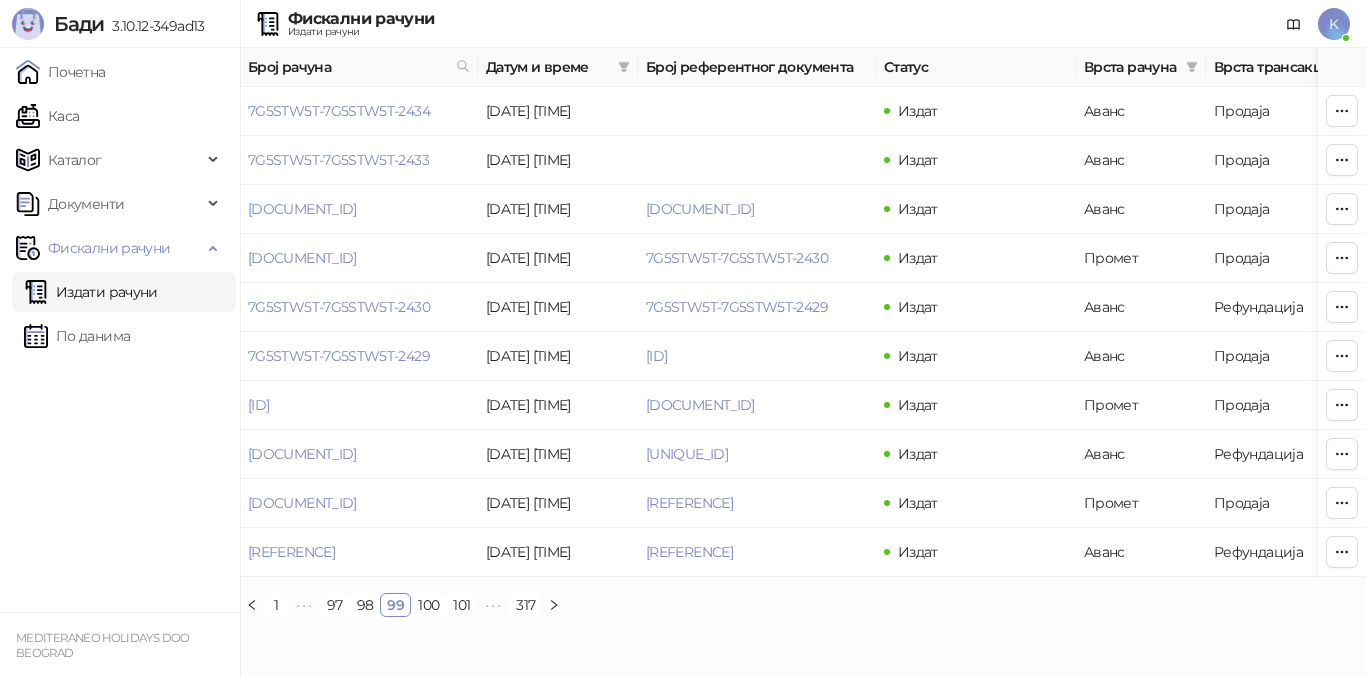 click on "•••" at bounding box center [493, 605] 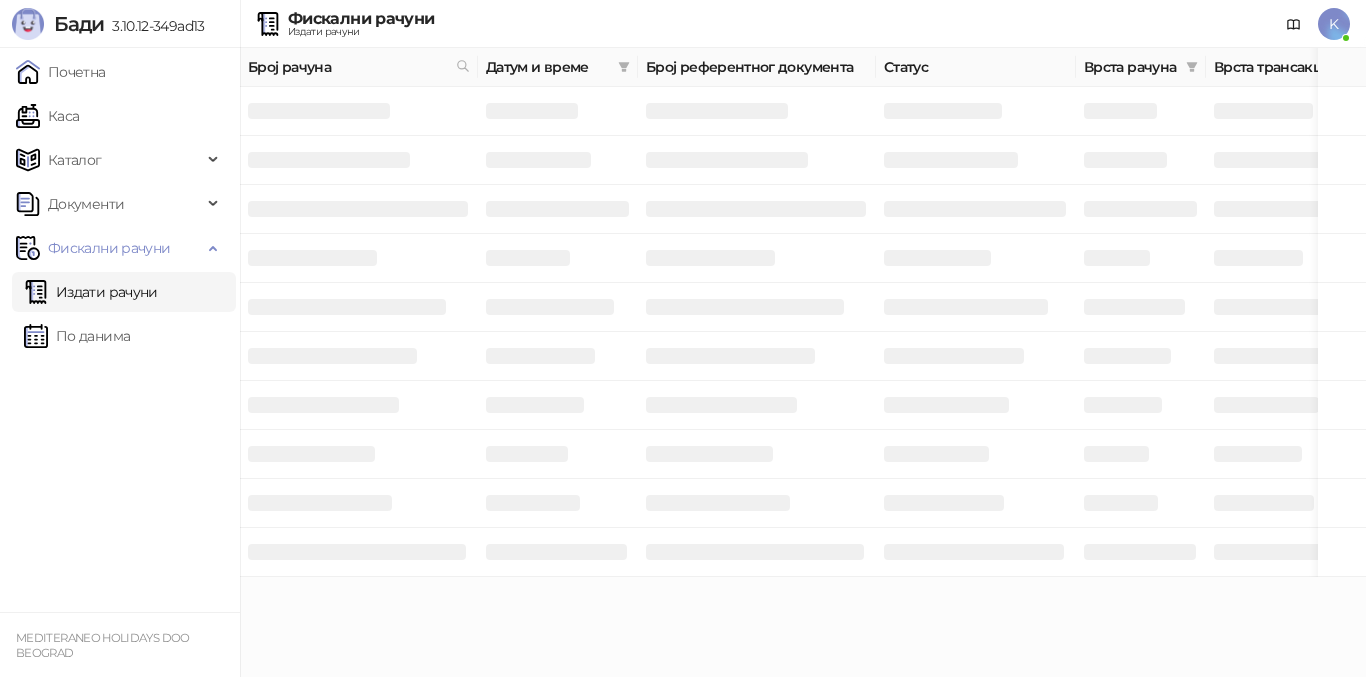 click on "Бади 3.10.12-349ad13 Почетна Каса Каталог Документи Фискални рачуни Издати рачуни По данима MEDITERANEO HOLIDAYS DOO BEOGRAD Фискални рачуни Издати рачуни K  Број рачуна Датум и време Број референтног документа Статус Врста рачуна Врста трансакције Износ Касир Продајно место                     ФИСКАЛНИ РАЧУН ПИБ:  100420804 Предузеће:  MEDITERANEO HOLIDAYS Место продаје:  [REFERENCE]  Адреса:  БУЛЕВАР МИХАЈЛА ПУПИНА 10В 1   Општина:  [CITY] (НОВИ БЕОГРАД) Касир:  Kasir   ЕСИР број:  1289/3.10.12-349ad13 Реф. број:  [REFERENCE] Реф. време:  [DATE] [TIME] АВАНС - ПРОДАЈА Артикли # Назив Бар код Ознака Цена Кол. ЈМ 1 Г 1 Г" at bounding box center (683, 288) 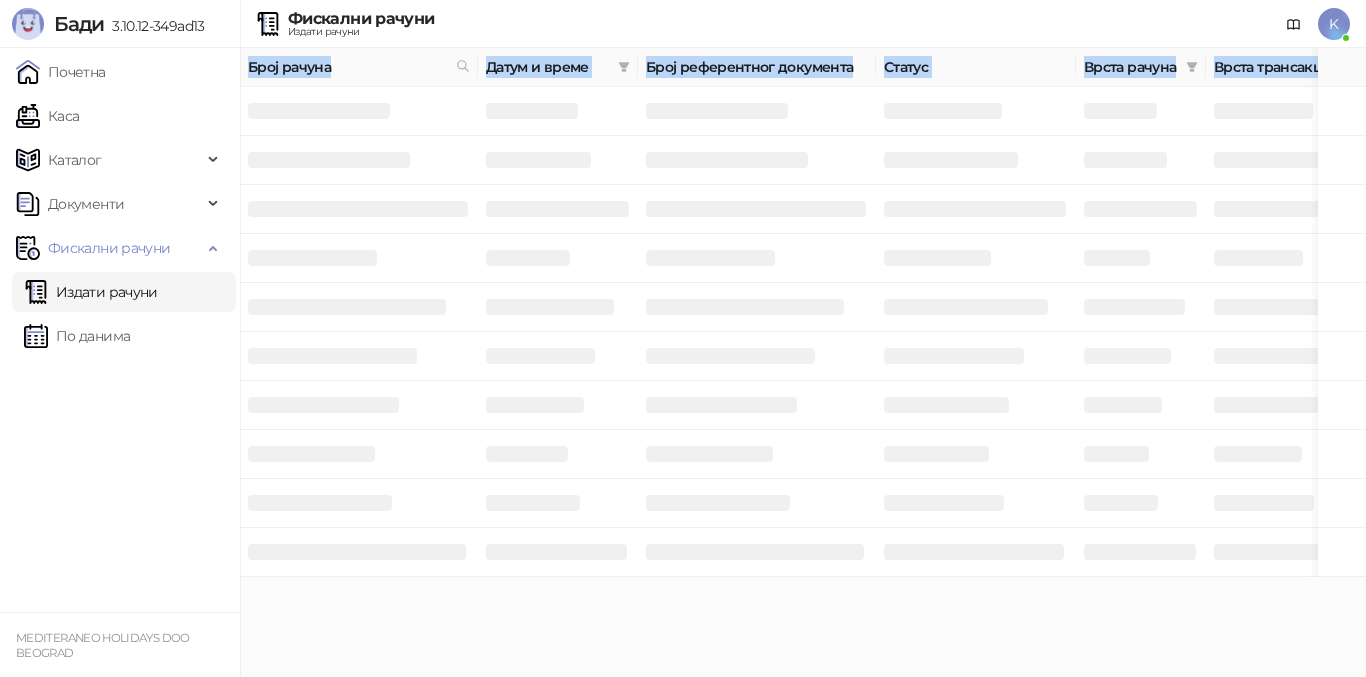 click on "Бади 3.10.12-349ad13 Почетна Каса Каталог Документи Фискални рачуни Издати рачуни По данима MEDITERANEO HOLIDAYS DOO BEOGRAD Фискални рачуни Издати рачуни K  Број рачуна Датум и време Број референтног документа Статус Врста рачуна Врста трансакције Износ Касир Продајно место                     ФИСКАЛНИ РАЧУН ПИБ:  100420804 Предузеће:  MEDITERANEO HOLIDAYS Место продаје:  [REFERENCE]  Адреса:  БУЛЕВАР МИХАЈЛА ПУПИНА 10В 1   Општина:  [CITY] (НОВИ БЕОГРАД) Касир:  Kasir   ЕСИР број:  1289/3.10.12-349ad13 Реф. број:  [REFERENCE] Реф. време:  [DATE] [TIME] АВАНС - ПРОДАЈА Артикли # Назив Бар код Ознака Цена Кол. ЈМ 1 Г 1 Г" at bounding box center [683, 288] 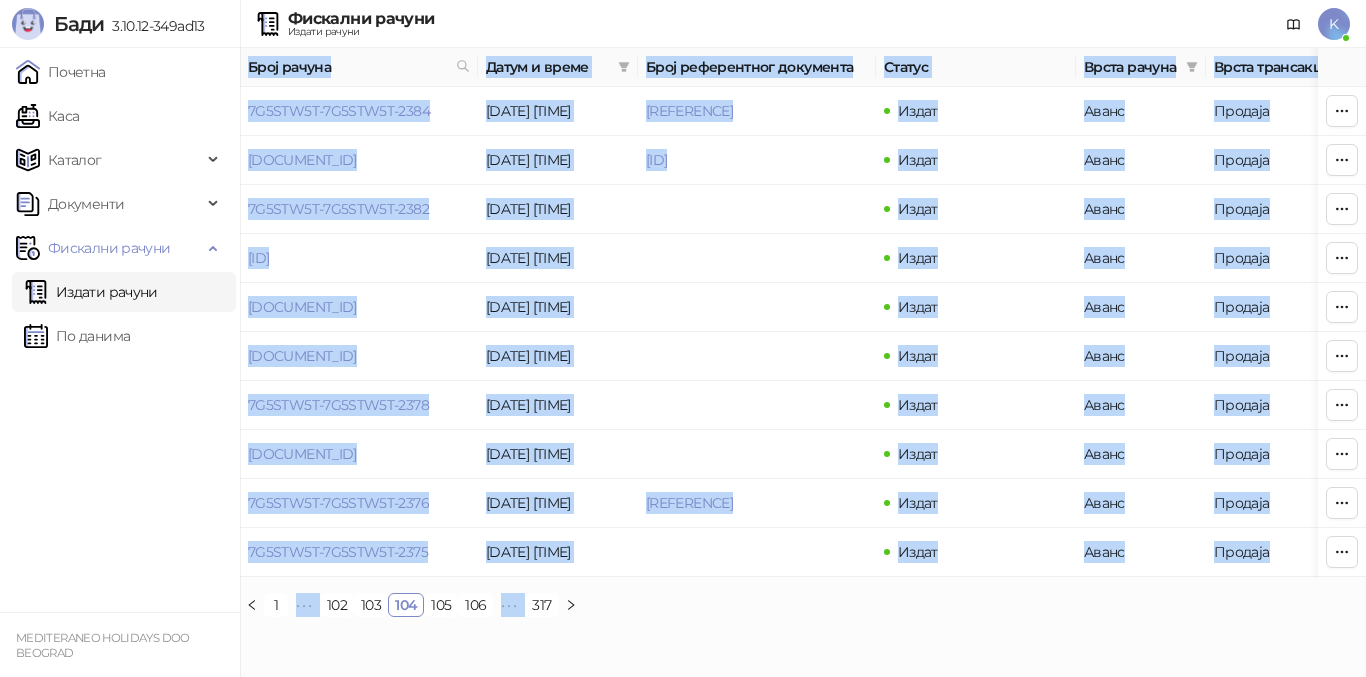 click on "106" at bounding box center (475, 605) 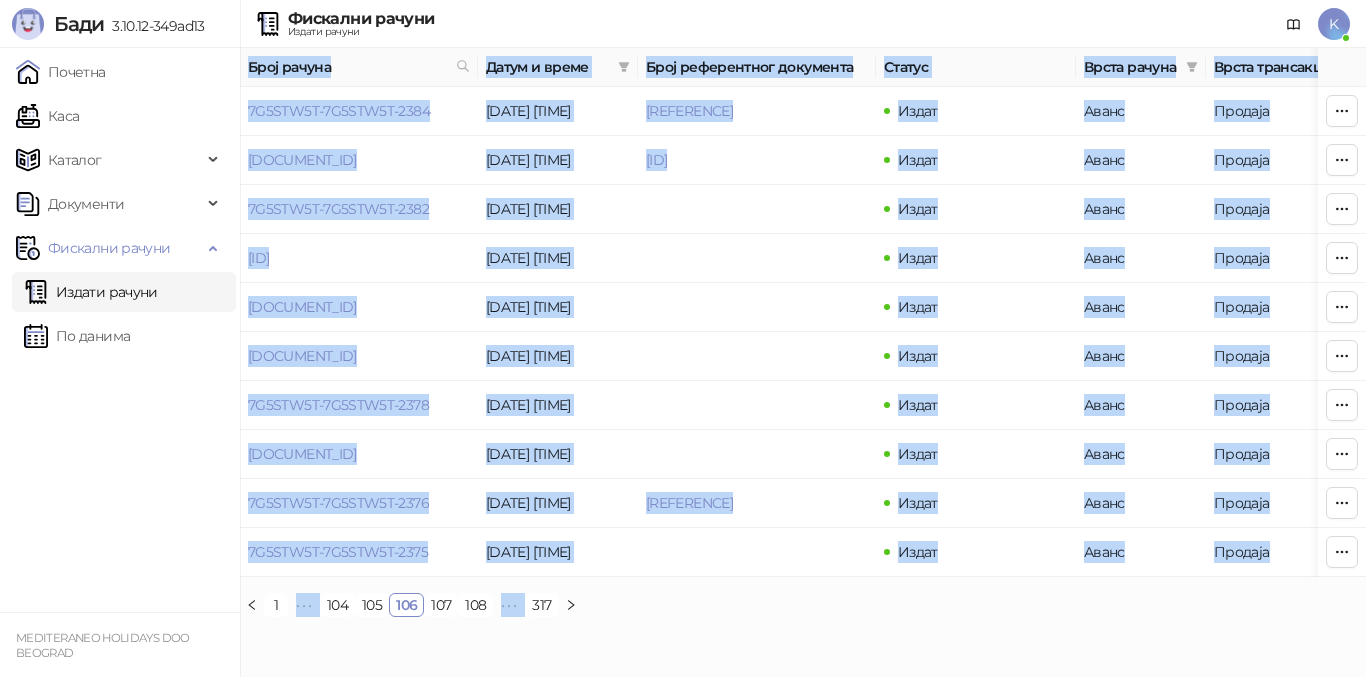click on "108" at bounding box center (475, 605) 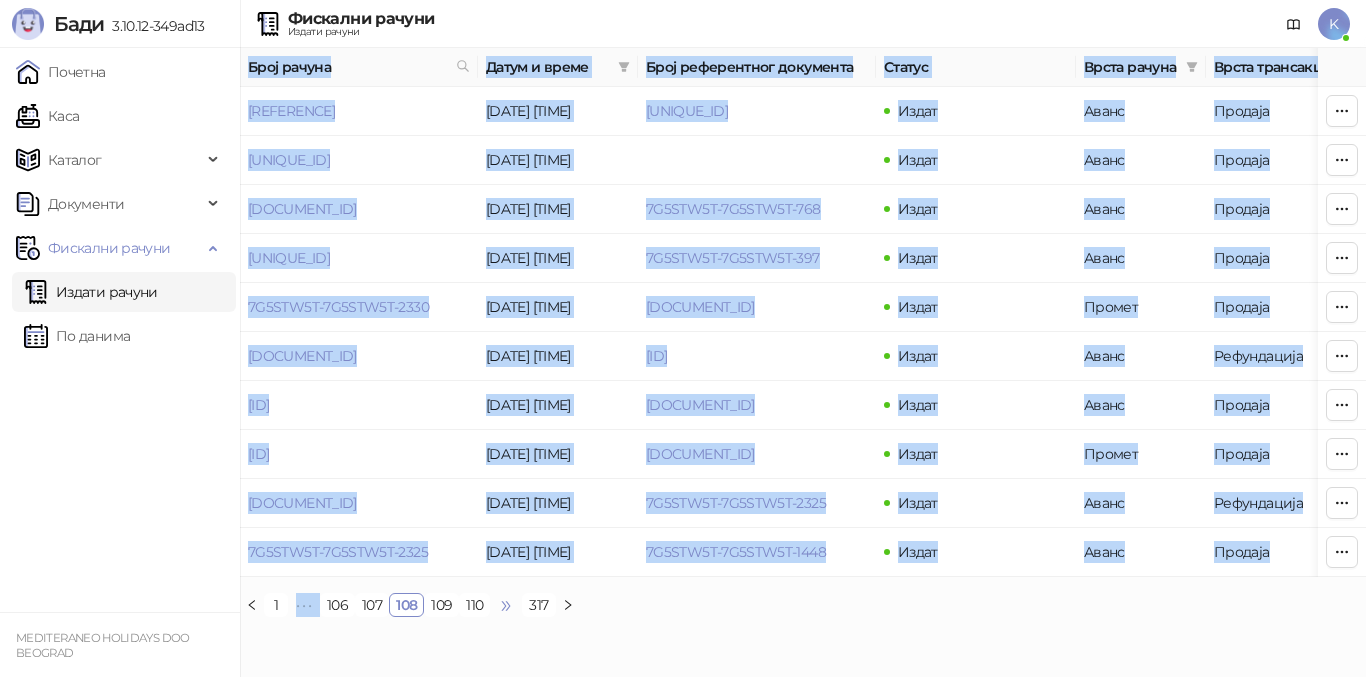 click on "•••" at bounding box center (506, 605) 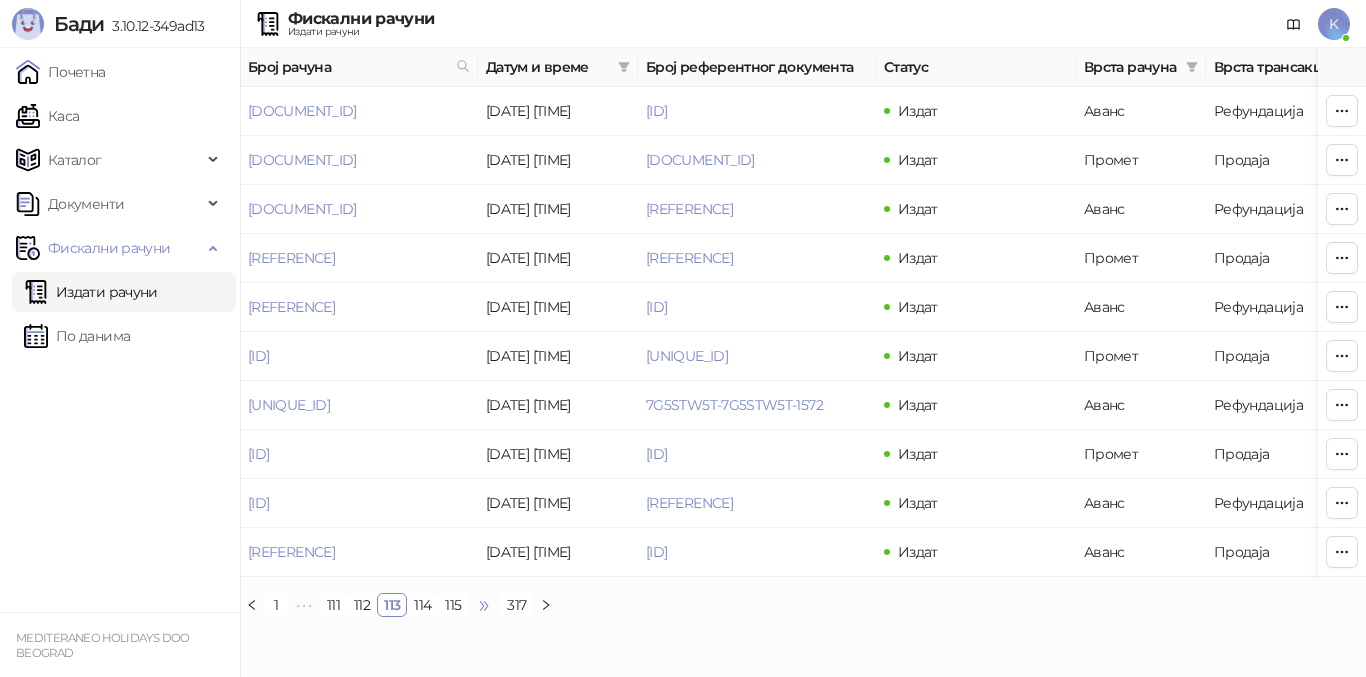 click on "•••" at bounding box center (484, 605) 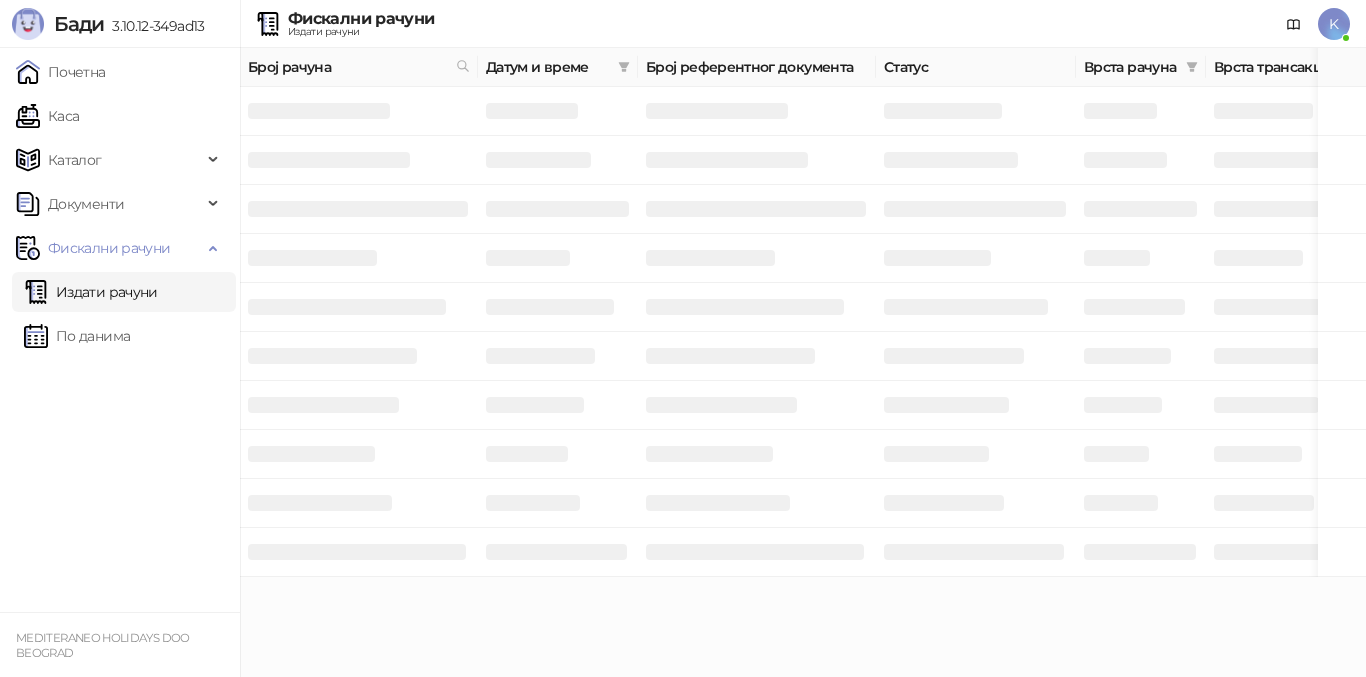 click on "Бади 3.10.12-349ad13 Почетна Каса Каталог Документи Фискални рачуни Издати рачуни По данима MEDITERANEO HOLIDAYS DOO BEOGRAD Фискални рачуни Издати рачуни K  Број рачуна Датум и време Број референтног документа Статус Врста рачуна Врста трансакције Износ Касир Продајно место                     ФИСКАЛНИ РАЧУН ПИБ:  100420804 Предузеће:  MEDITERANEO HOLIDAYS Место продаје:  [REFERENCE]  Адреса:  БУЛЕВАР МИХАЈЛА ПУПИНА 10В 1   Општина:  [CITY] (НОВИ БЕОГРАД) Касир:  Kasir   ЕСИР број:  1289/3.10.12-349ad13 Реф. број:  [REFERENCE] Реф. време:  [DATE] [TIME] АВАНС - ПРОДАЈА Артикли # Назив Бар код Ознака Цена Кол. ЈМ 1 Г 1 Г" at bounding box center [683, 288] 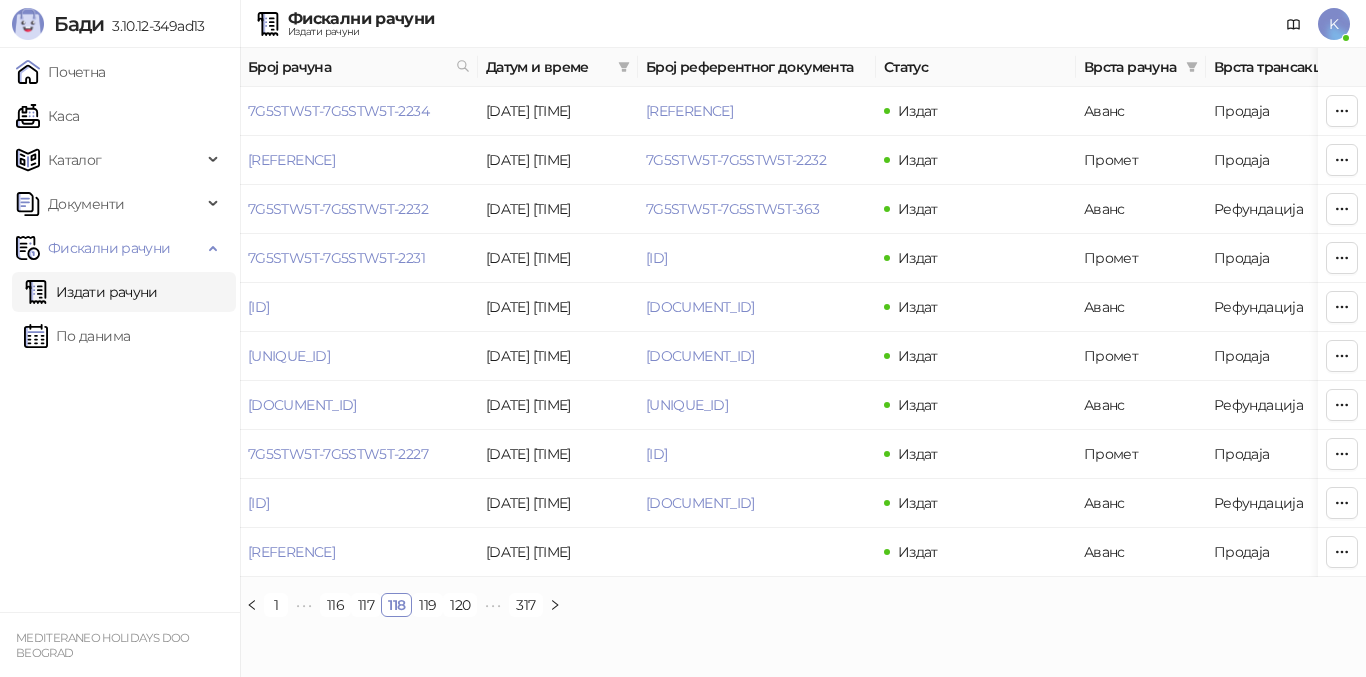 click on "•••" at bounding box center [493, 605] 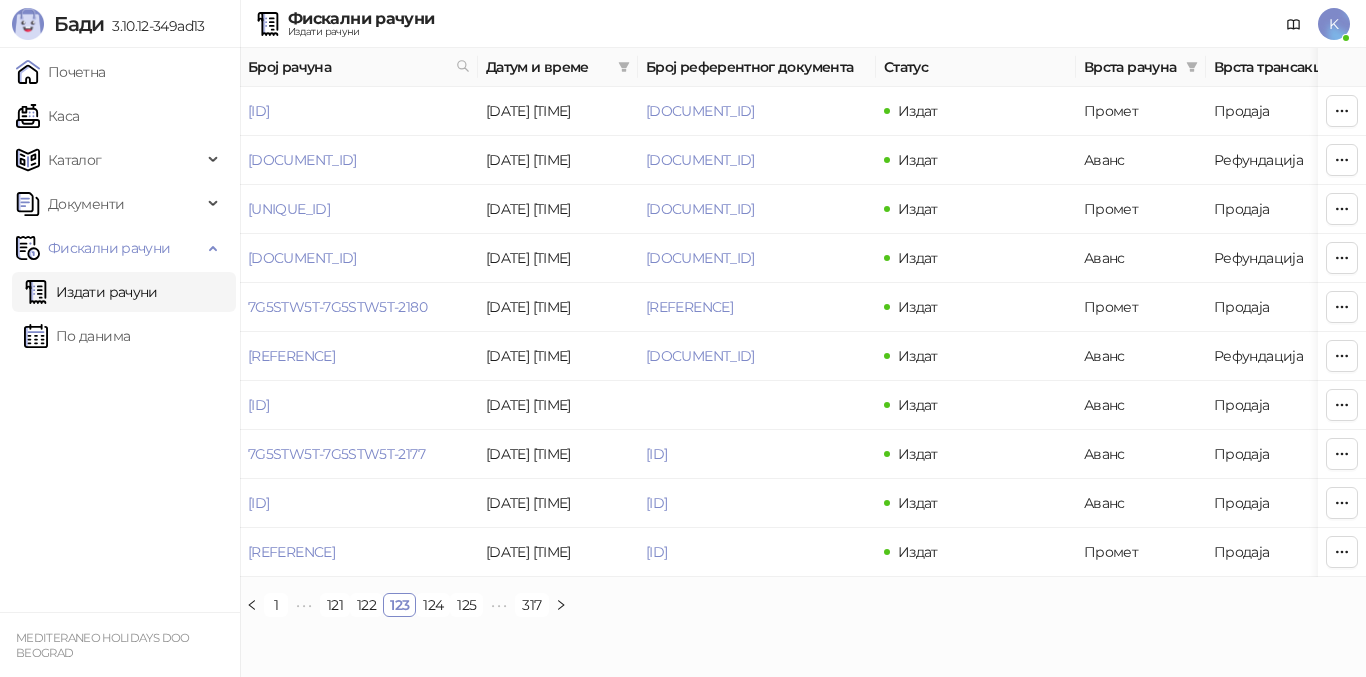 click on "•••" at bounding box center [499, 605] 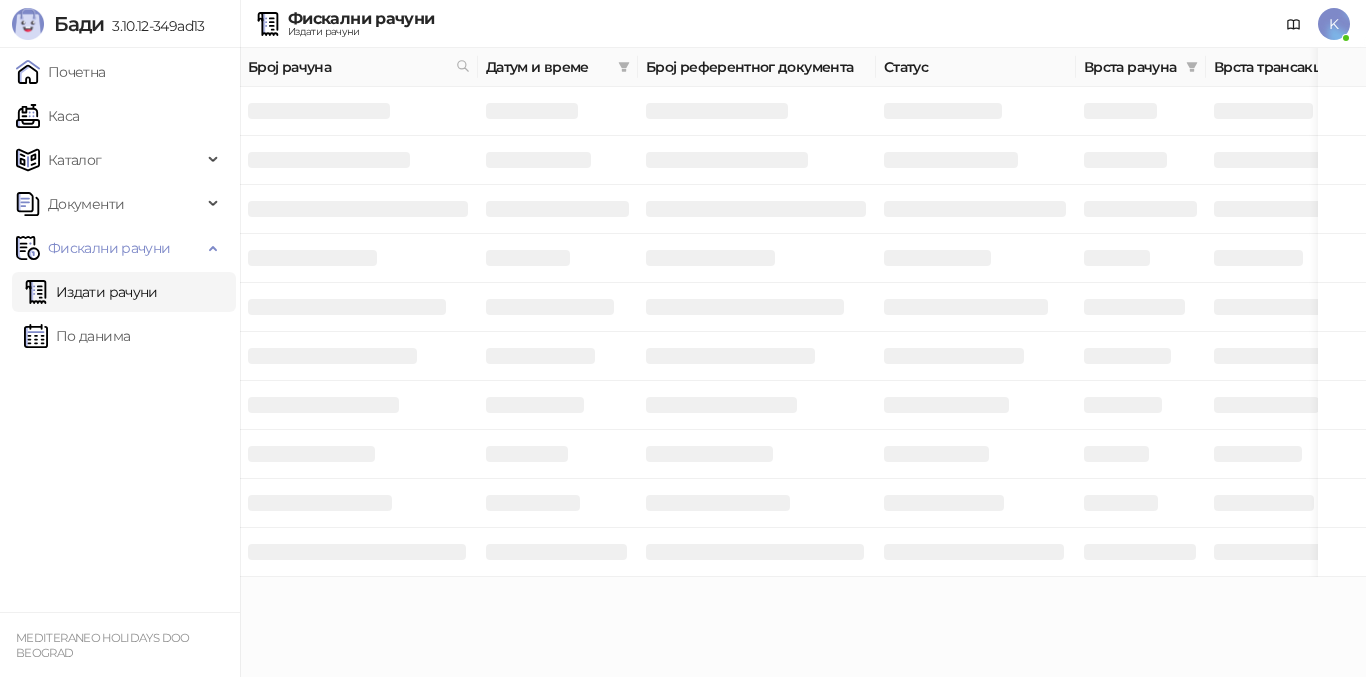 click on "Бади 3.10.12-349ad13 Почетна Каса Каталог Документи Фискални рачуни Издати рачуни По данима MEDITERANEO HOLIDAYS DOO BEOGRAD Фискални рачуни Издати рачуни K  Број рачуна Датум и време Број референтног документа Статус Врста рачуна Врста трансакције Износ Касир Продајно место                     ФИСКАЛНИ РАЧУН ПИБ:  100420804 Предузеће:  MEDITERANEO HOLIDAYS Место продаје:  [REFERENCE]  Адреса:  БУЛЕВАР МИХАЈЛА ПУПИНА 10В 1   Општина:  [CITY] (НОВИ БЕОГРАД) Касир:  Kasir   ЕСИР број:  1289/3.10.12-349ad13 Реф. број:  [REFERENCE] Реф. време:  [DATE] [TIME] АВАНС - ПРОДАЈА Артикли # Назив Бар код Ознака Цена Кол. ЈМ 1 Г 1 Г" at bounding box center (683, 288) 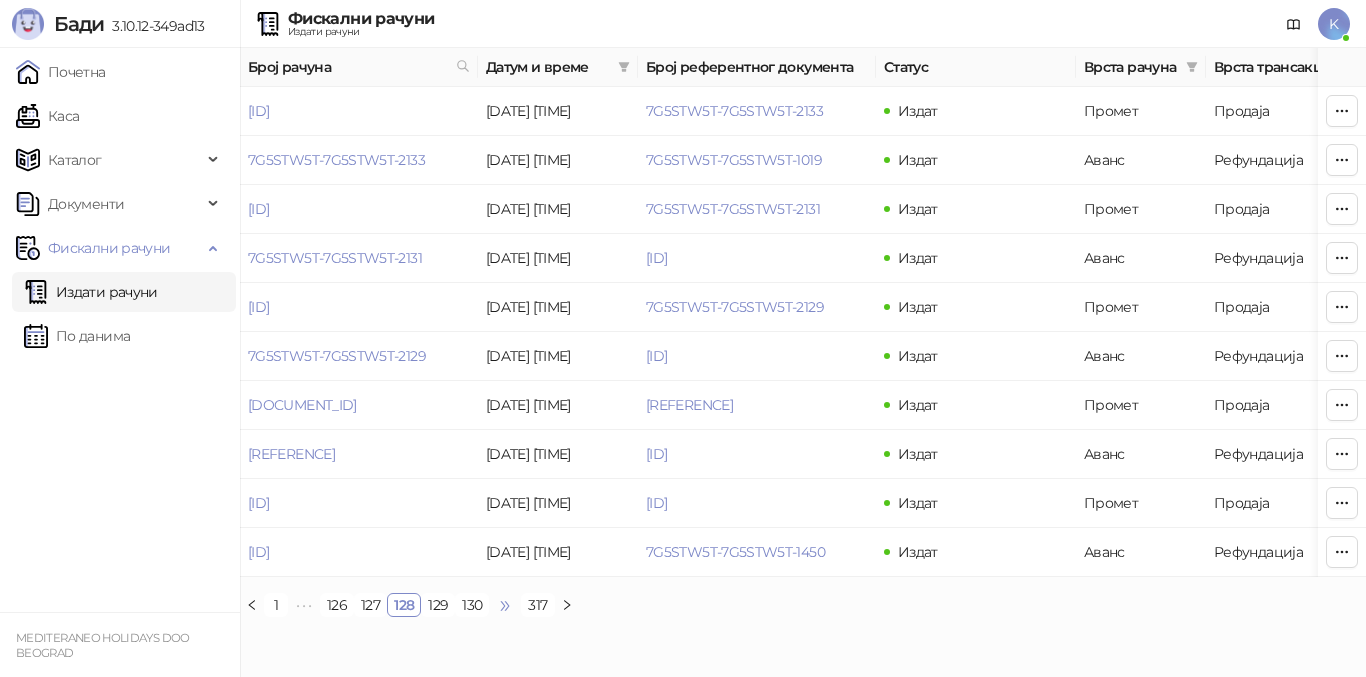 click on "•••" at bounding box center (505, 605) 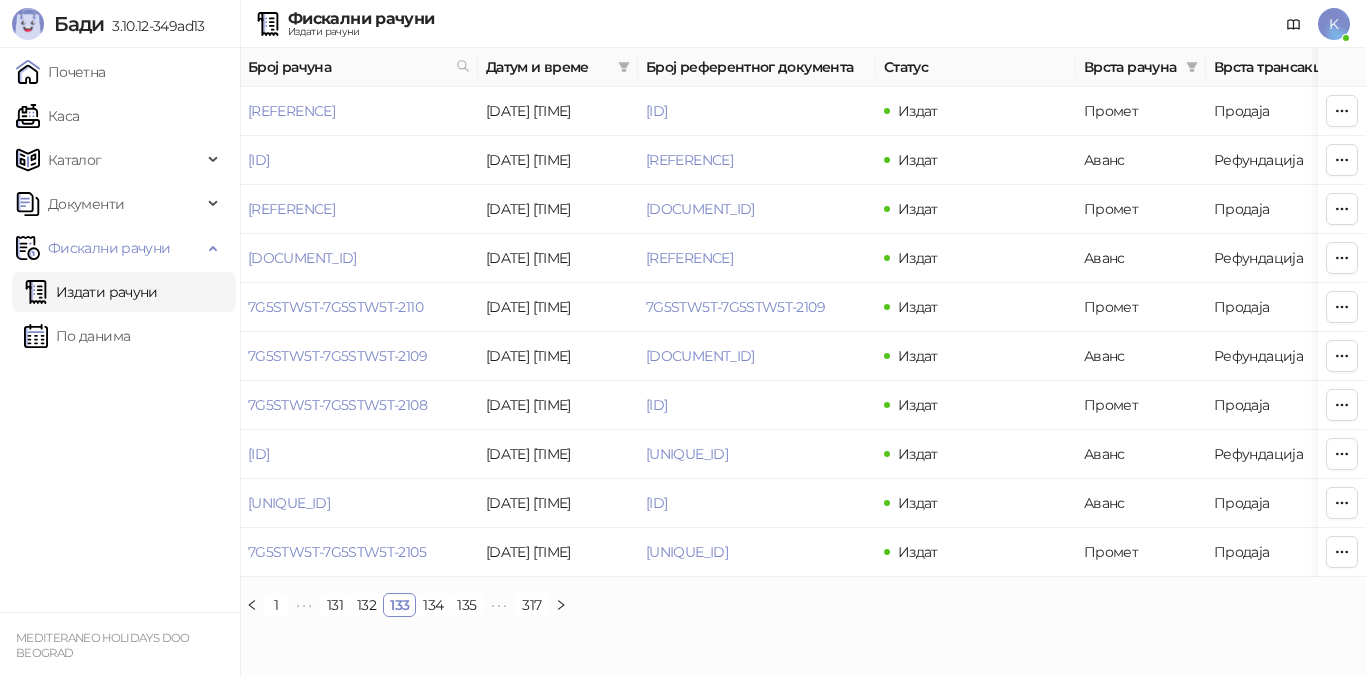 click on "•••" at bounding box center (499, 605) 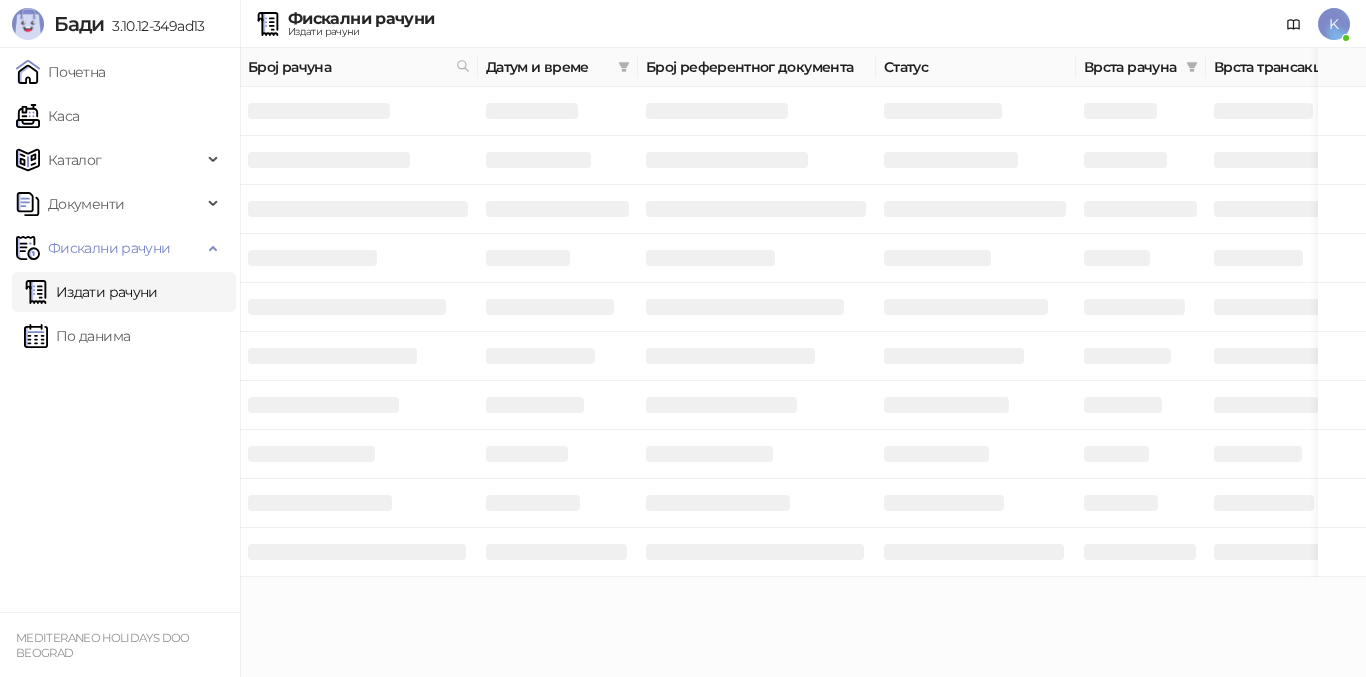 click on "Бади 3.10.12-349ad13 Почетна Каса Каталог Документи Фискални рачуни Издати рачуни По данима MEDITERANEO HOLIDAYS DOO BEOGRAD Фискални рачуни Издати рачуни K  Број рачуна Датум и време Број референтног документа Статус Врста рачуна Врста трансакције Износ Касир Продајно место                     ФИСКАЛНИ РАЧУН ПИБ:  100420804 Предузеће:  MEDITERANEO HOLIDAYS Место продаје:  [REFERENCE]  Адреса:  БУЛЕВАР МИХАЈЛА ПУПИНА 10В 1   Општина:  [CITY] (НОВИ БЕОГРАД) Касир:  Kasir   ЕСИР број:  1289/3.10.12-349ad13 Реф. број:  [REFERENCE] Реф. време:  [DATE] [TIME] АВАНС - ПРОДАЈА Артикли # Назив Бар код Ознака Цена Кол. ЈМ 1 Г 1 Г" at bounding box center [683, 288] 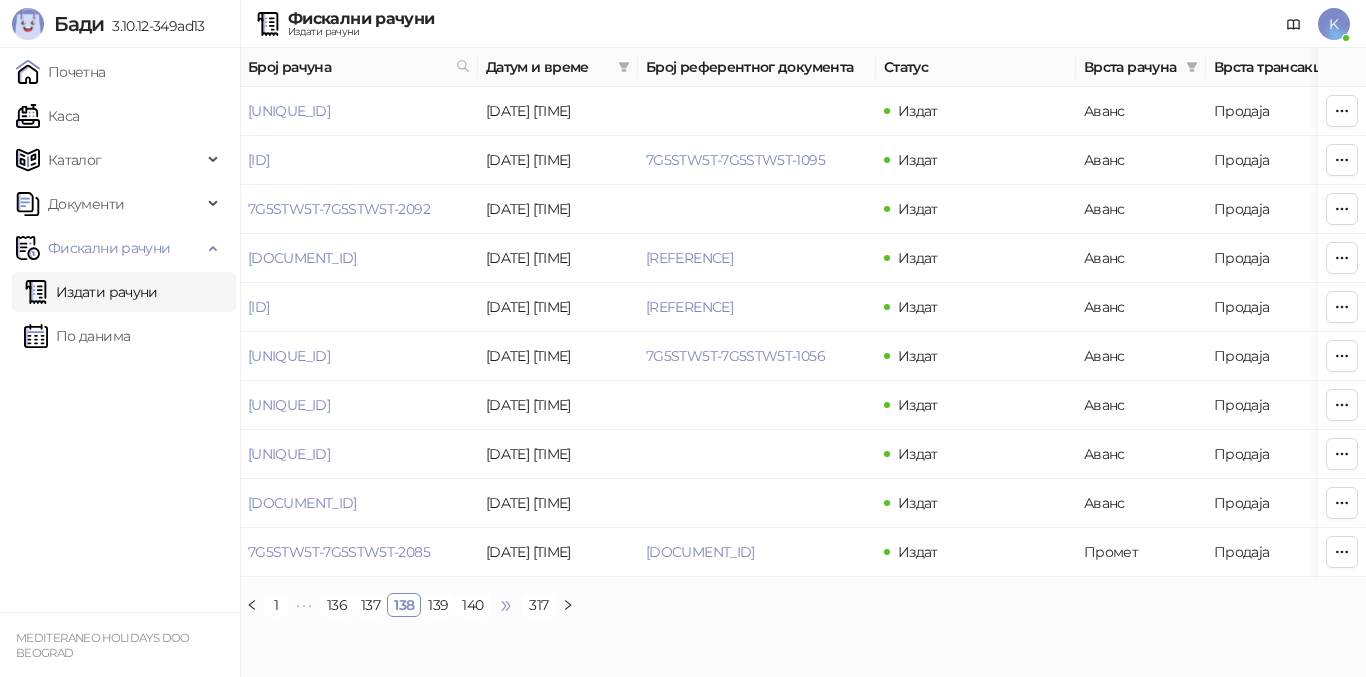 click on "•••" at bounding box center [506, 605] 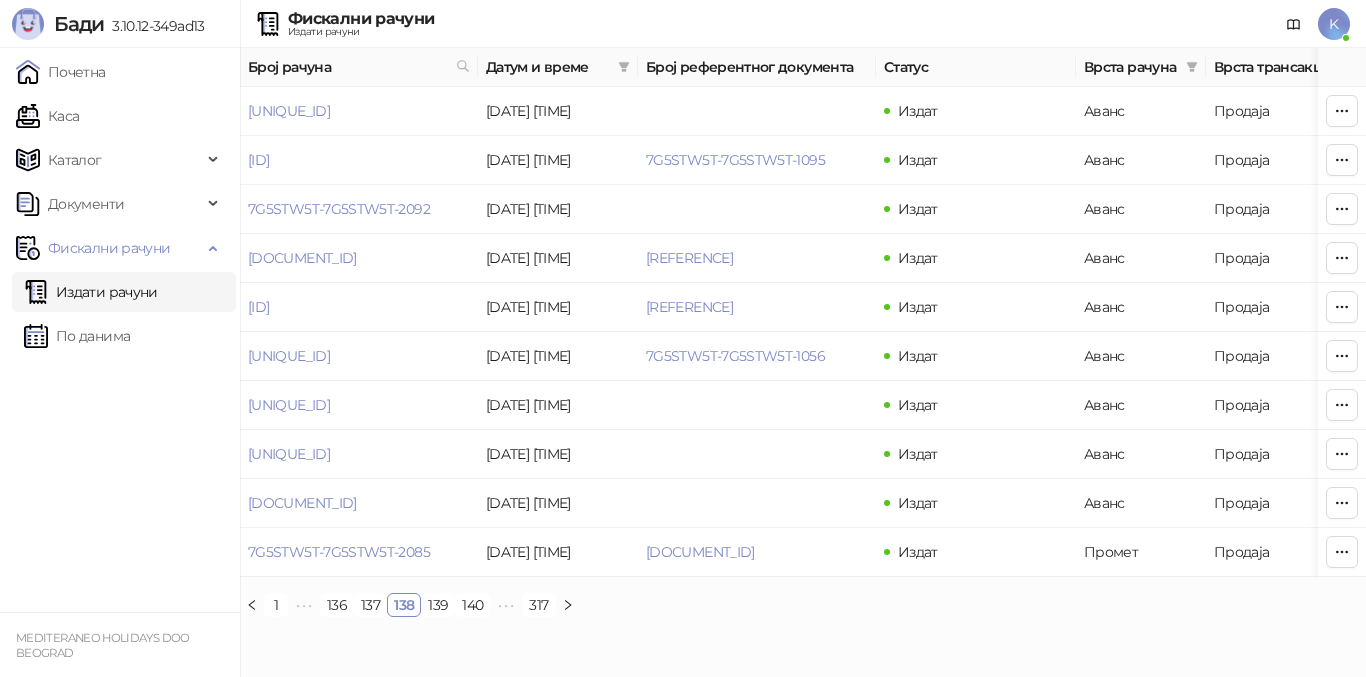 click on "Бади 3.10.12-349ad13 Почетна Каса Каталог Документи Фискални рачуни Издати рачуни По данима MEDITERANEO HOLIDAYS DOO BEOGRAD Фискални рачуни Издати рачуни K  Број рачуна Датум и време Број референтног документа Статус Врста рачуна Врста трансакције Износ Касир Продајно место                     [DOCUMENT_ID] [DATE] [TIME] Издат Аванс Продаја [AMOUNT] Kasir   Poslovnica YBC [DOCUMENT_ID] [DATE] [TIME] [DOCUMENT_ID] Издат Аванс Продаја [AMOUNT] Kasir   Poslovnica YBC [DOCUMENT_ID] [DATE] [TIME] Издат Аванс Продаја [AMOUNT] Kasir   Poslovnica YBC [DOCUMENT_ID] [DATE] [TIME] [DOCUMENT_ID] Издат Аванс Продаја [AMOUNT] Kasir   Poslovnica YBC 1 136" at bounding box center [683, 316] 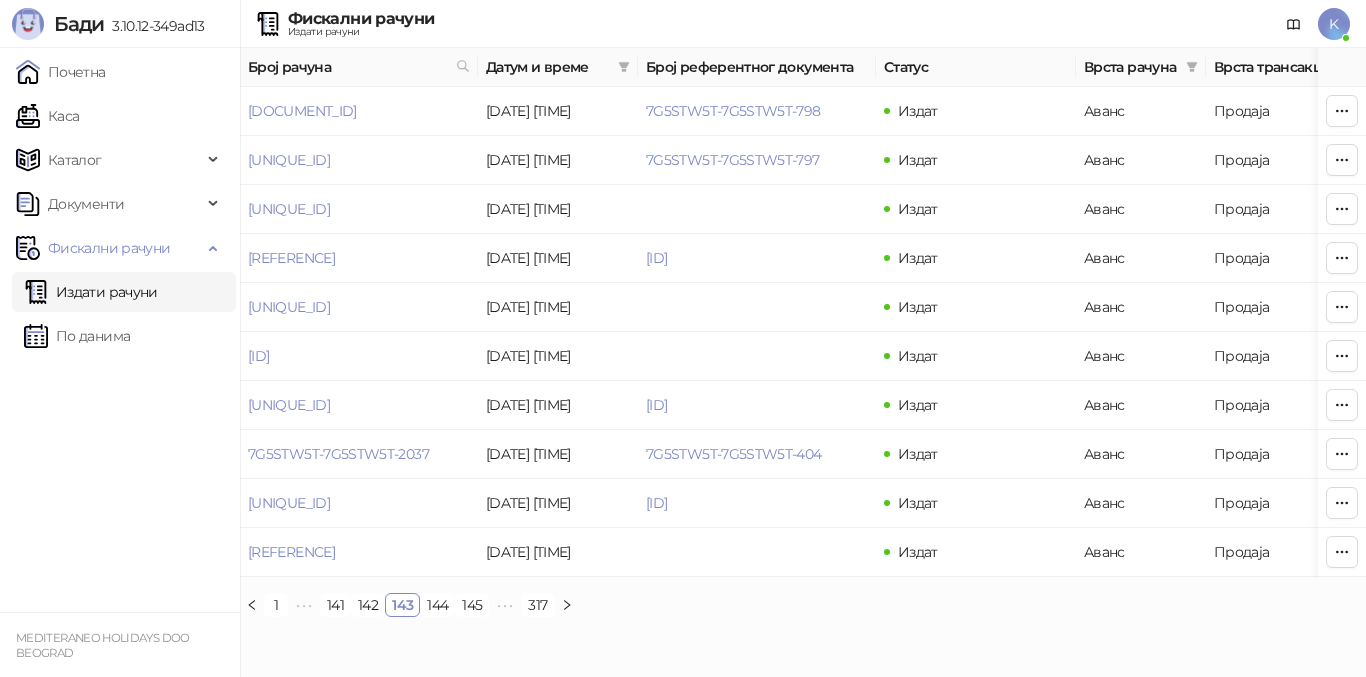 click on "•••" at bounding box center [505, 605] 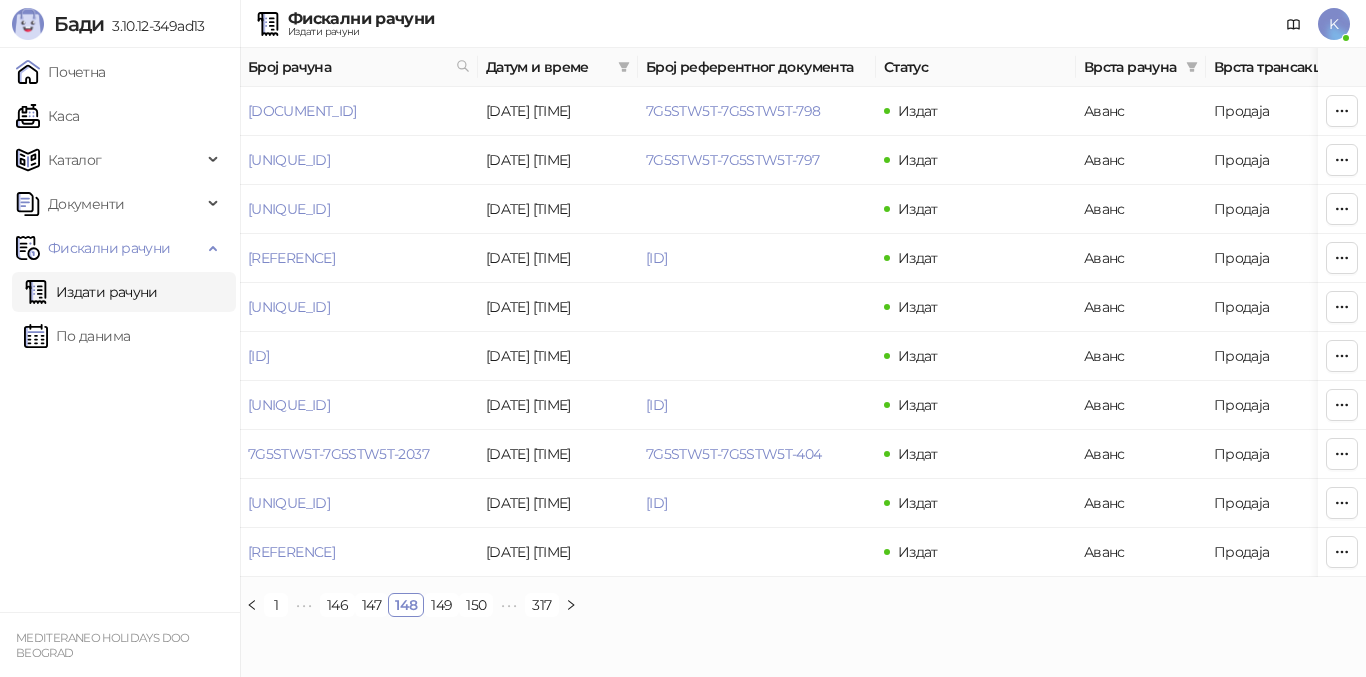 click on "•••" at bounding box center [509, 605] 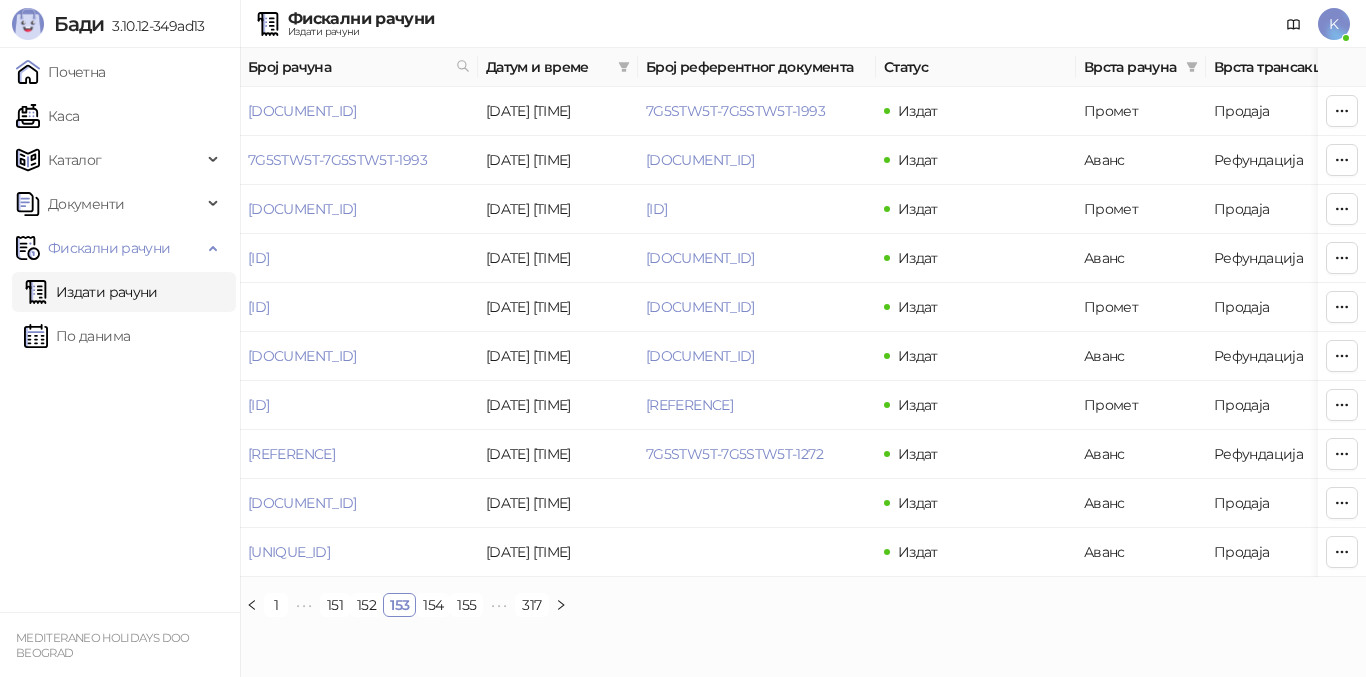 click on "•••" at bounding box center (499, 605) 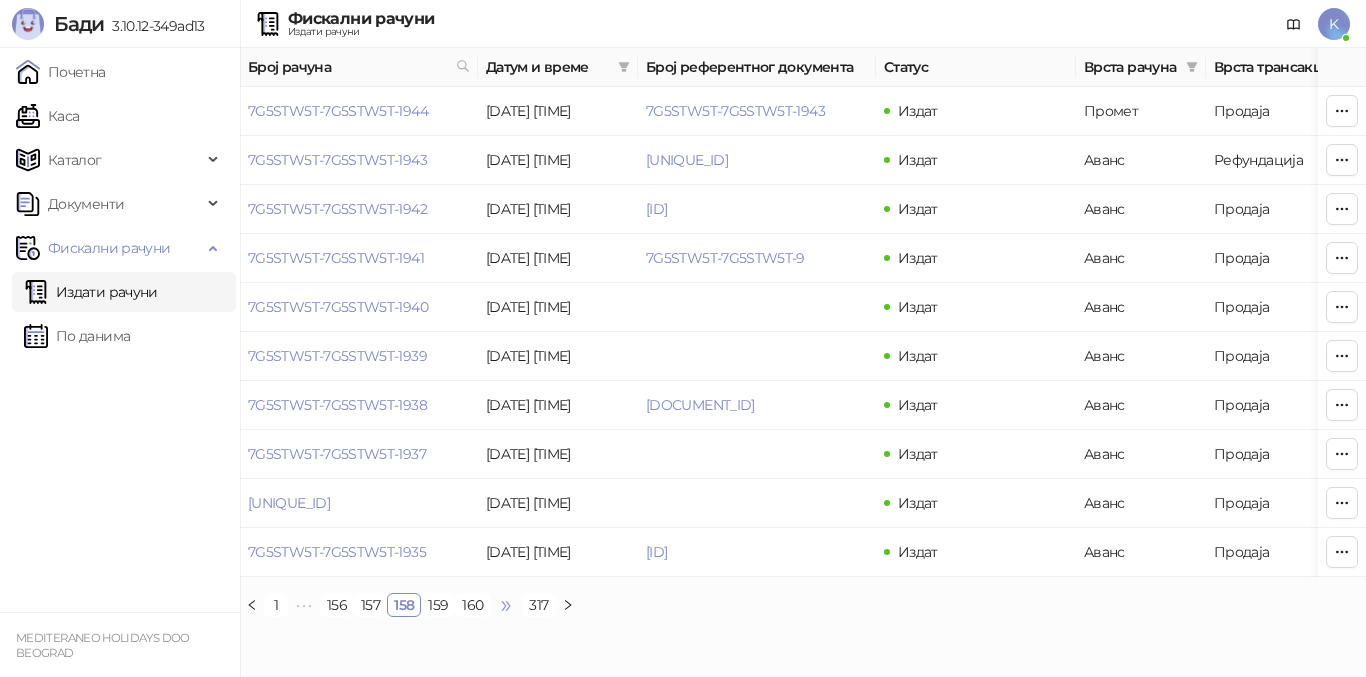 click on "•••" at bounding box center (506, 605) 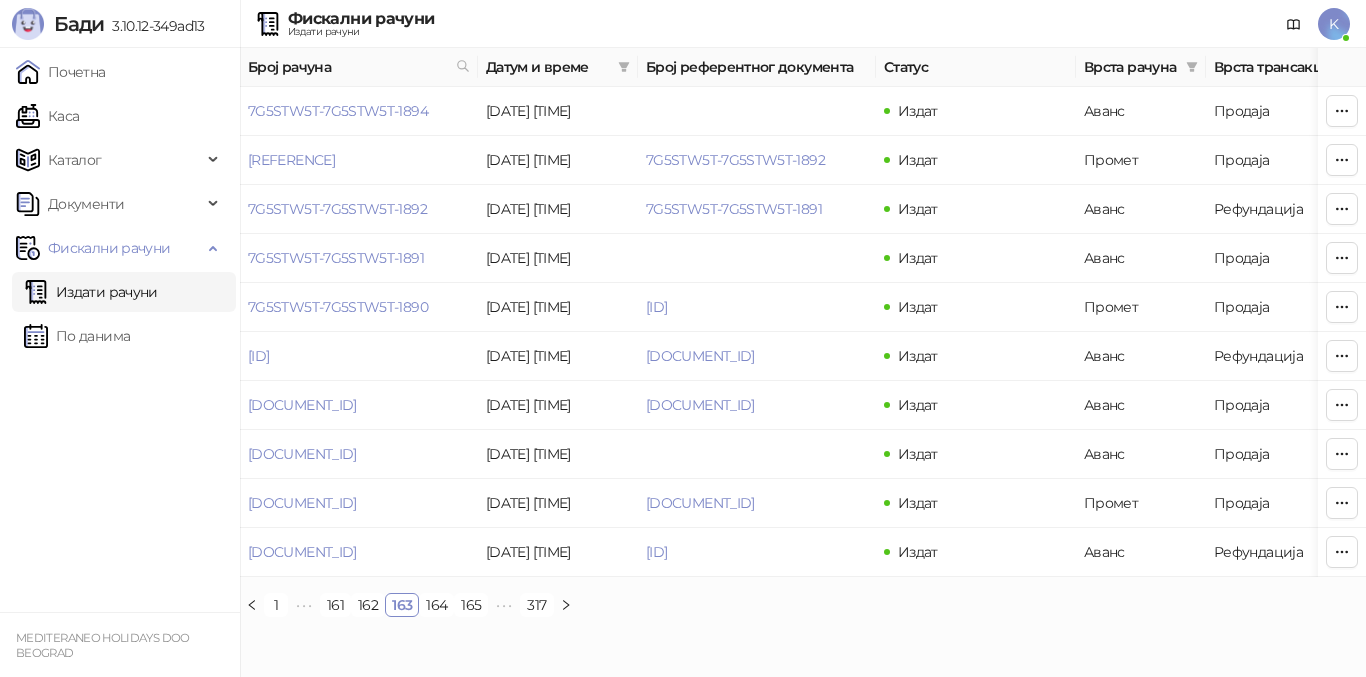 click on "•••" at bounding box center [504, 605] 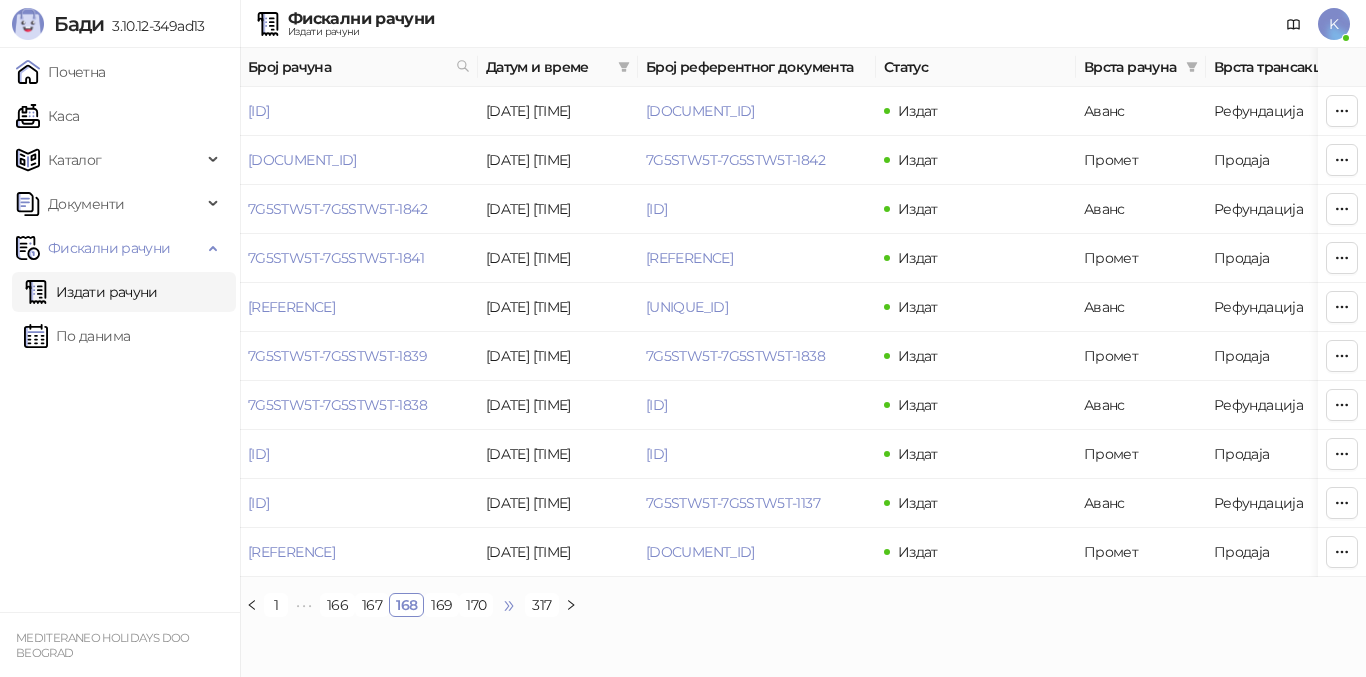 click on "•••" at bounding box center [509, 605] 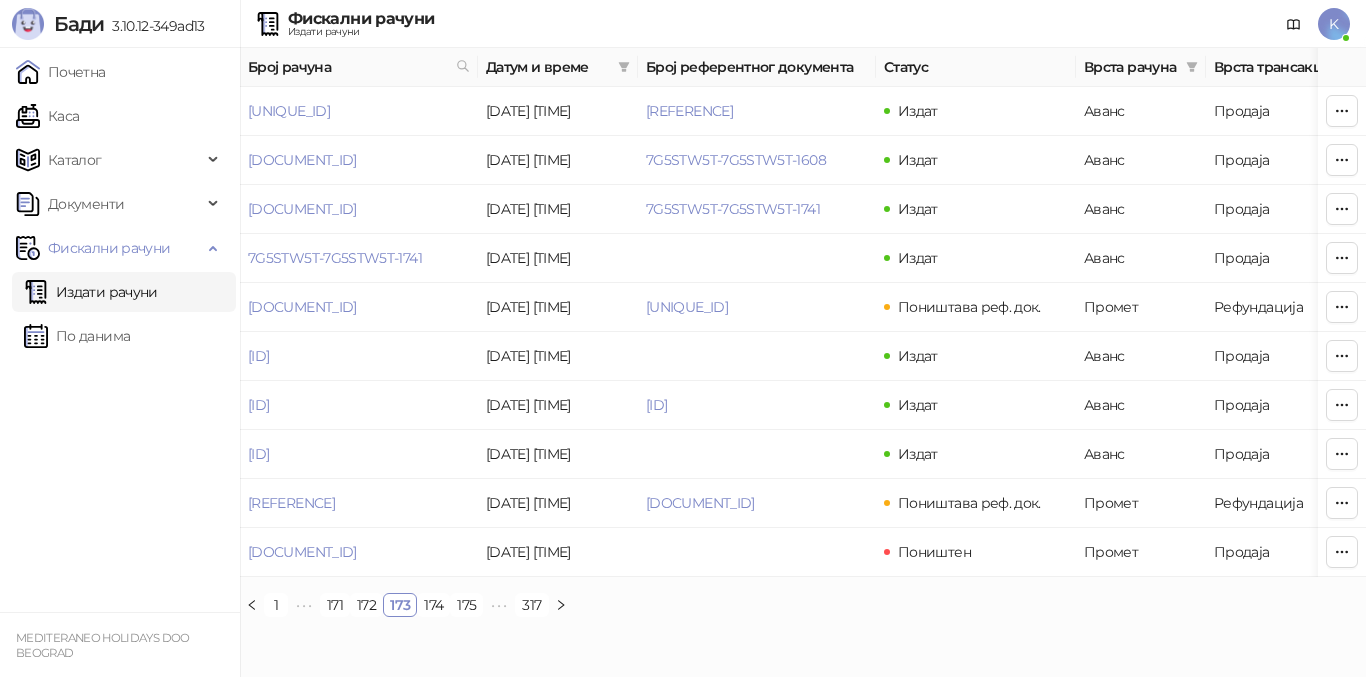 click on "•••" at bounding box center (499, 605) 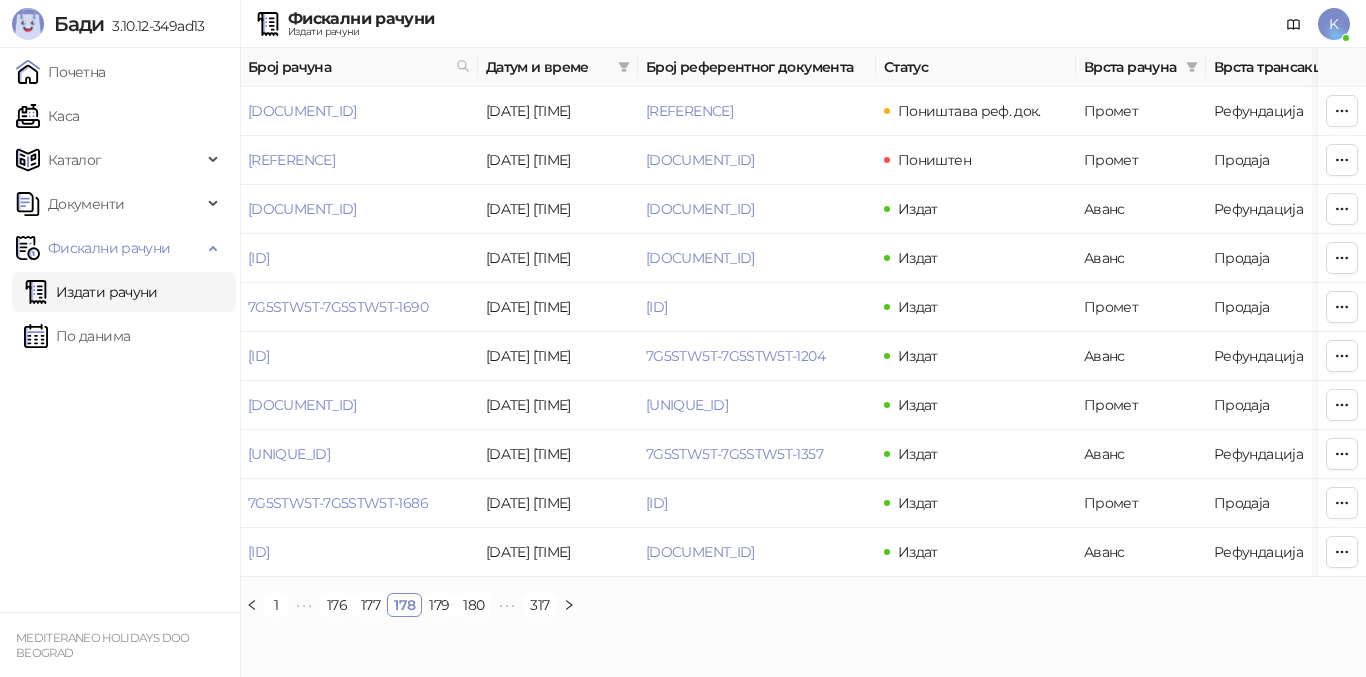 click on "•••" at bounding box center [507, 605] 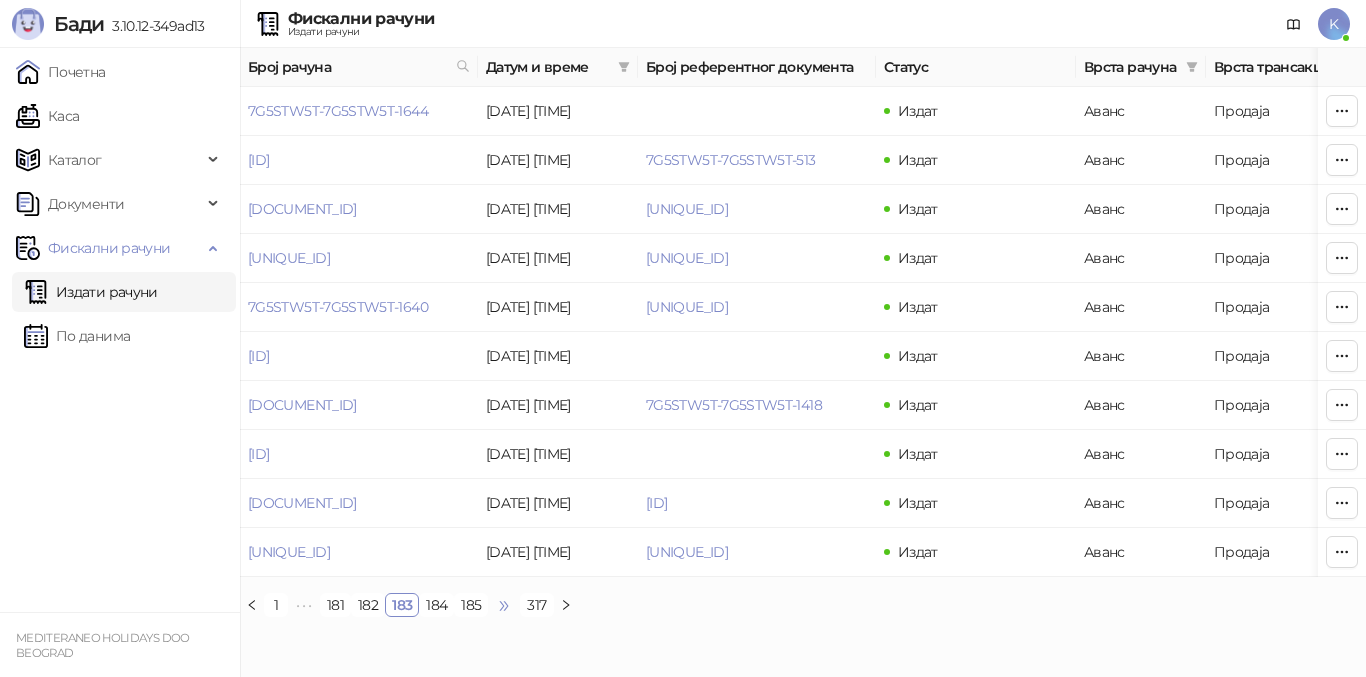 click on "•••" at bounding box center [504, 605] 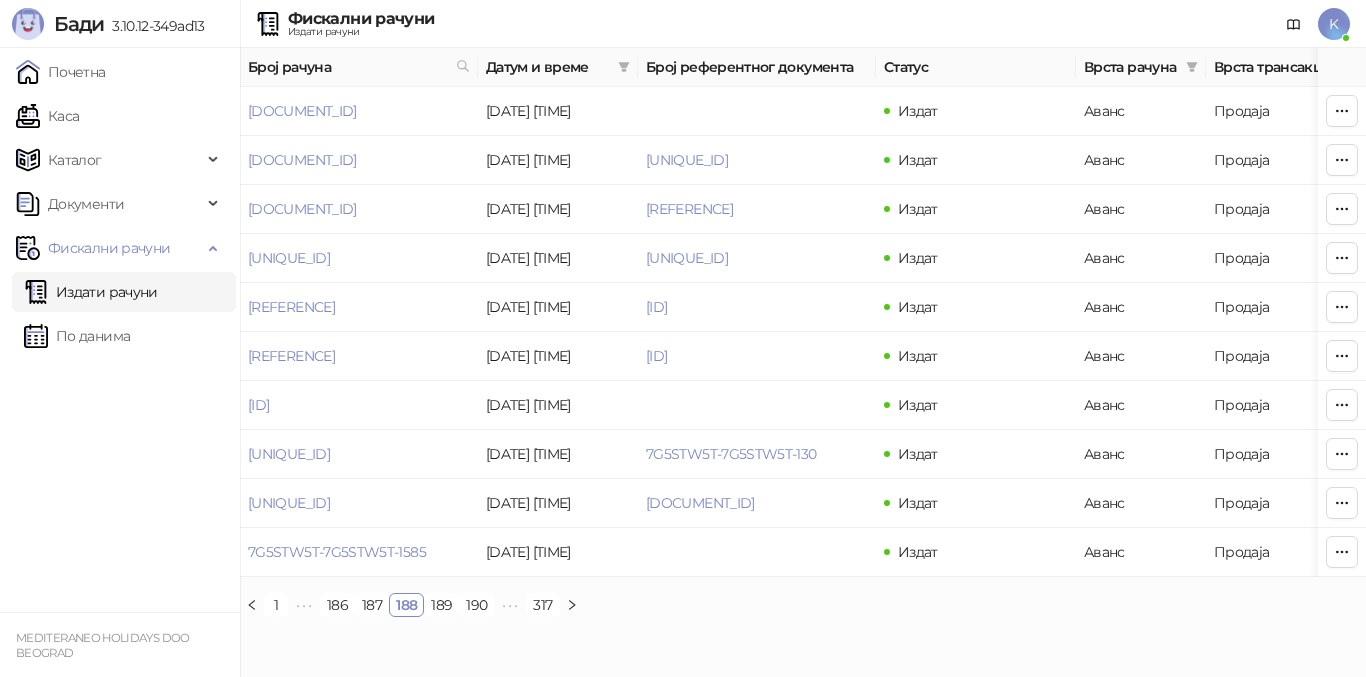 click on "•••" at bounding box center [510, 605] 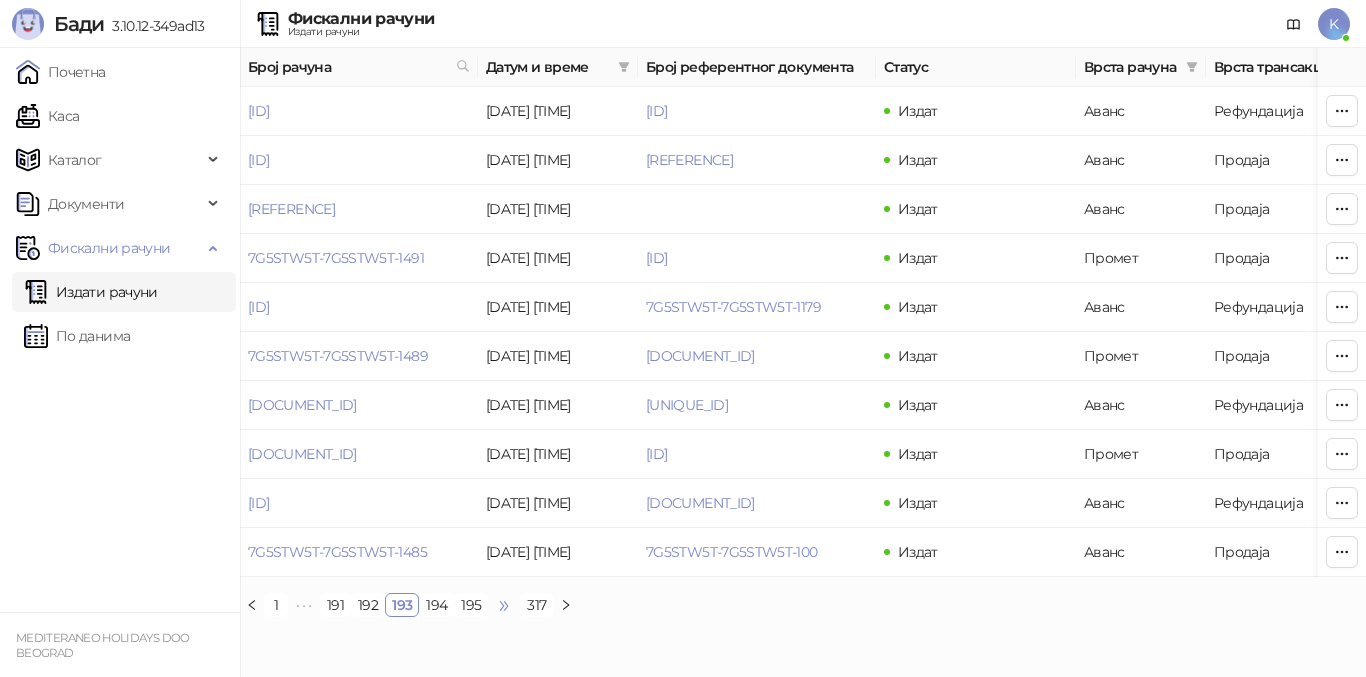 click on "•••" at bounding box center [504, 605] 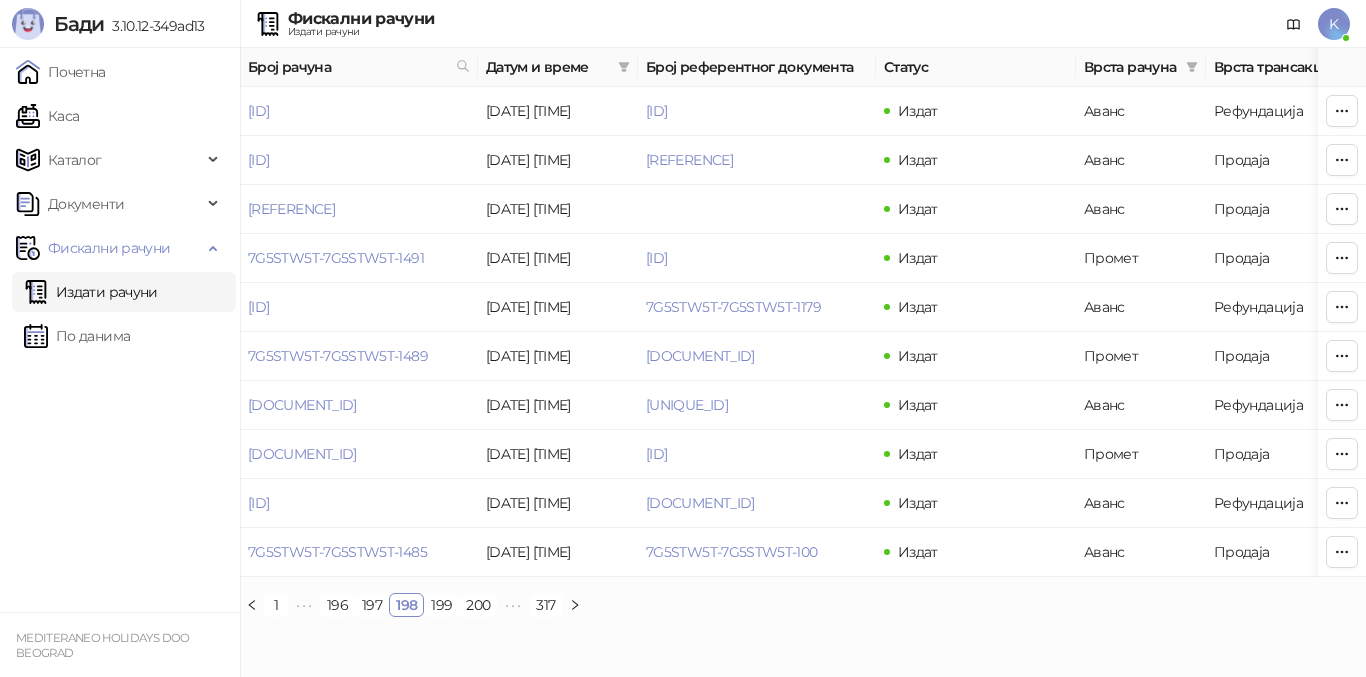 click on "•••" at bounding box center (513, 605) 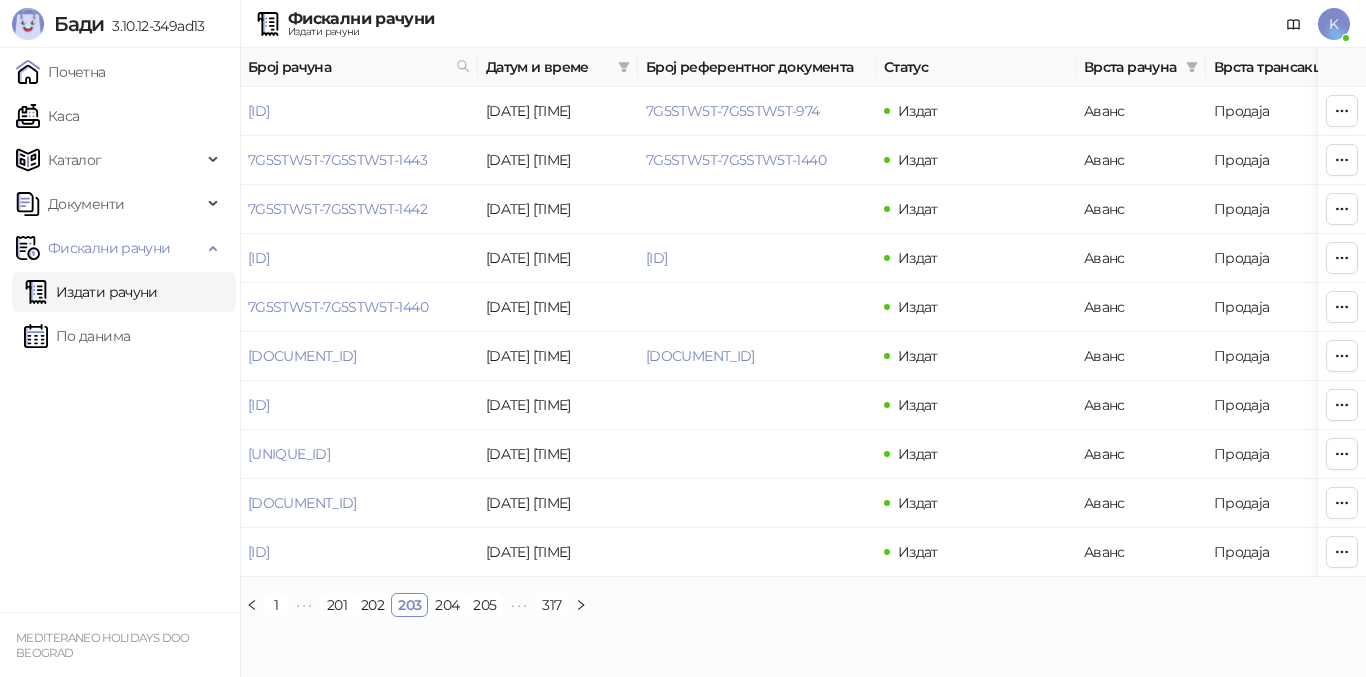 click on "205" at bounding box center [484, 605] 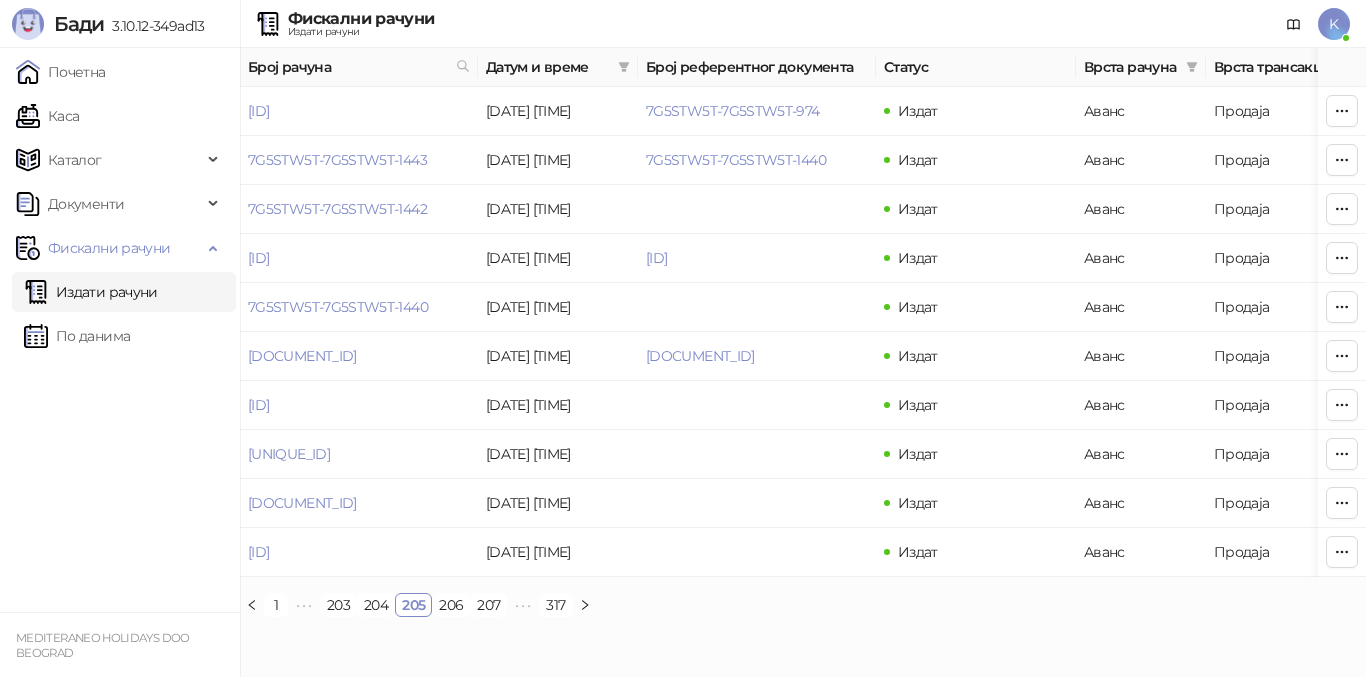 click on "207" at bounding box center (488, 605) 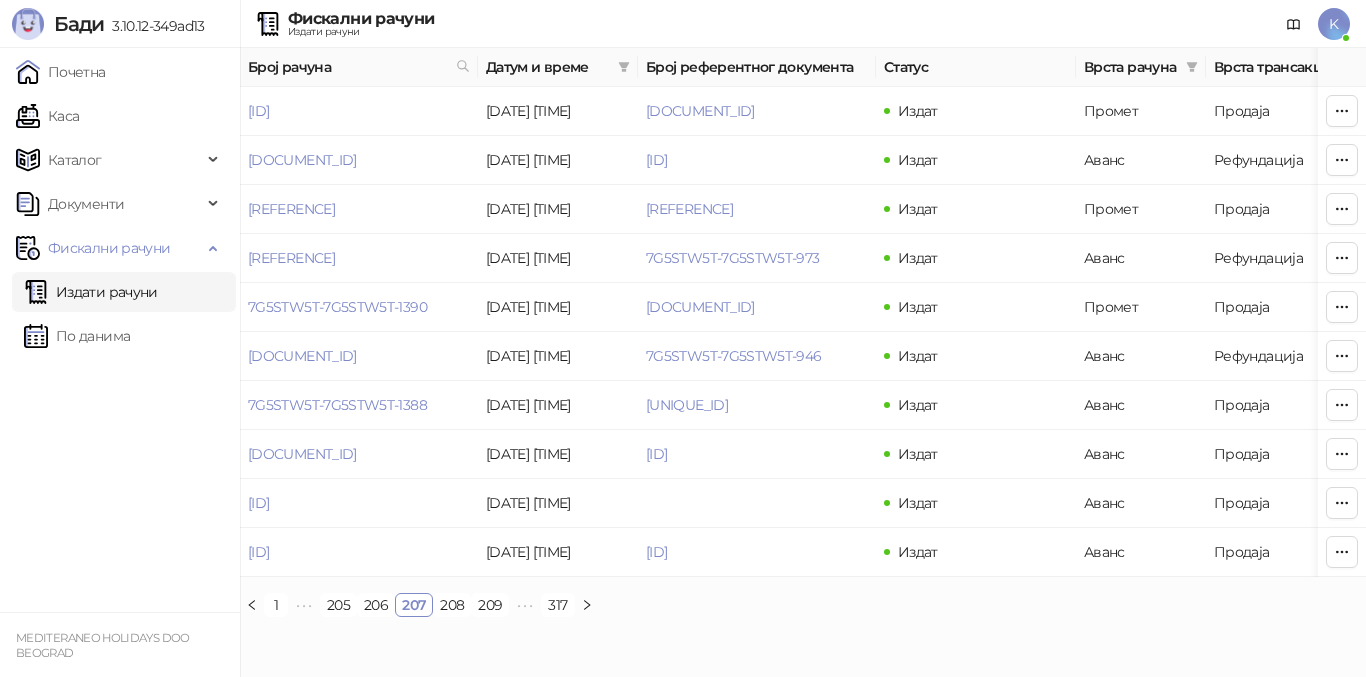 click on "209" at bounding box center [490, 605] 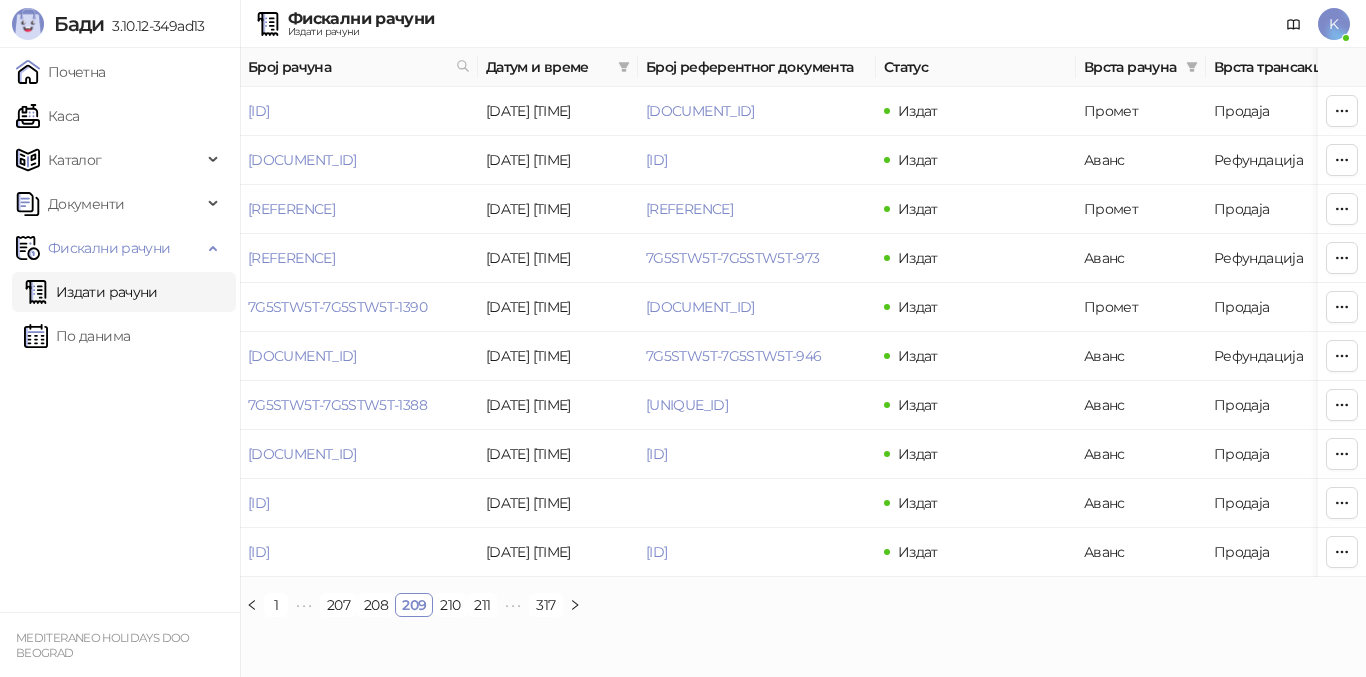 click on "•••" at bounding box center (513, 605) 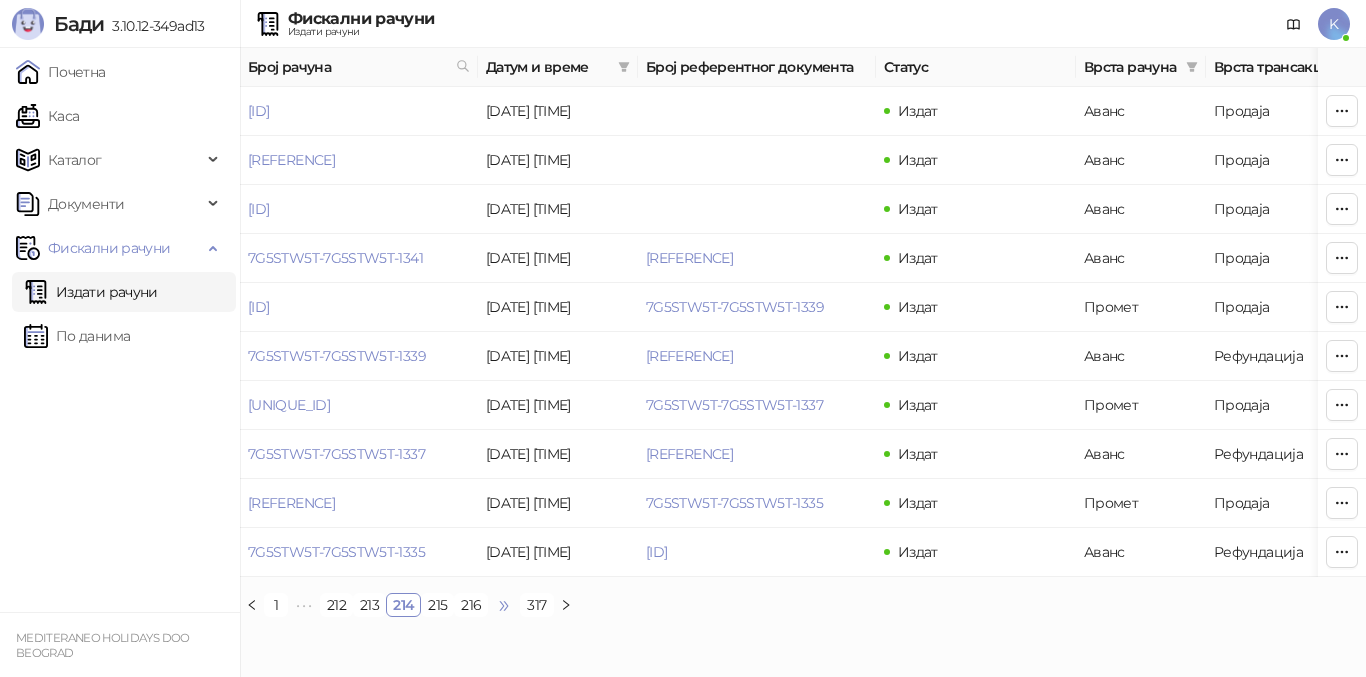 click on "•••" at bounding box center (504, 605) 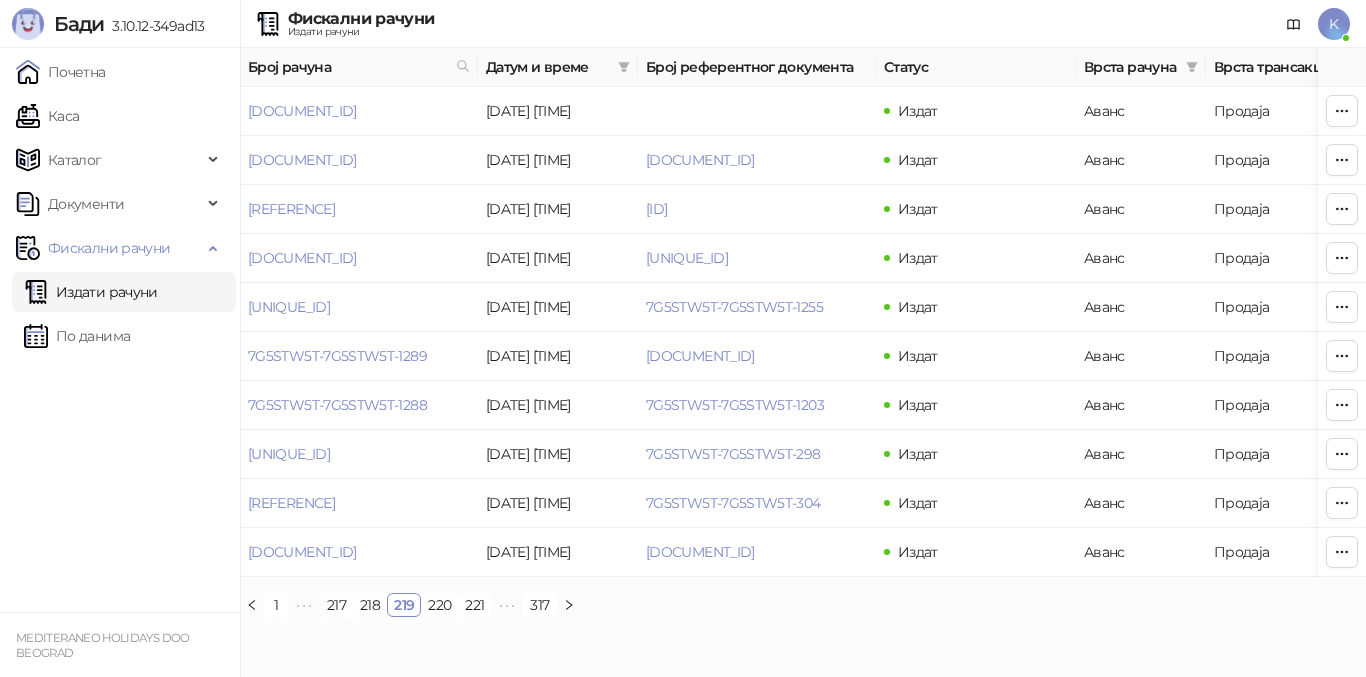 click on "•••" at bounding box center [507, 605] 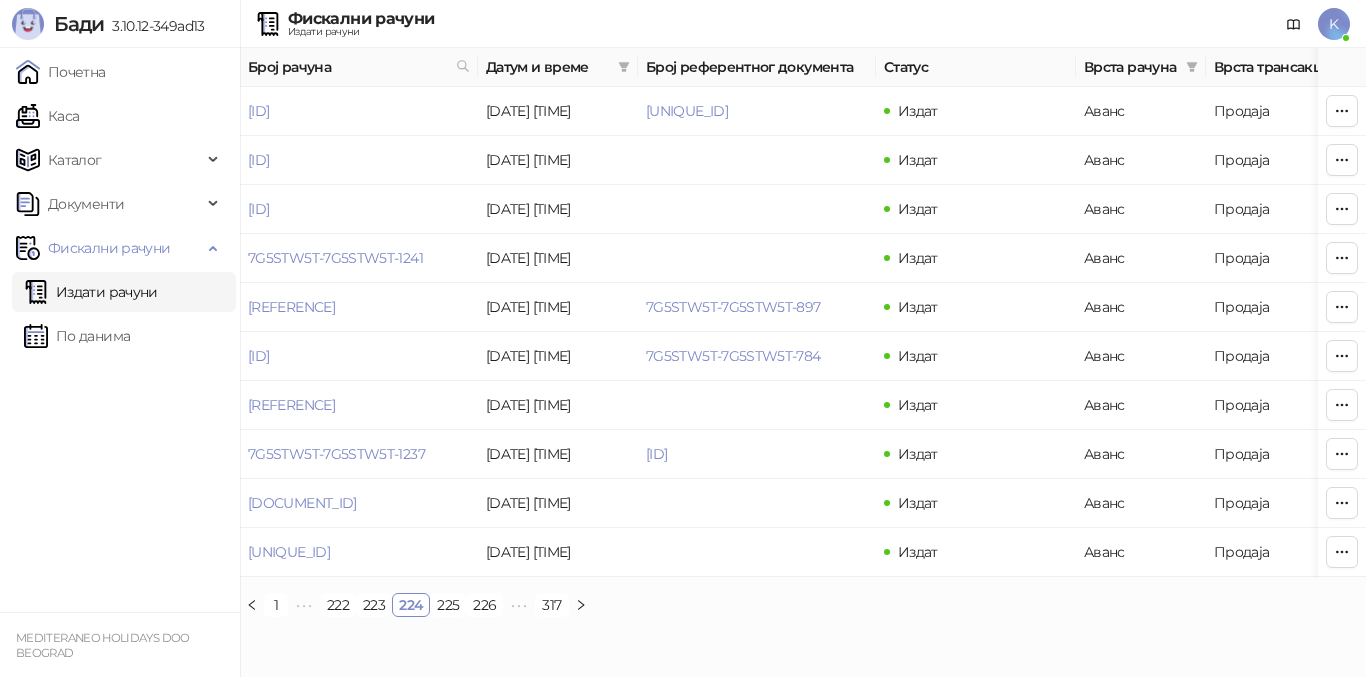 click on "•••" at bounding box center (519, 605) 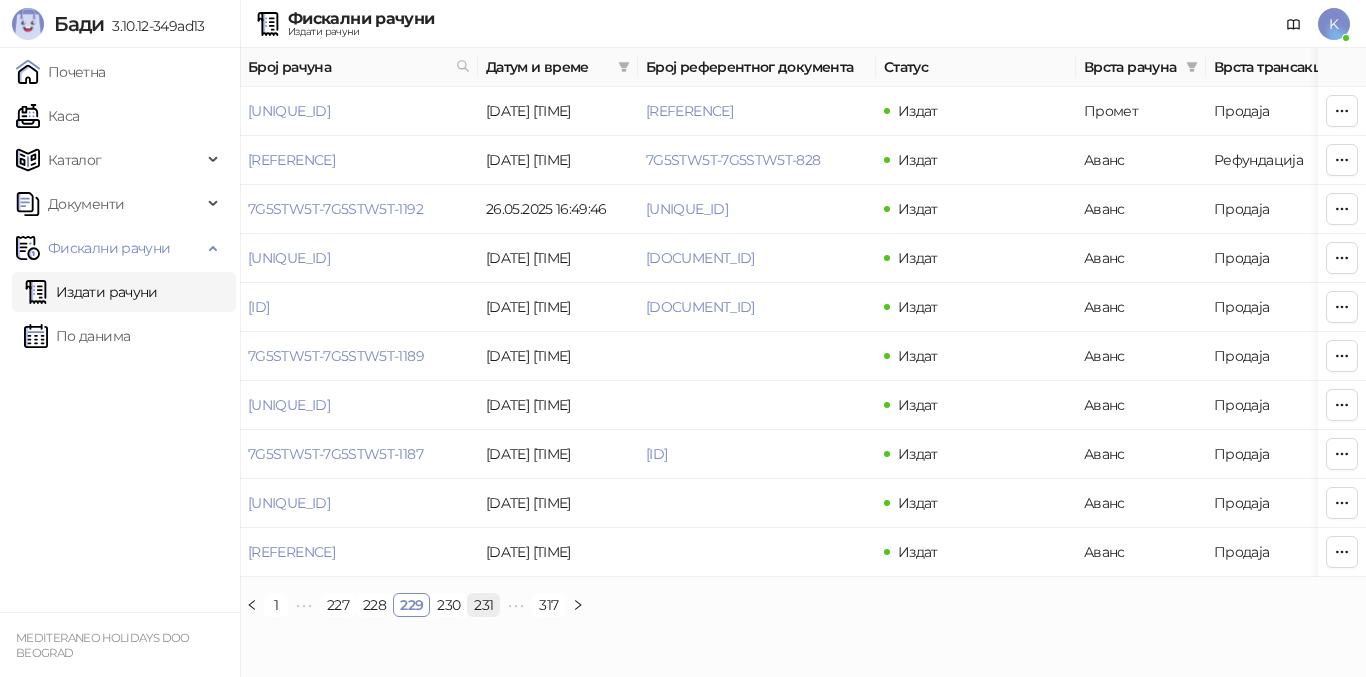 click on "231" at bounding box center (483, 605) 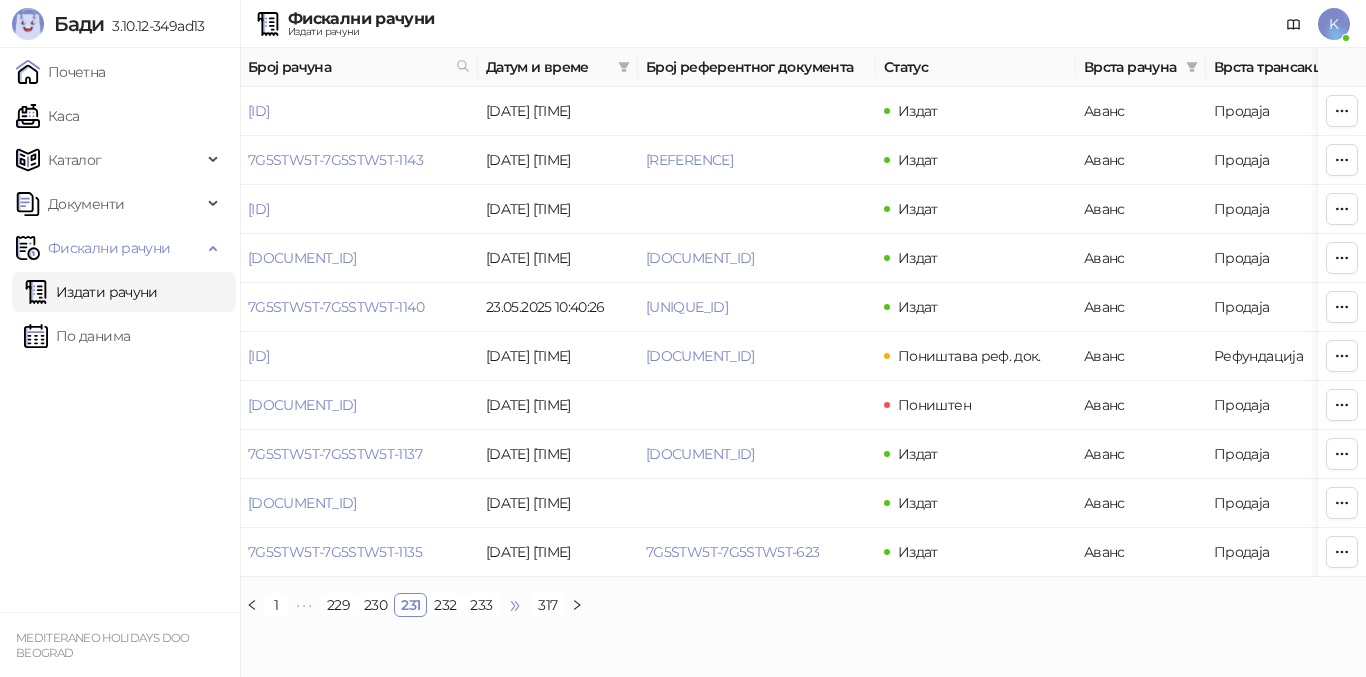 click on "•••" at bounding box center (515, 605) 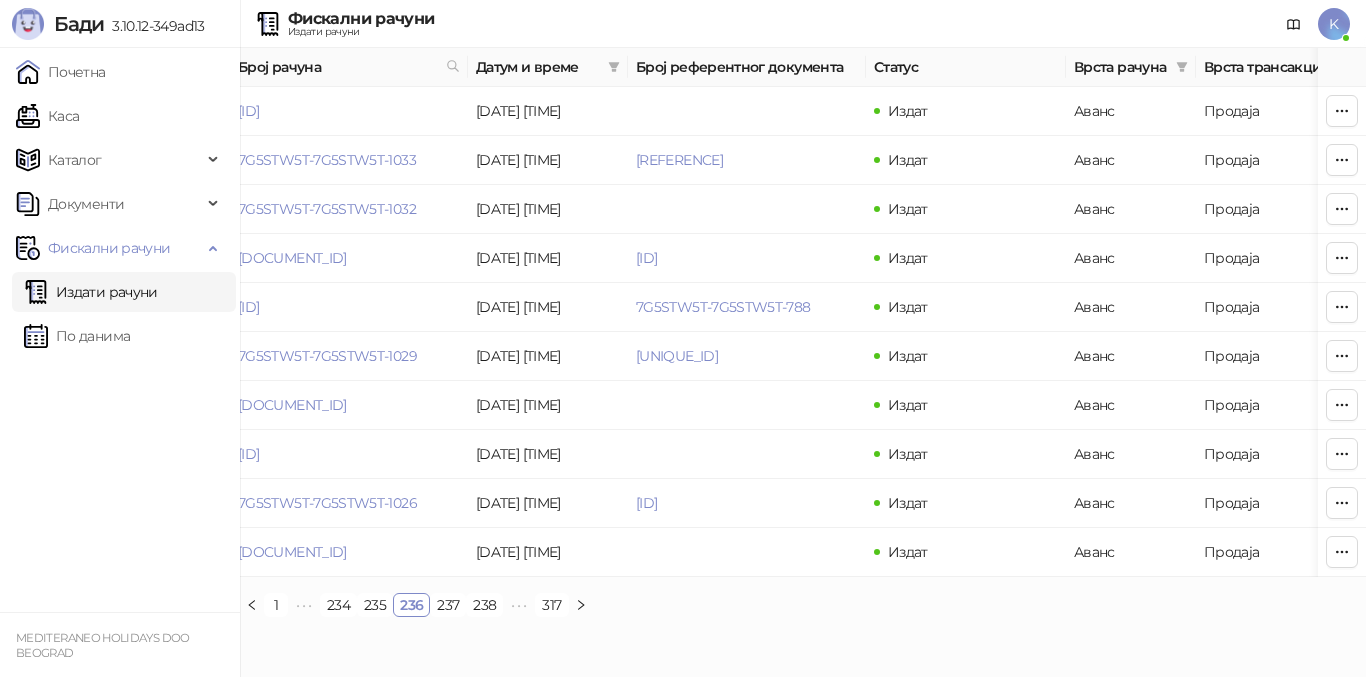 scroll, scrollTop: 0, scrollLeft: 0, axis: both 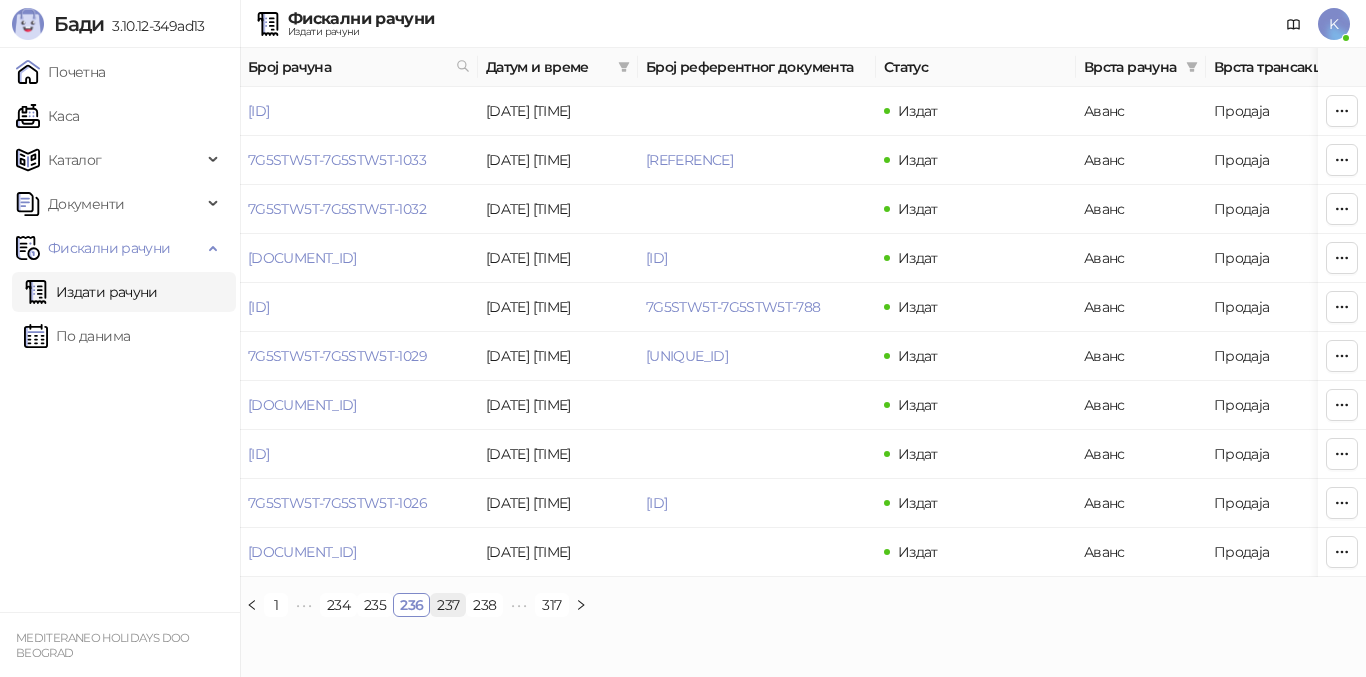 click on "237" at bounding box center (448, 605) 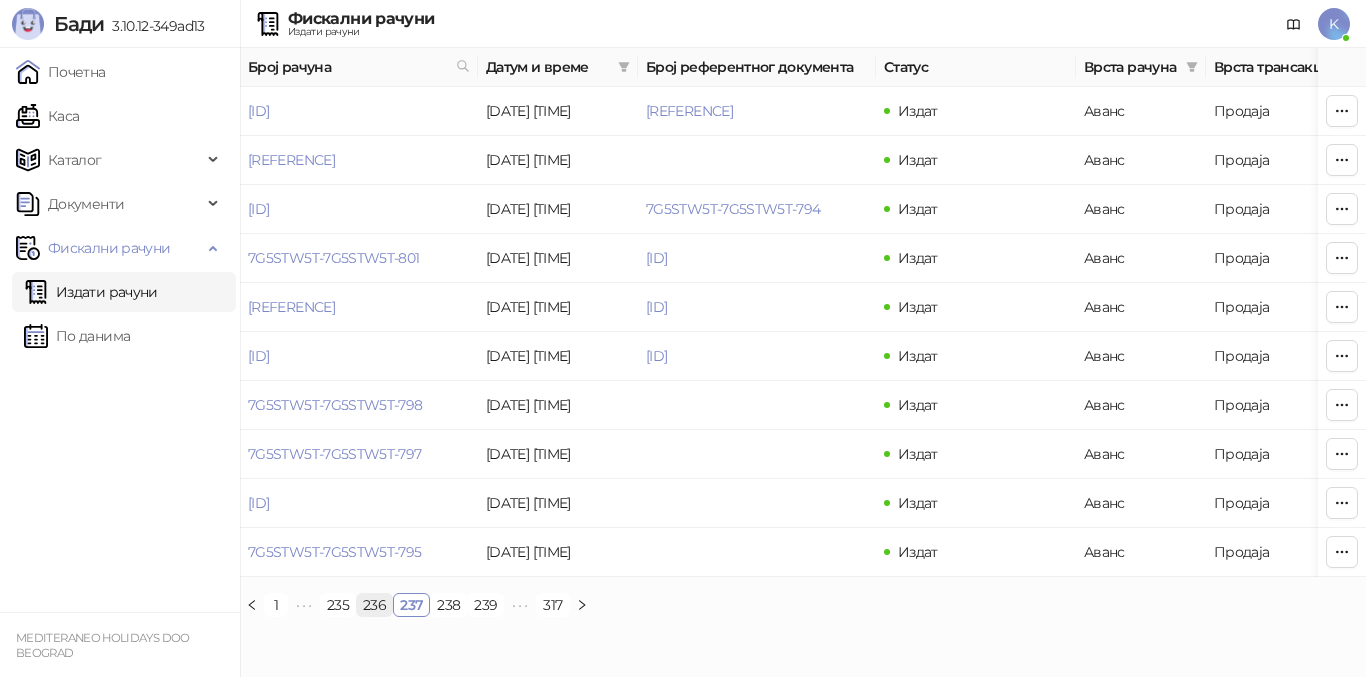 click on "236" at bounding box center (374, 605) 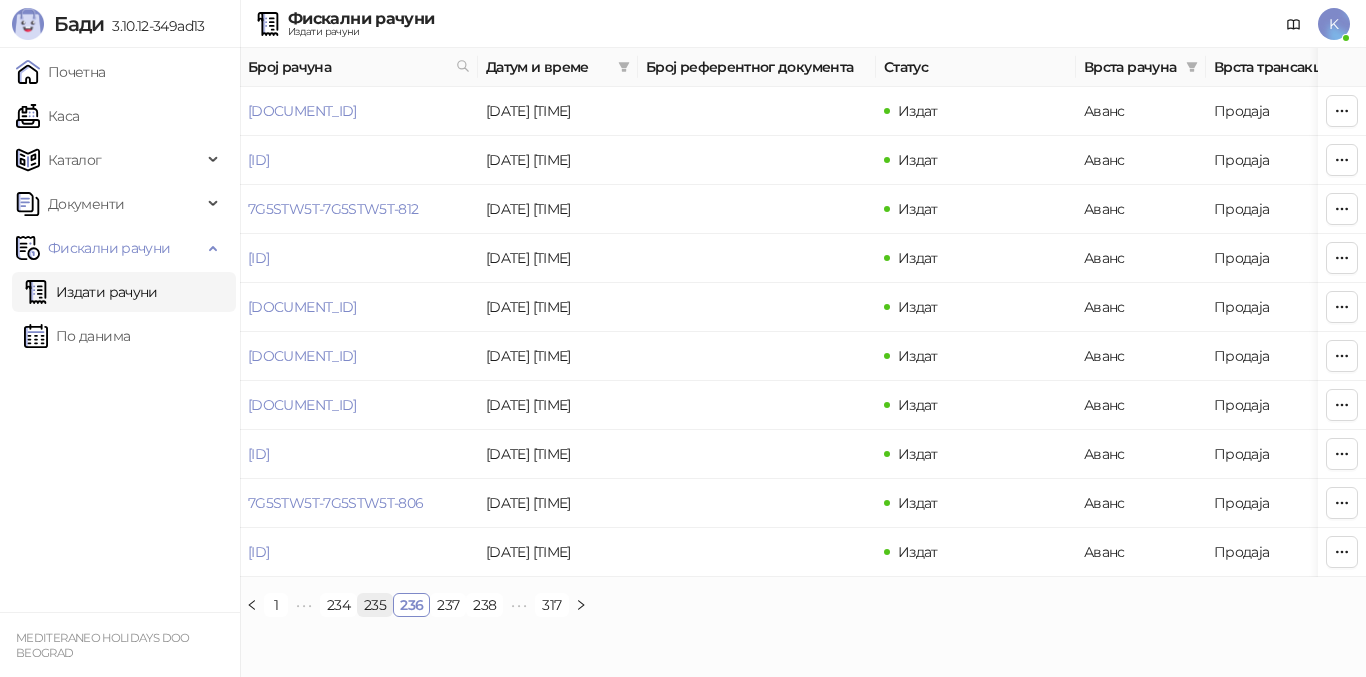 click on "235" at bounding box center (375, 605) 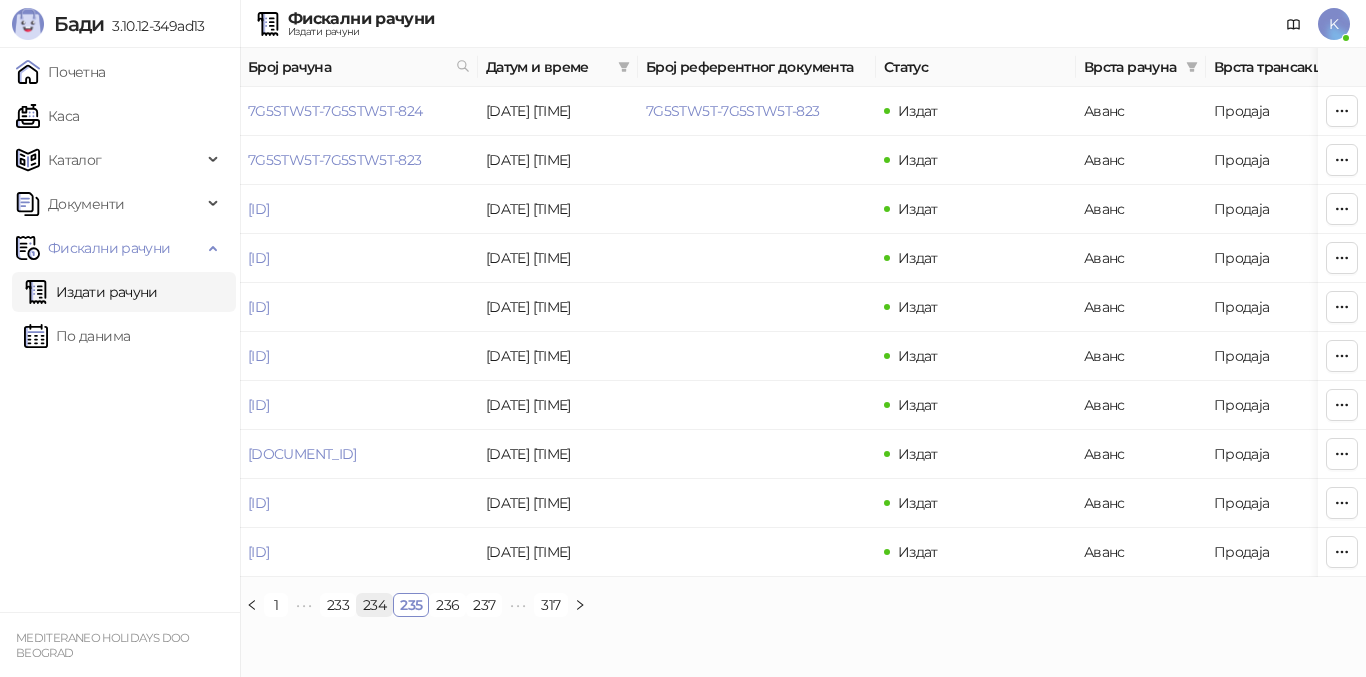 click on "234" at bounding box center (374, 605) 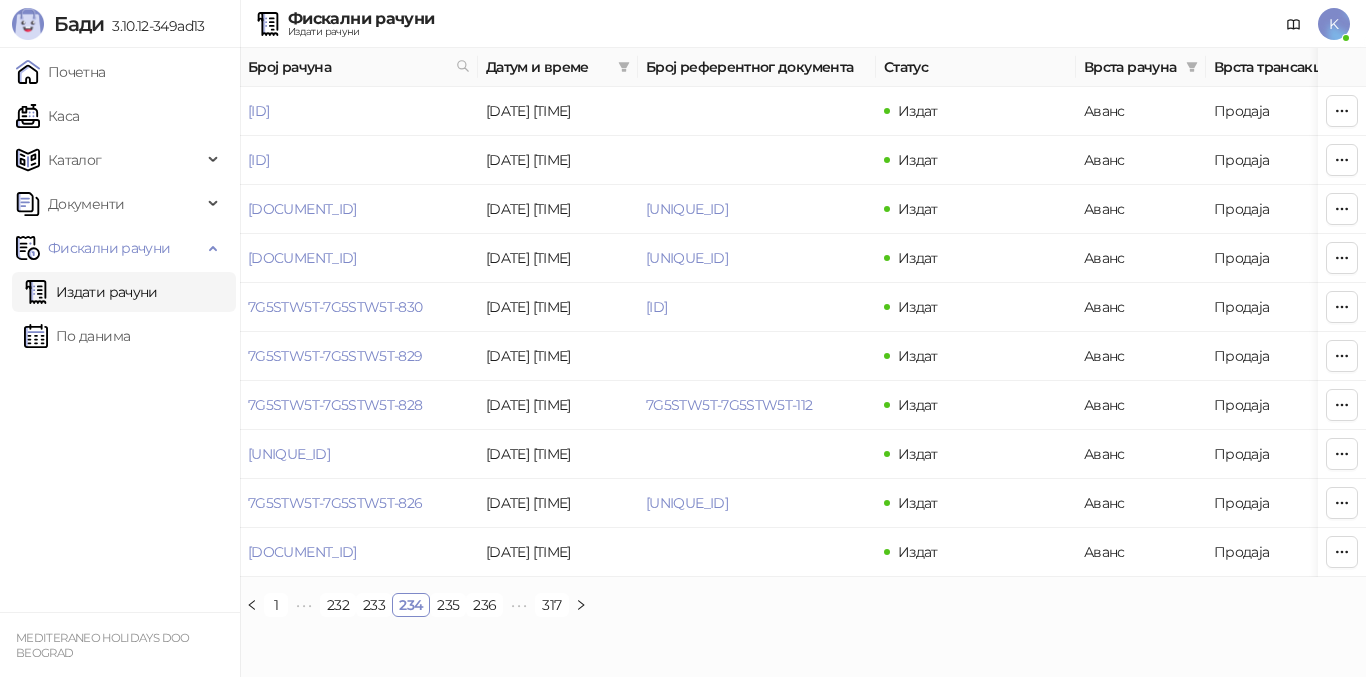 click on "232" at bounding box center (338, 605) 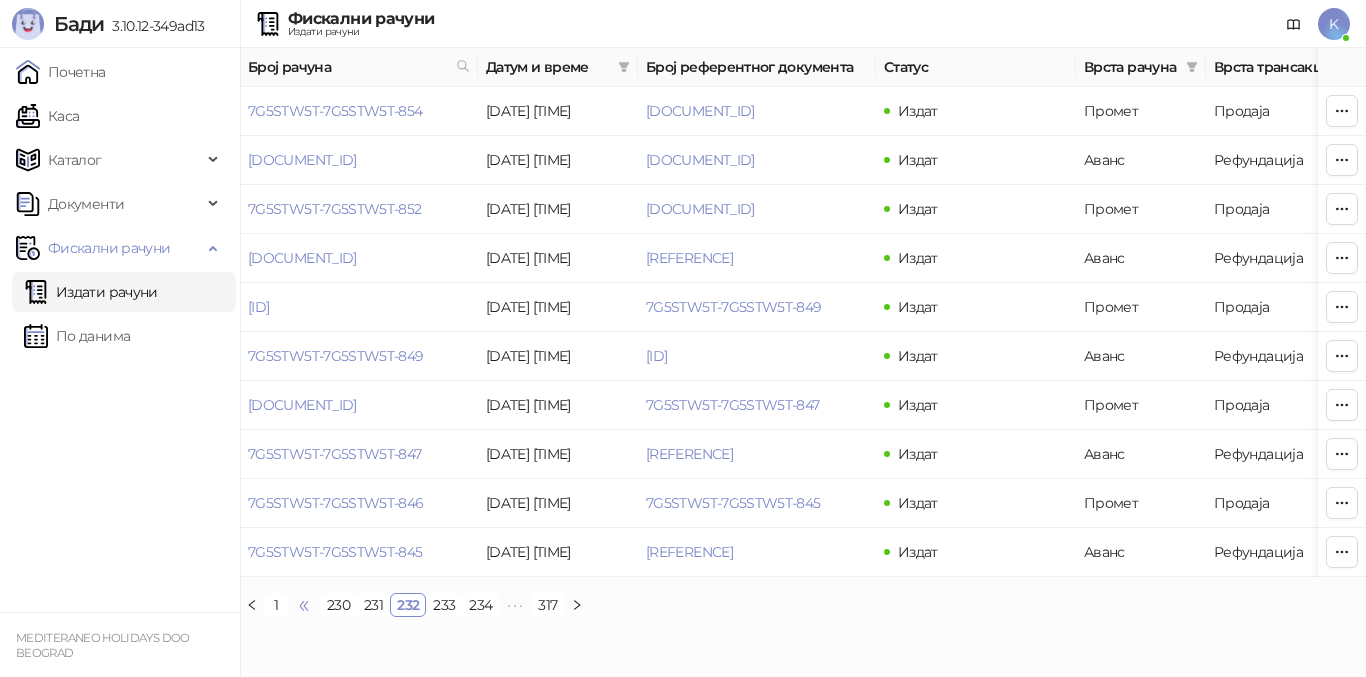 click on "•••" at bounding box center [304, 605] 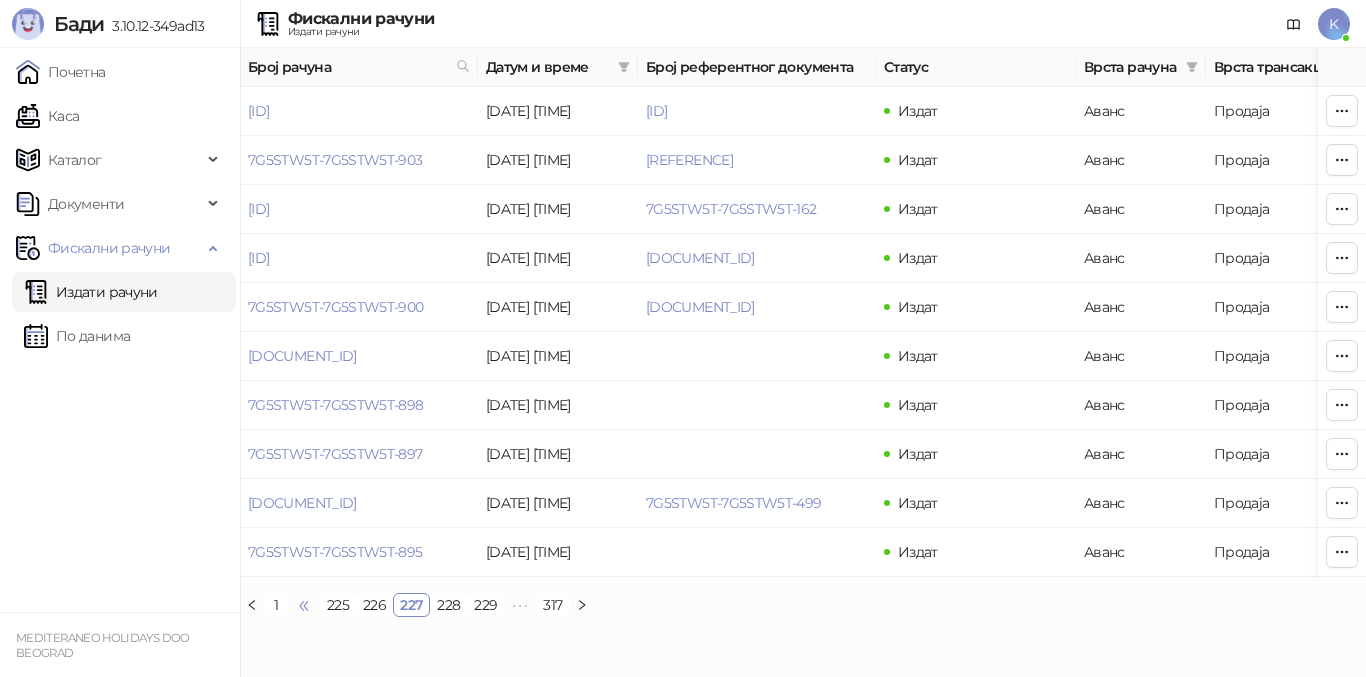 click on "•••" at bounding box center [304, 605] 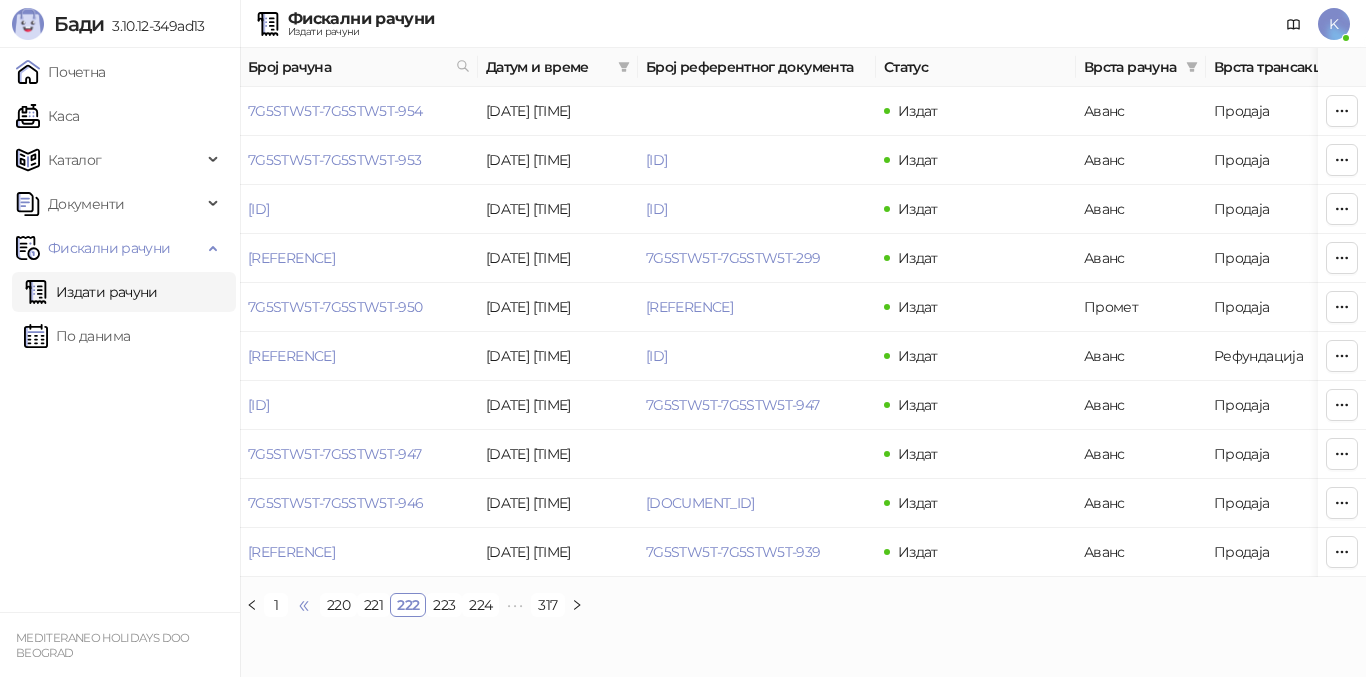 click on "•••" at bounding box center (304, 605) 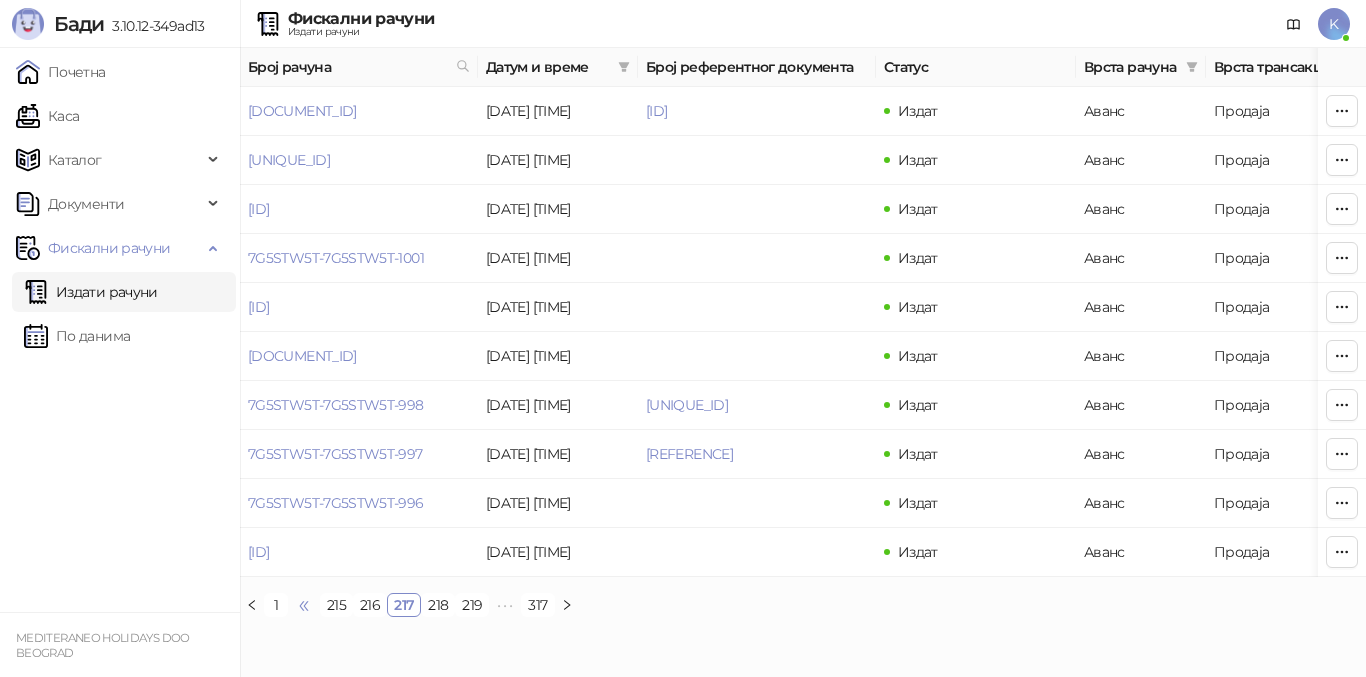 click on "•••" at bounding box center (304, 605) 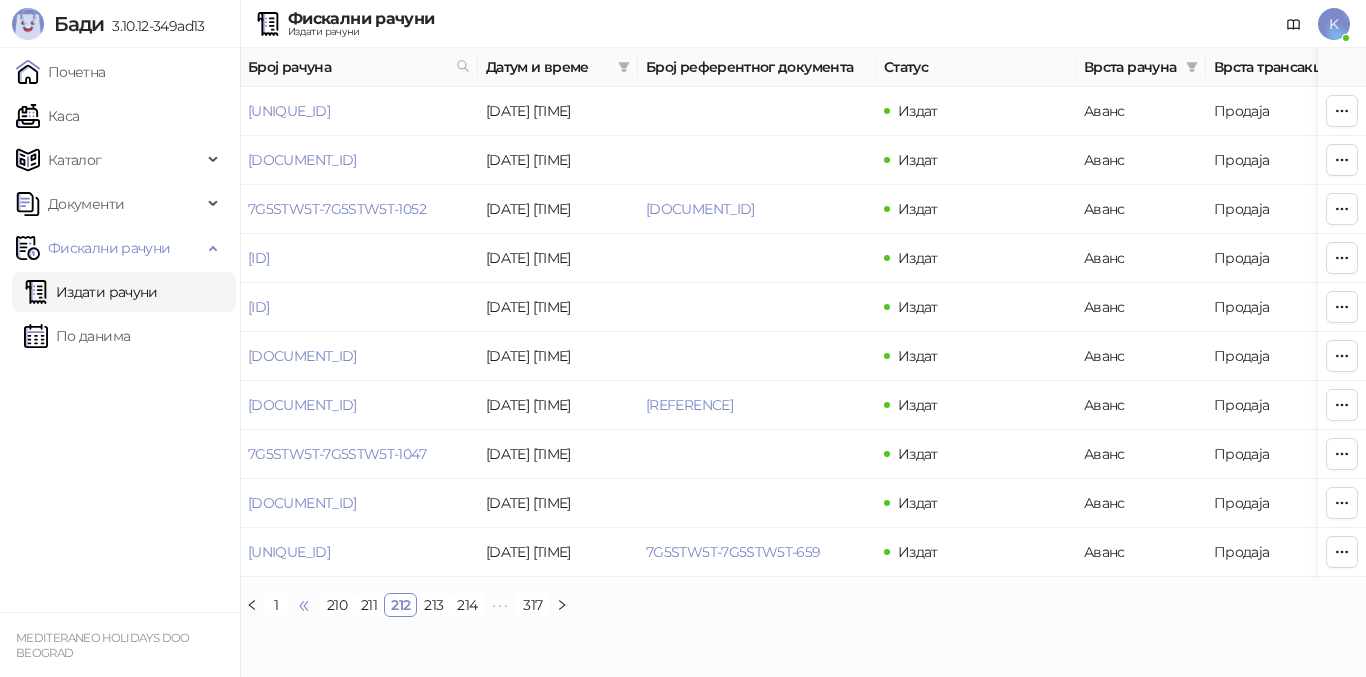 click on "•••" at bounding box center [304, 605] 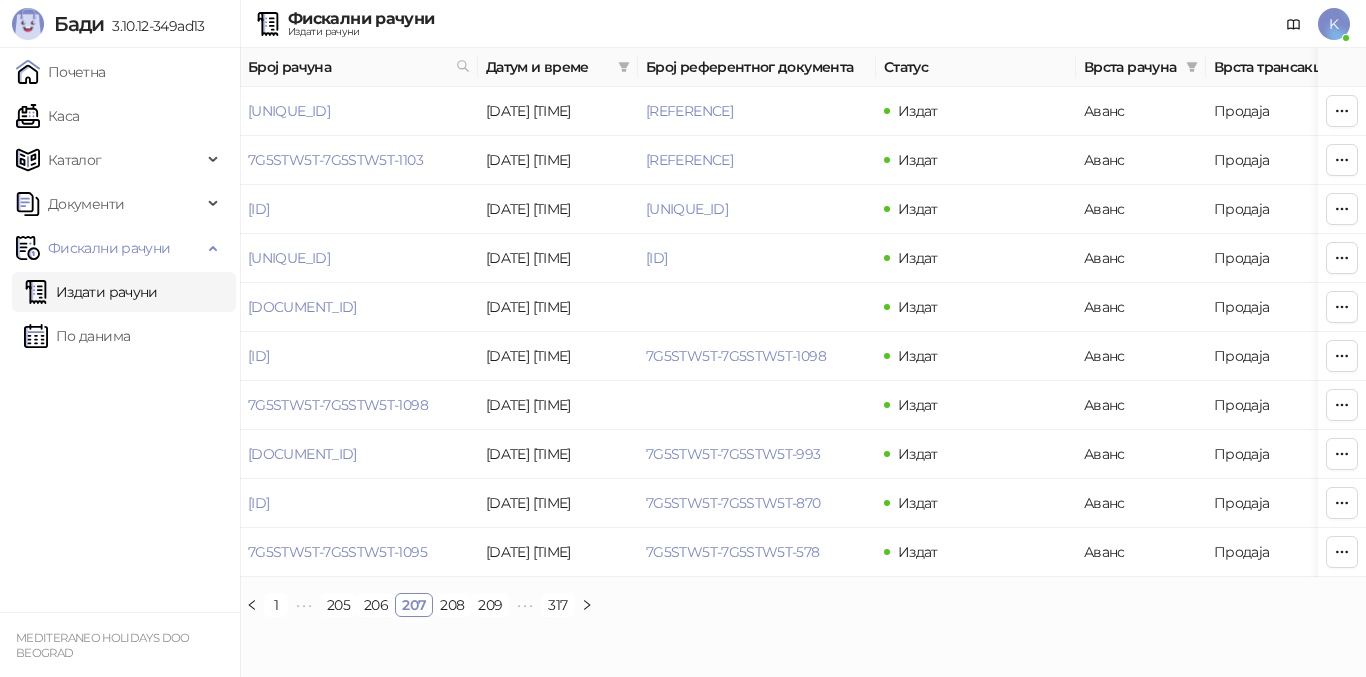 click on "•••" at bounding box center [304, 605] 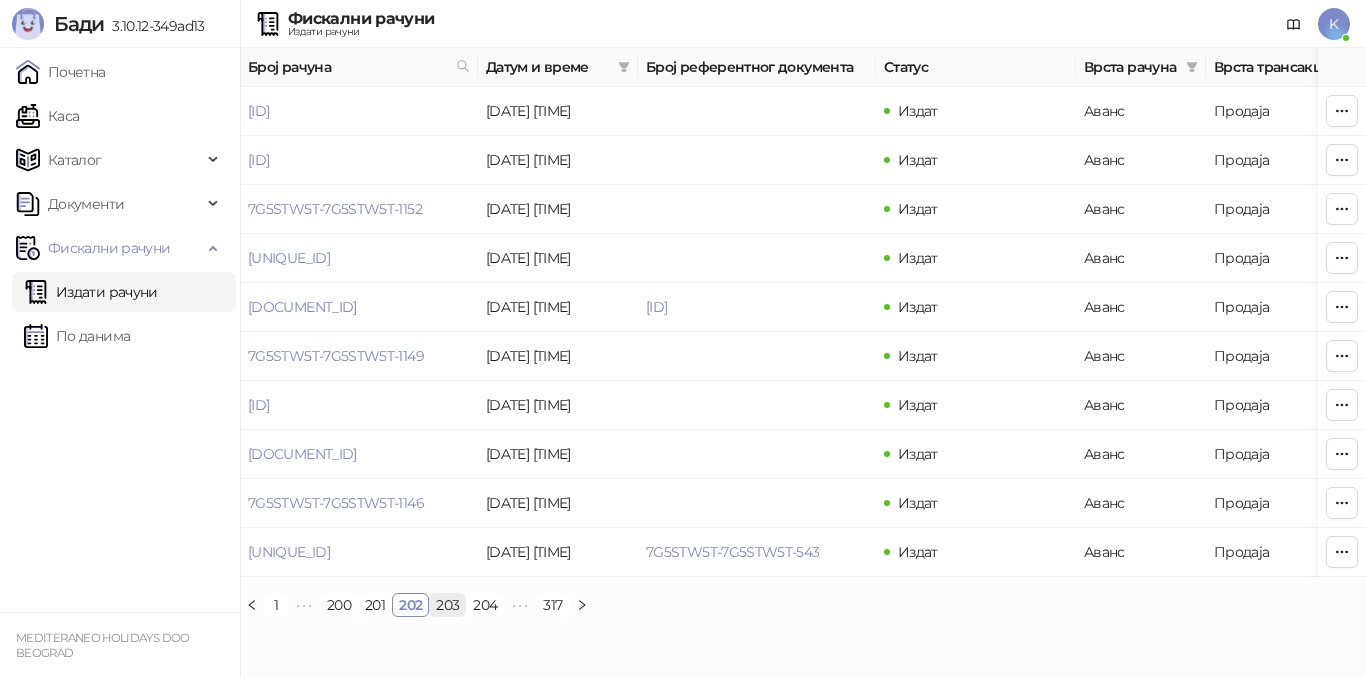 click on "203" at bounding box center (447, 605) 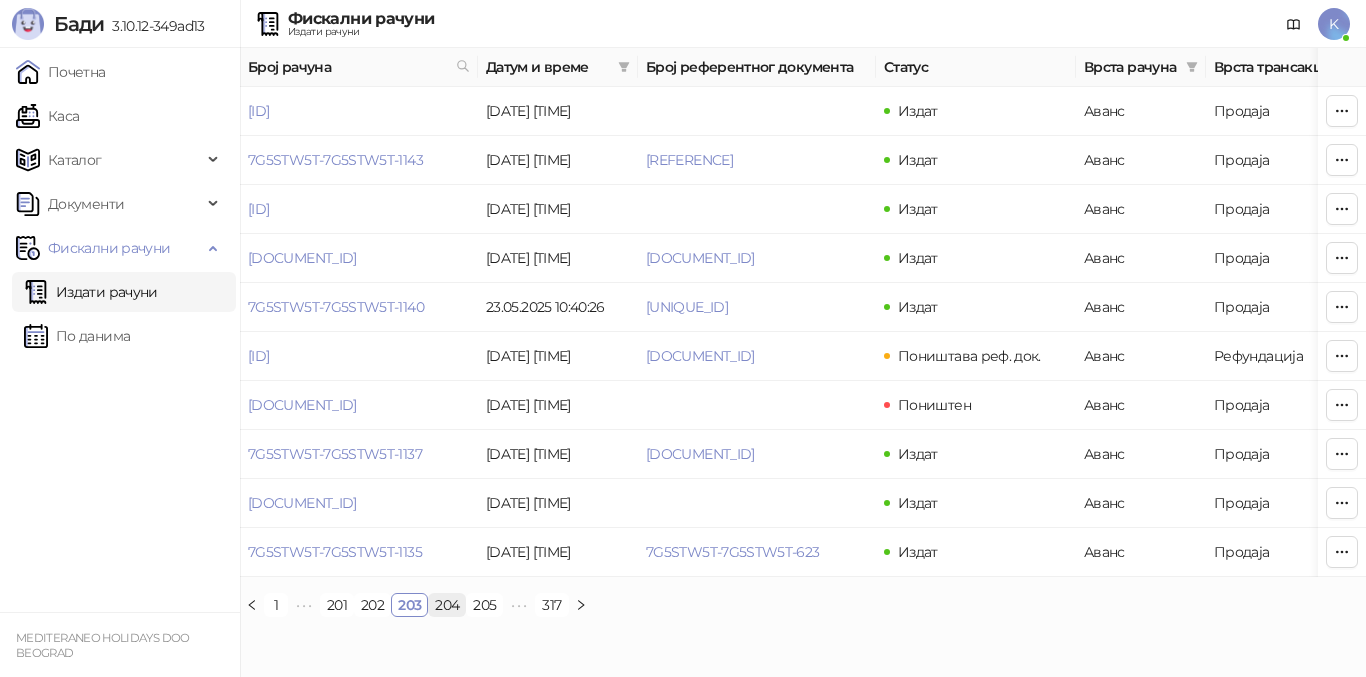 click on "204" at bounding box center [447, 605] 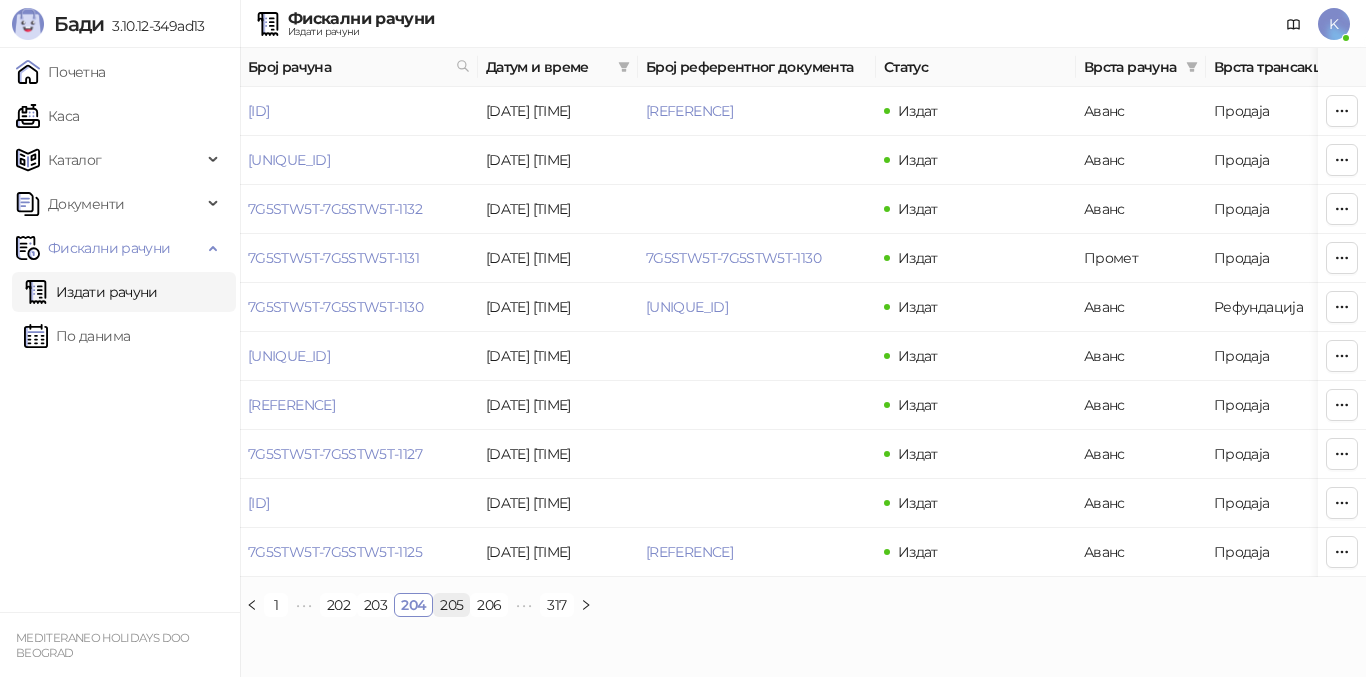 click on "205" at bounding box center (451, 605) 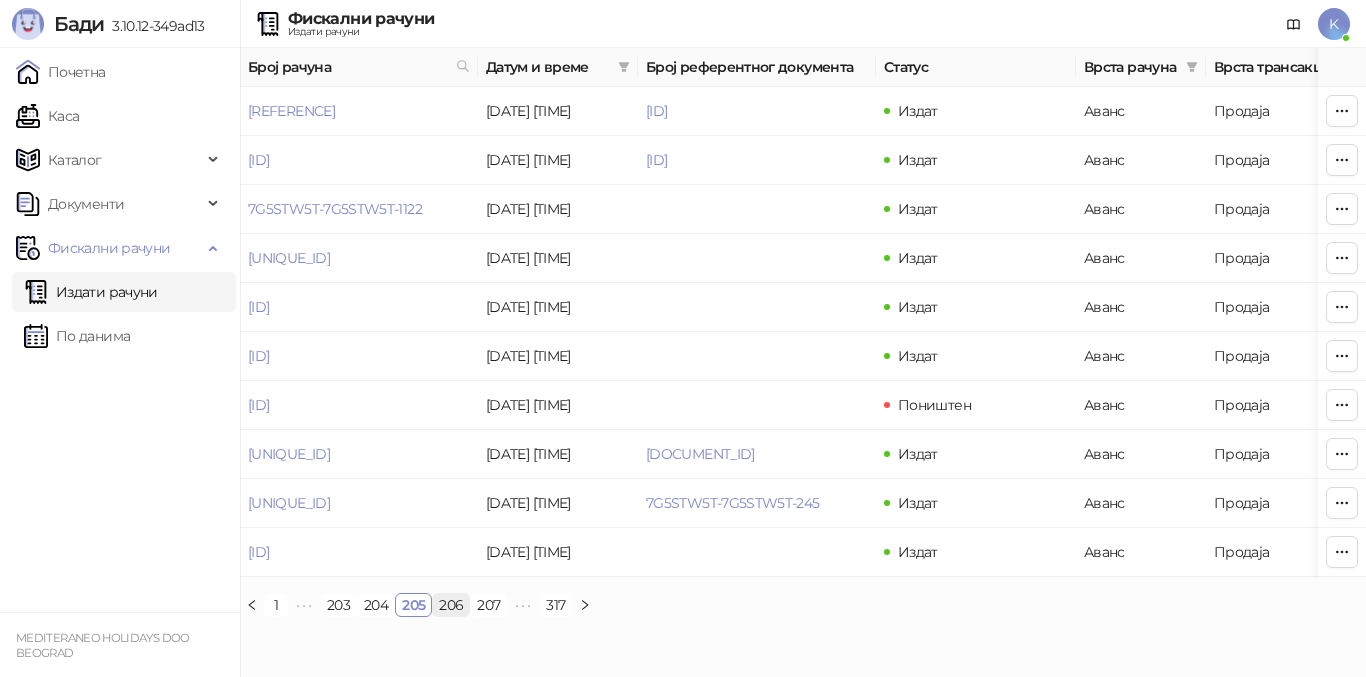 click on "206" at bounding box center [451, 605] 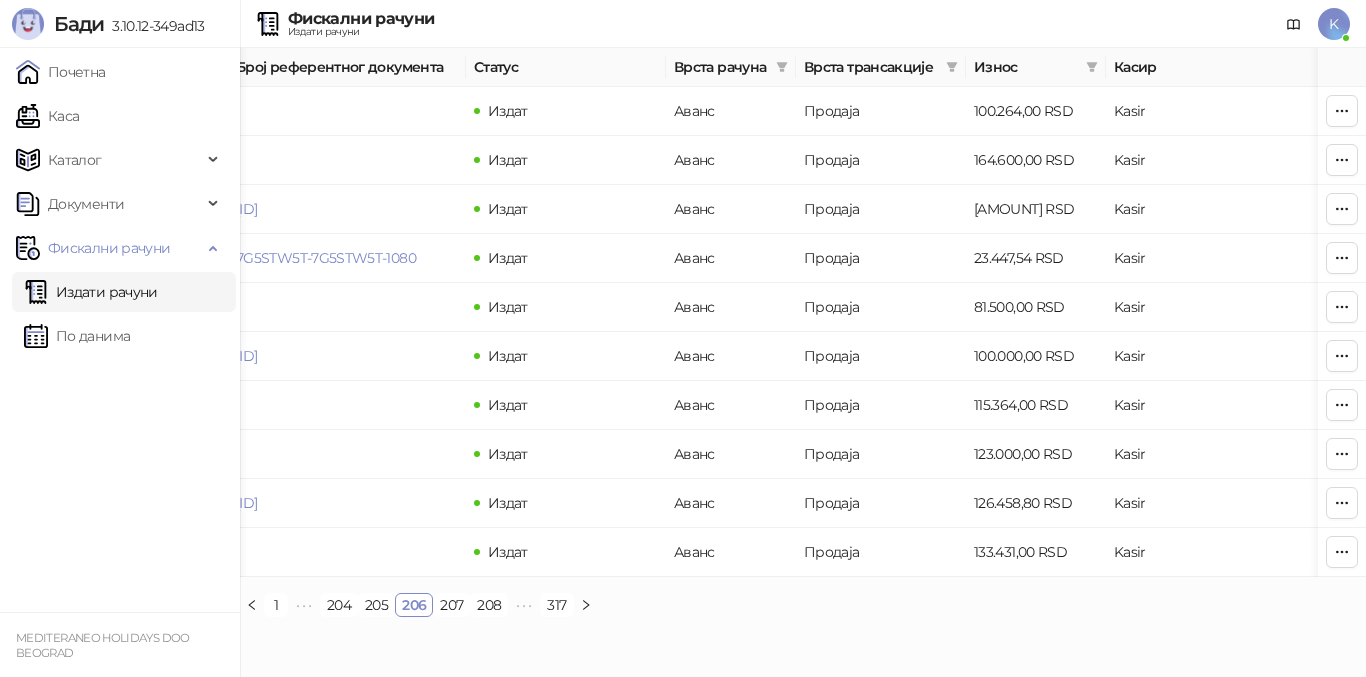 scroll, scrollTop: 0, scrollLeft: 413, axis: horizontal 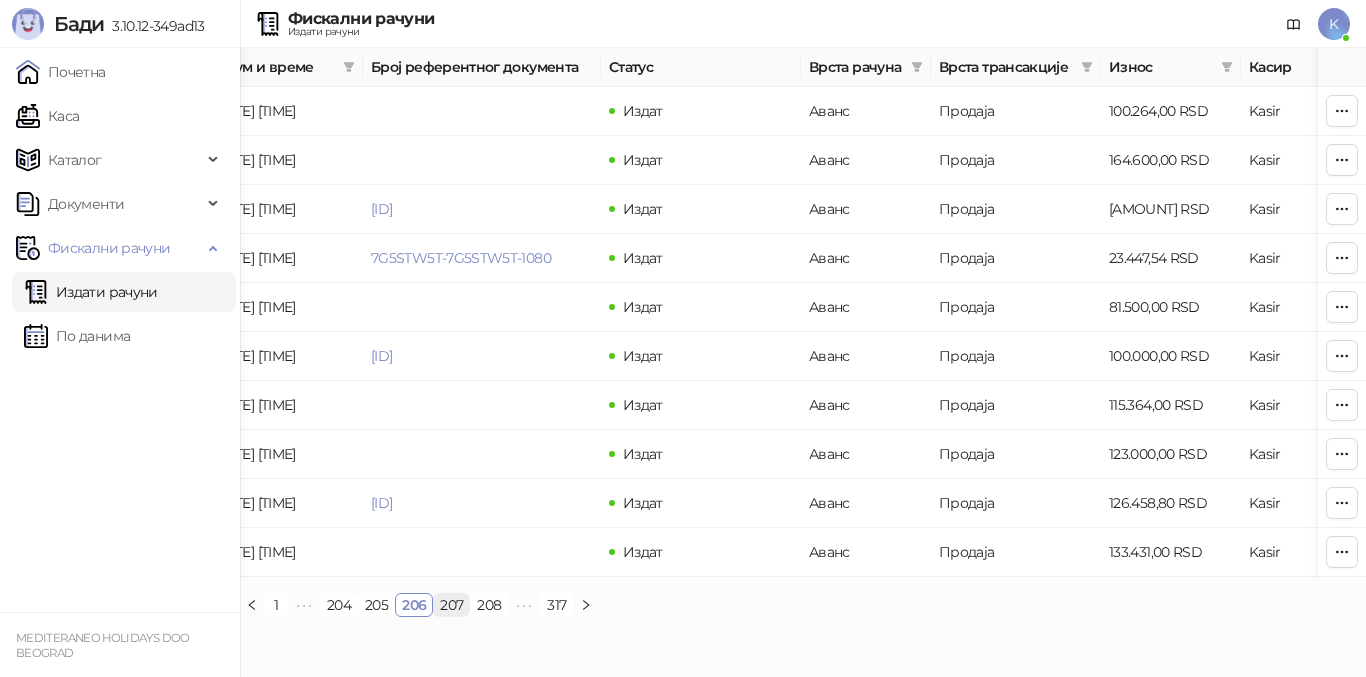 click on "207" at bounding box center (451, 605) 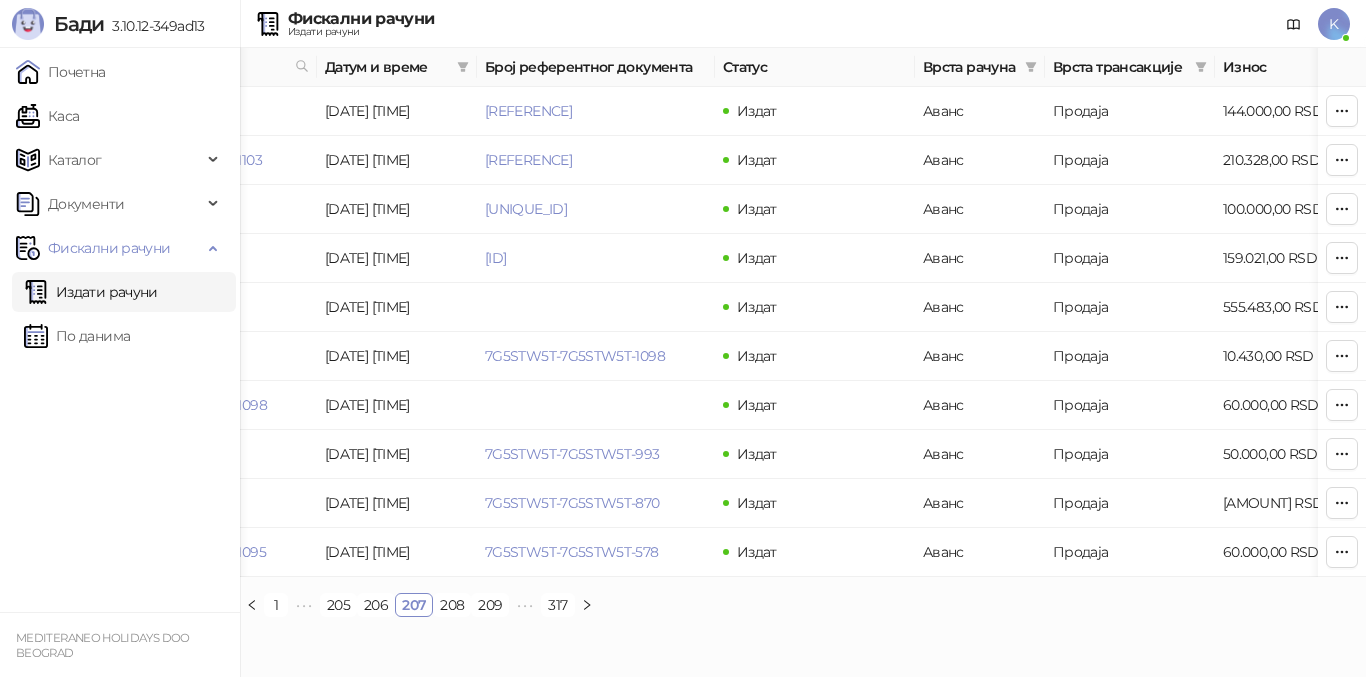 scroll, scrollTop: 0, scrollLeft: 132, axis: horizontal 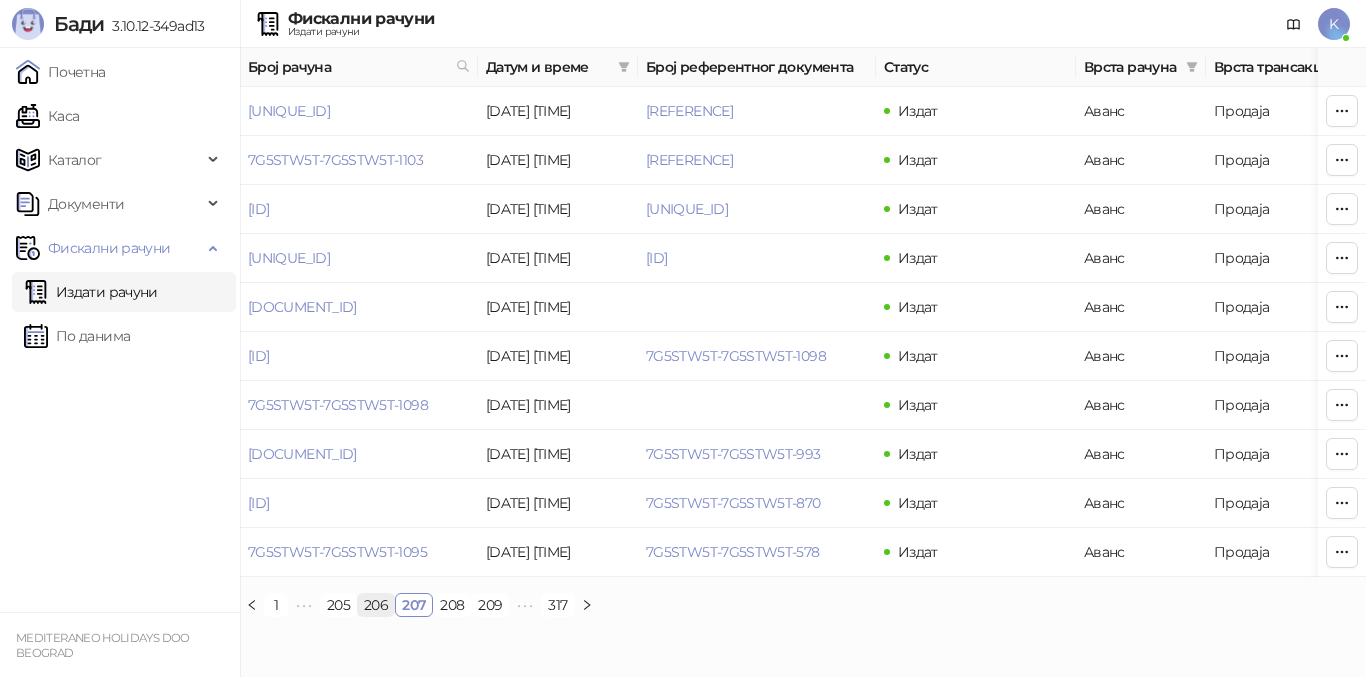 click on "206" at bounding box center (376, 605) 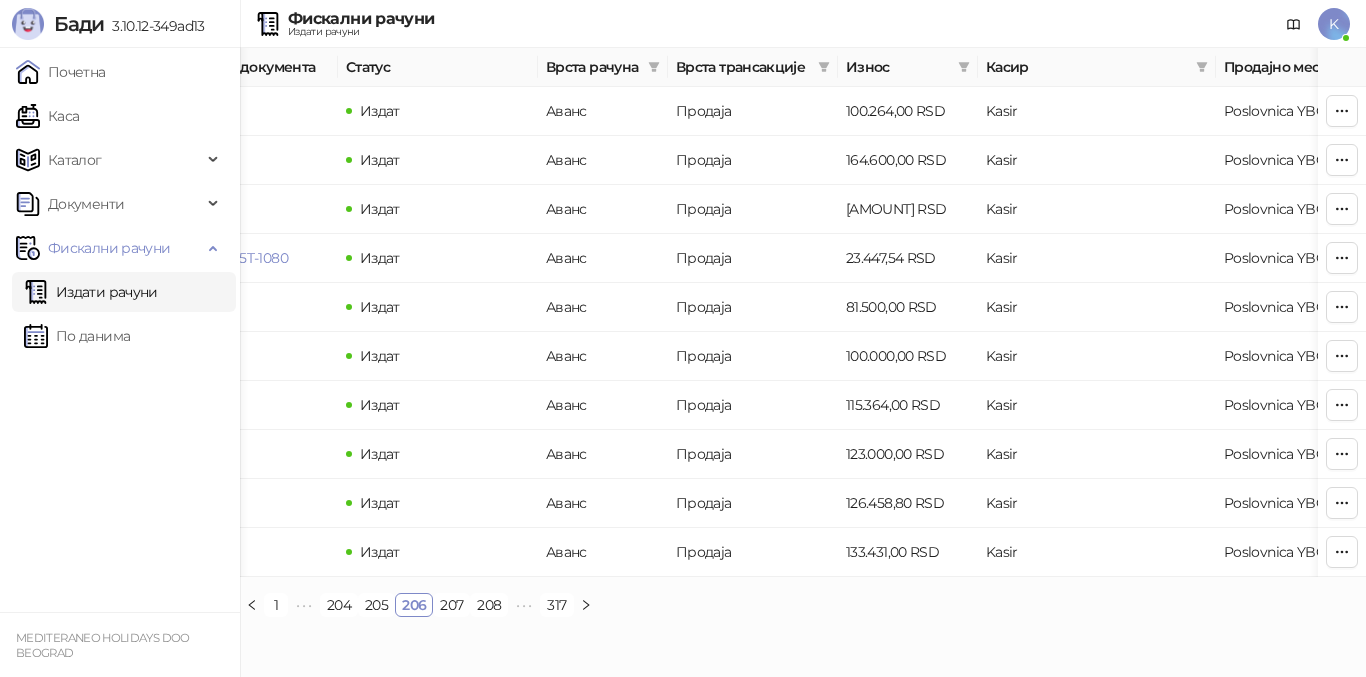 scroll, scrollTop: 0, scrollLeft: 540, axis: horizontal 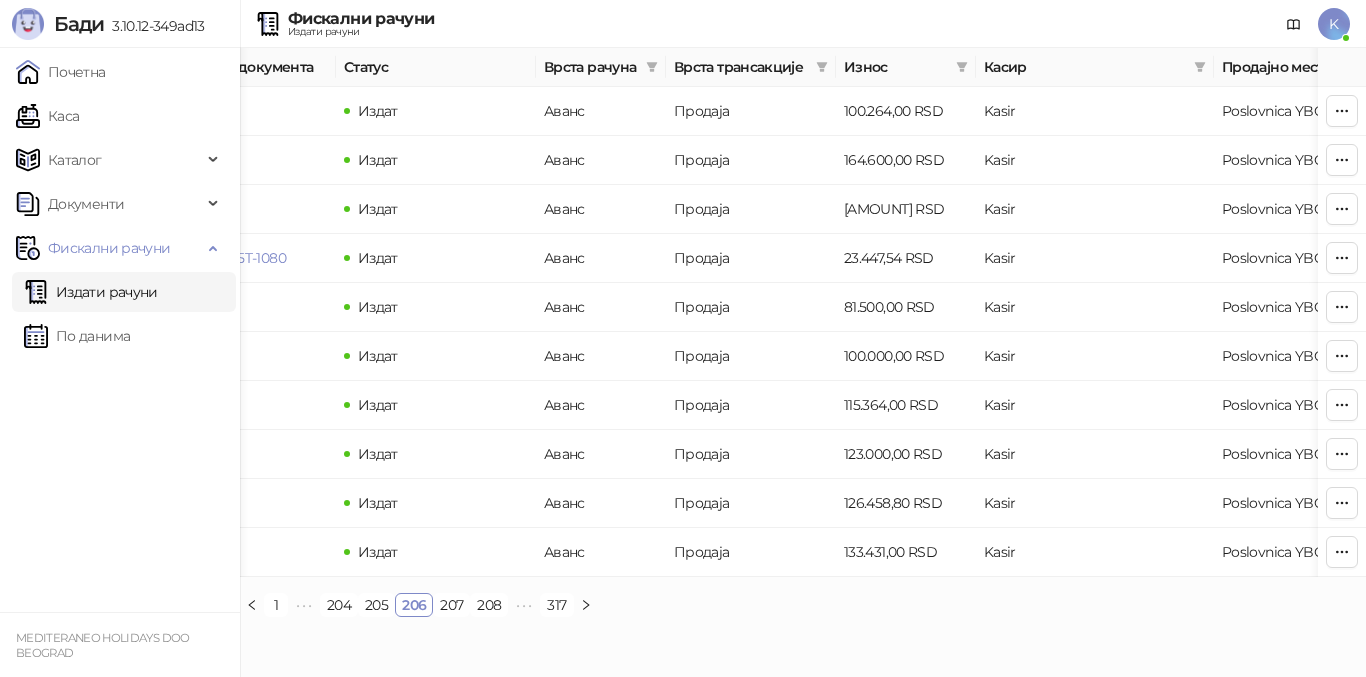 click on "Износ" at bounding box center [896, 67] 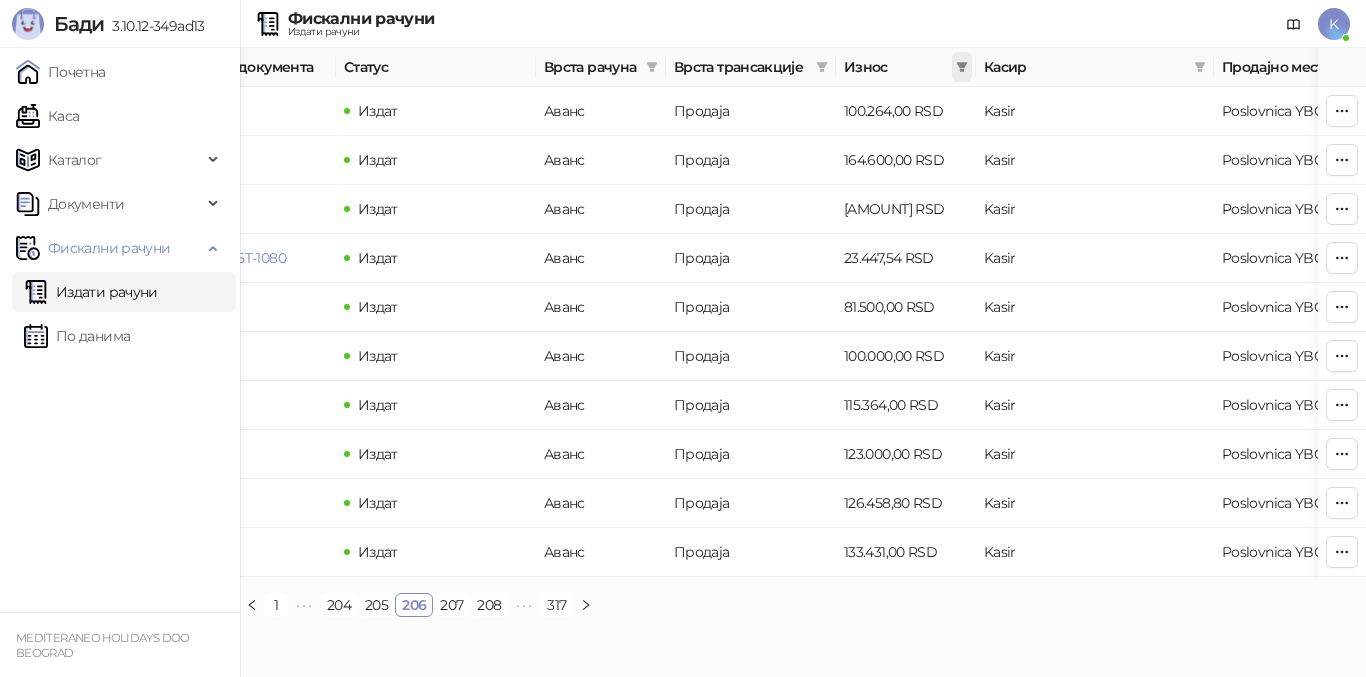 click 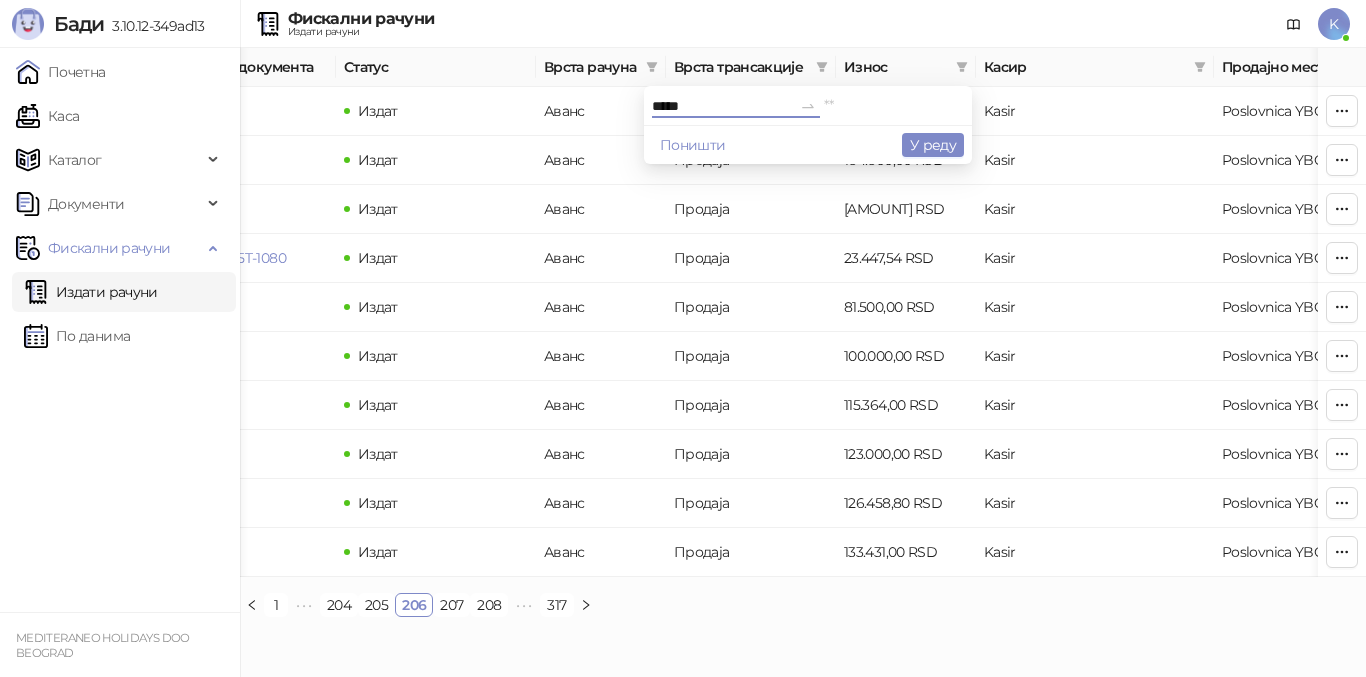 type on "*****" 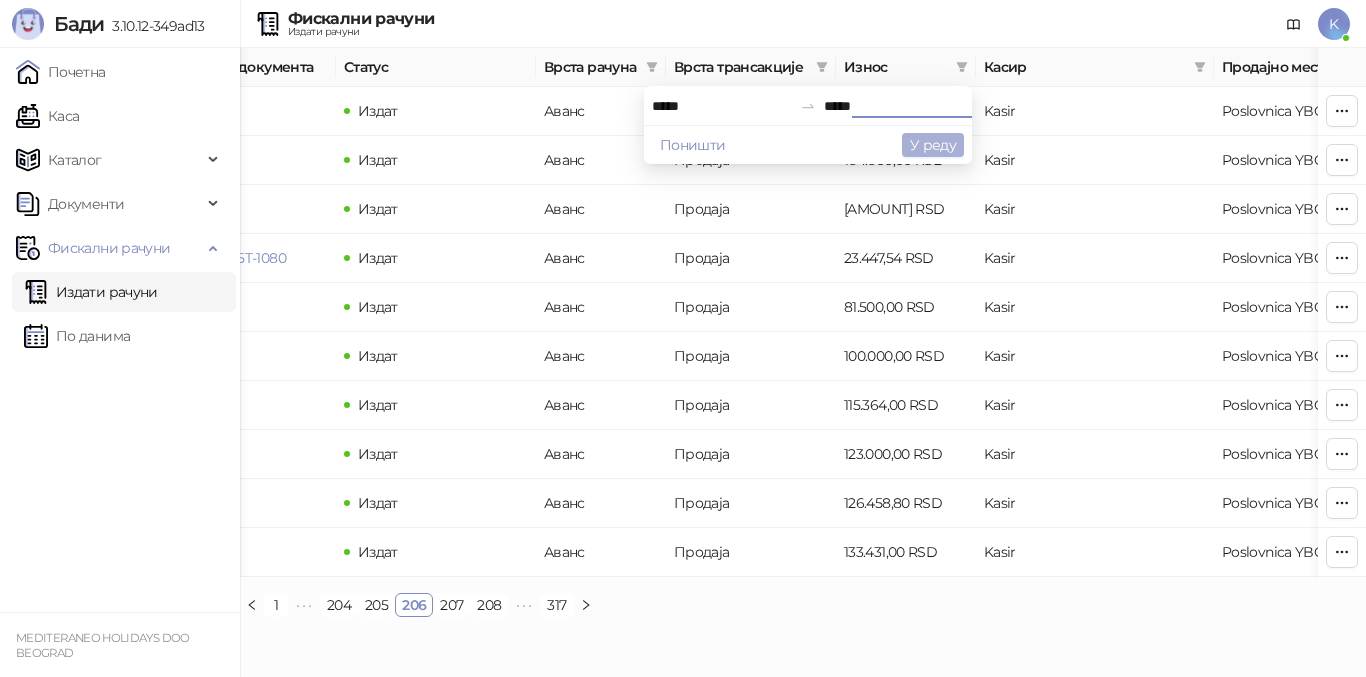 type on "*****" 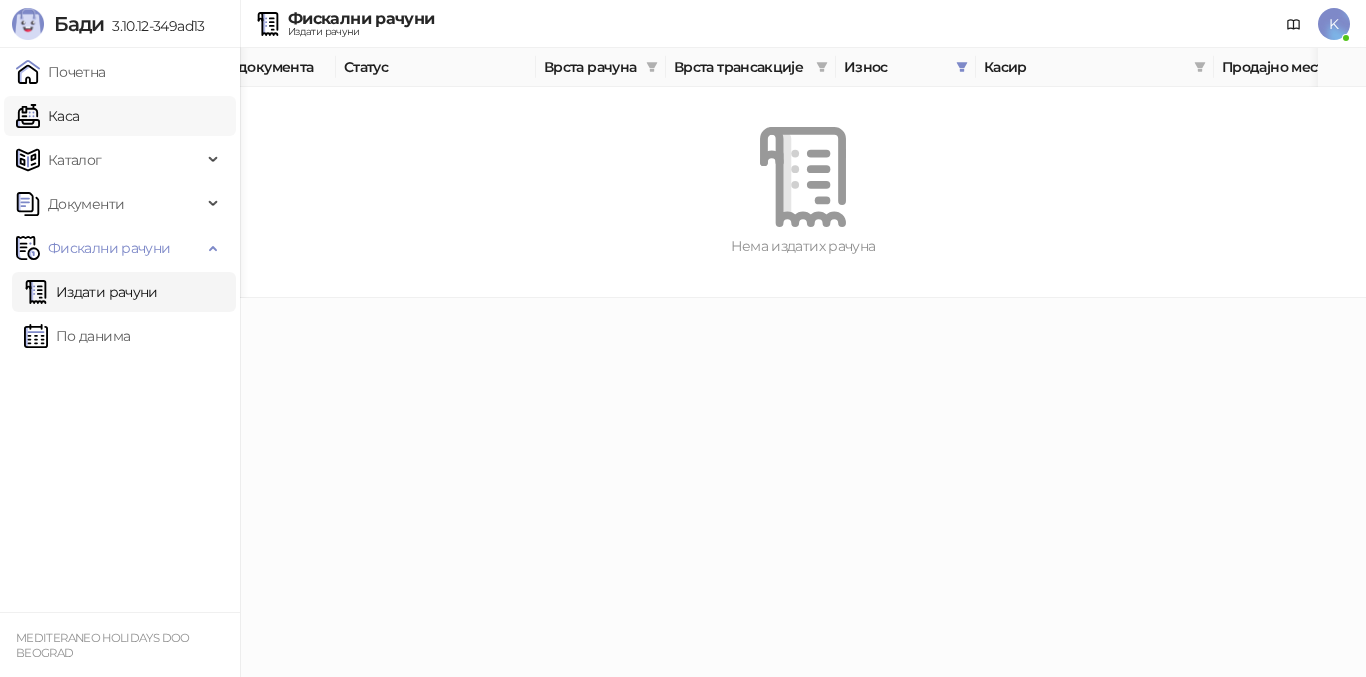 click on "Каса" at bounding box center [47, 116] 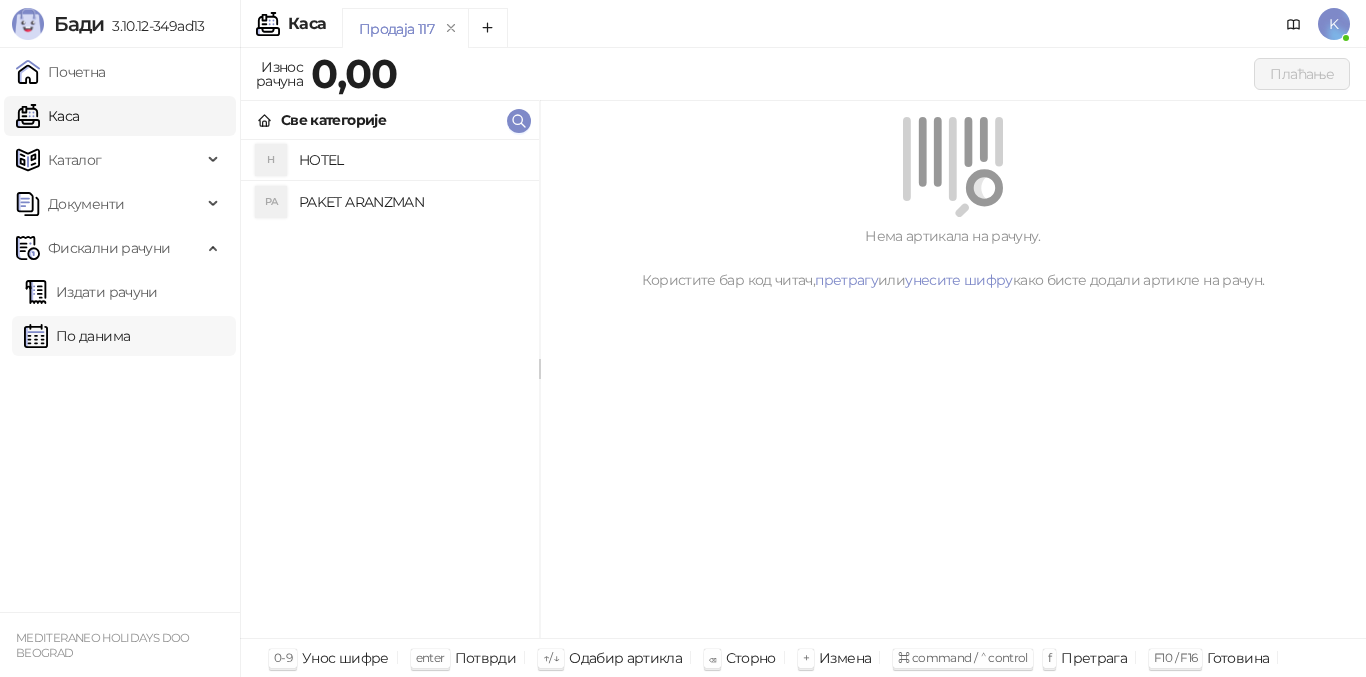 click on "По данима" at bounding box center (77, 336) 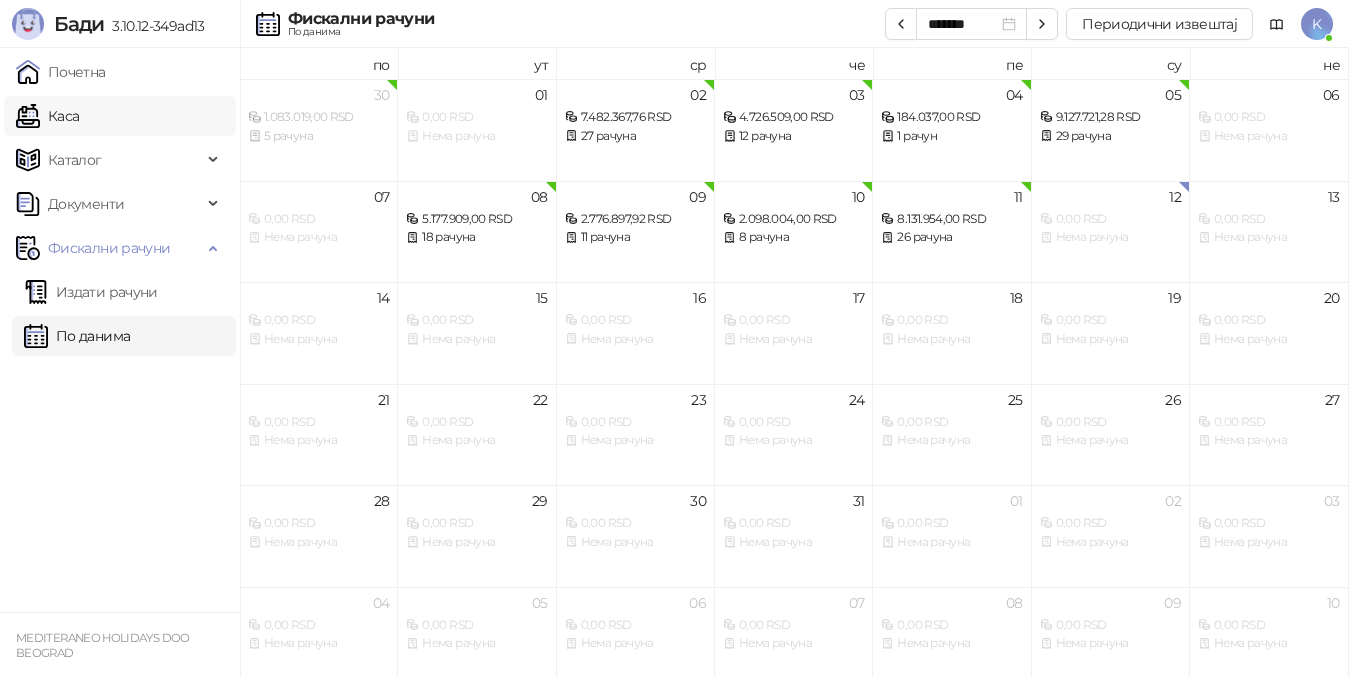 click on "Каса" at bounding box center [47, 116] 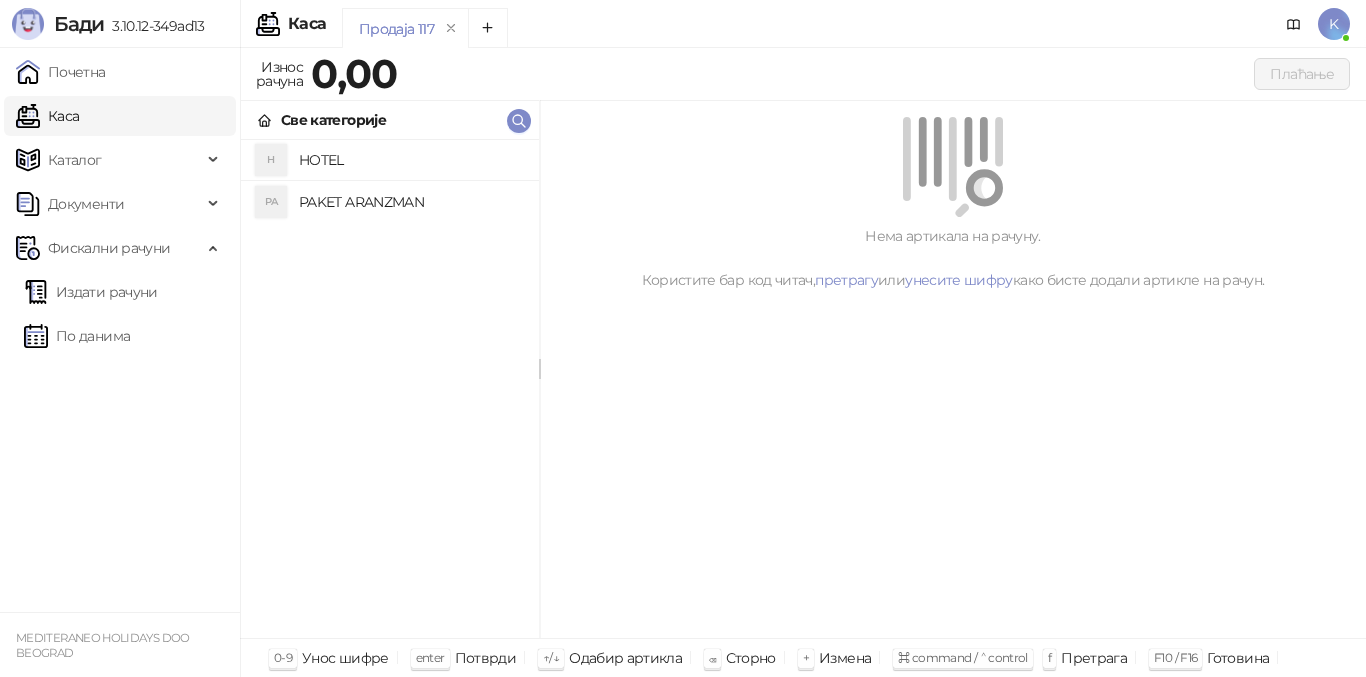 click on "PAKET ARANZMAN" at bounding box center (411, 202) 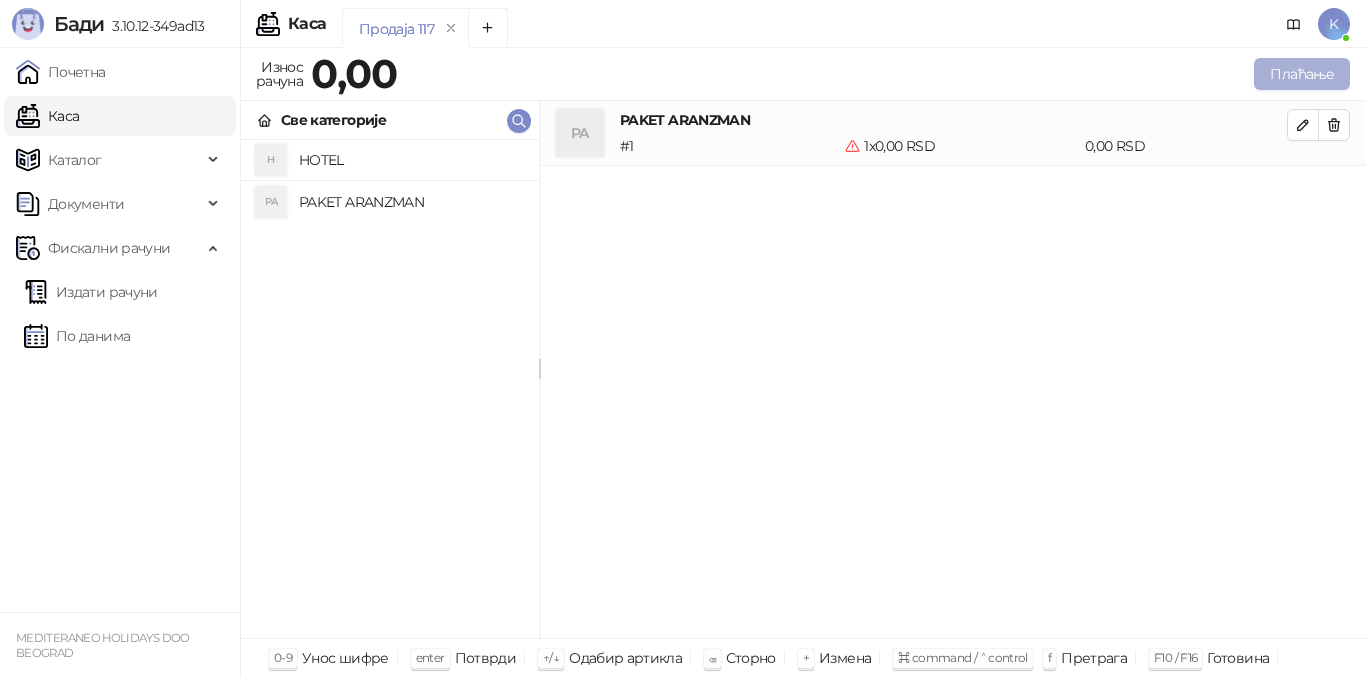 click on "Плаћање" at bounding box center [1302, 74] 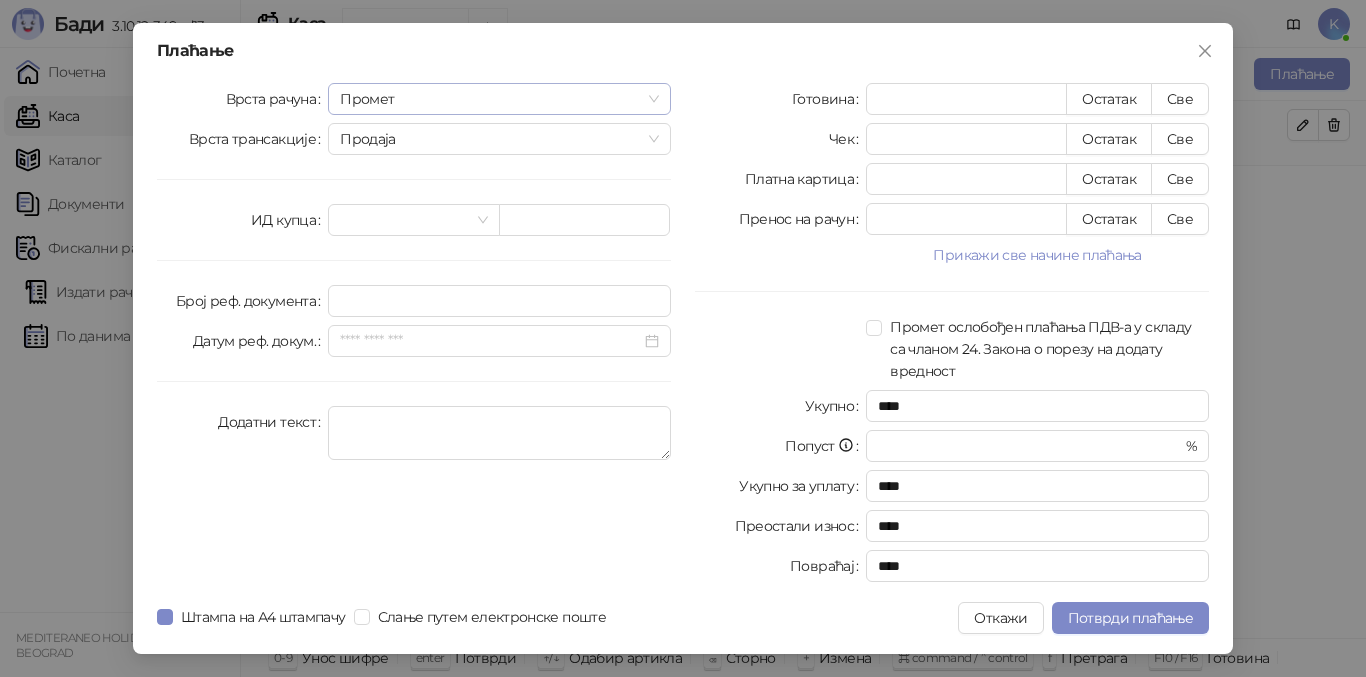 click on "Промет" at bounding box center [499, 99] 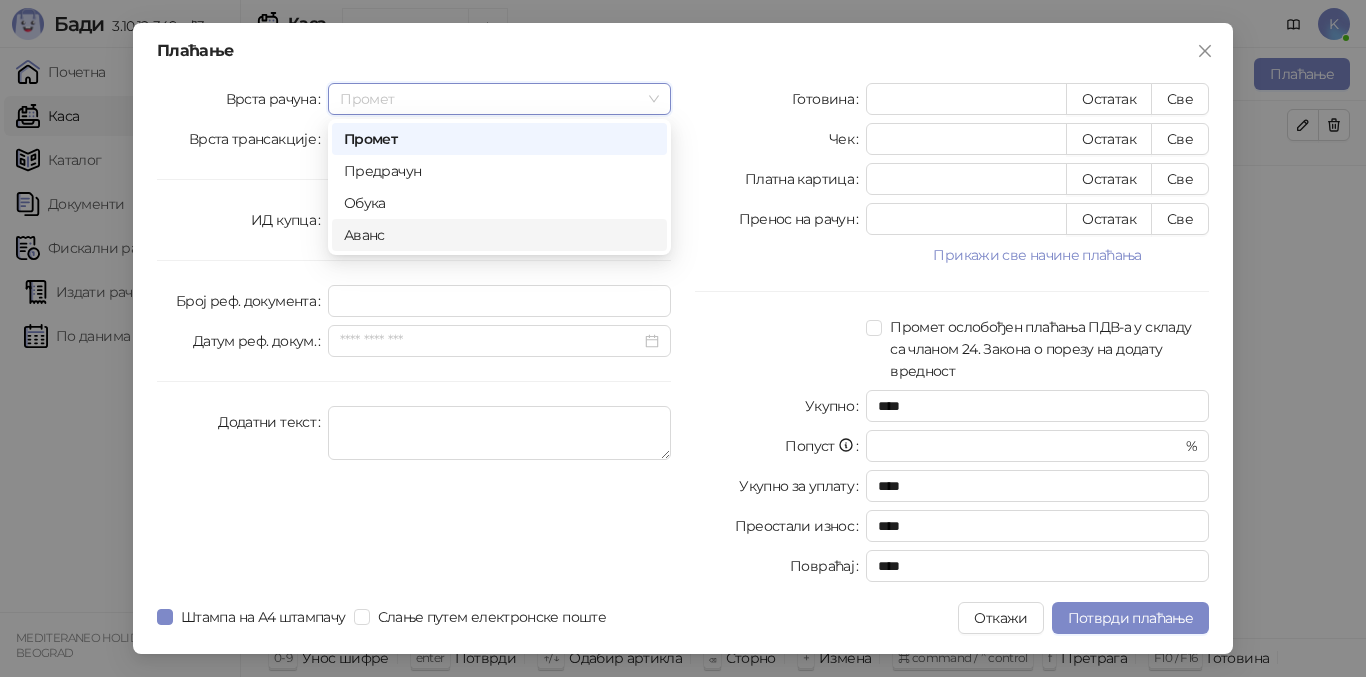 click on "Аванс" at bounding box center [499, 235] 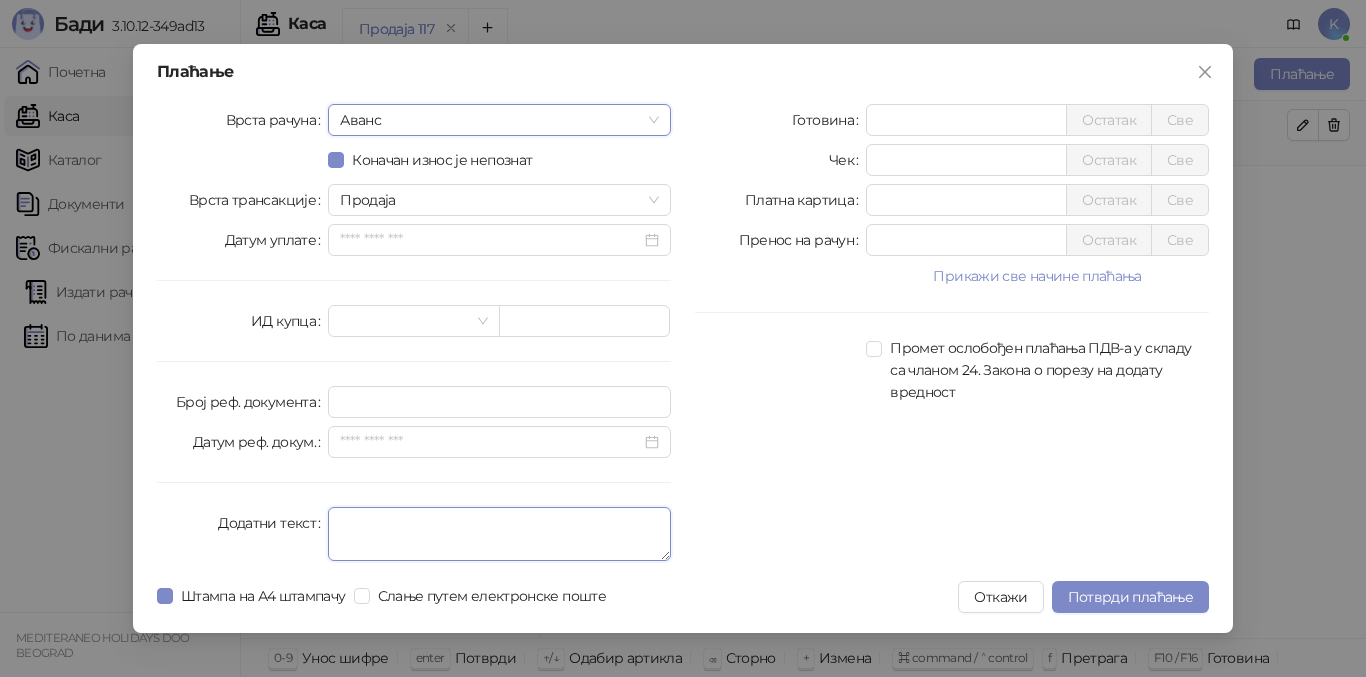 click on "Додатни текст" at bounding box center [499, 534] 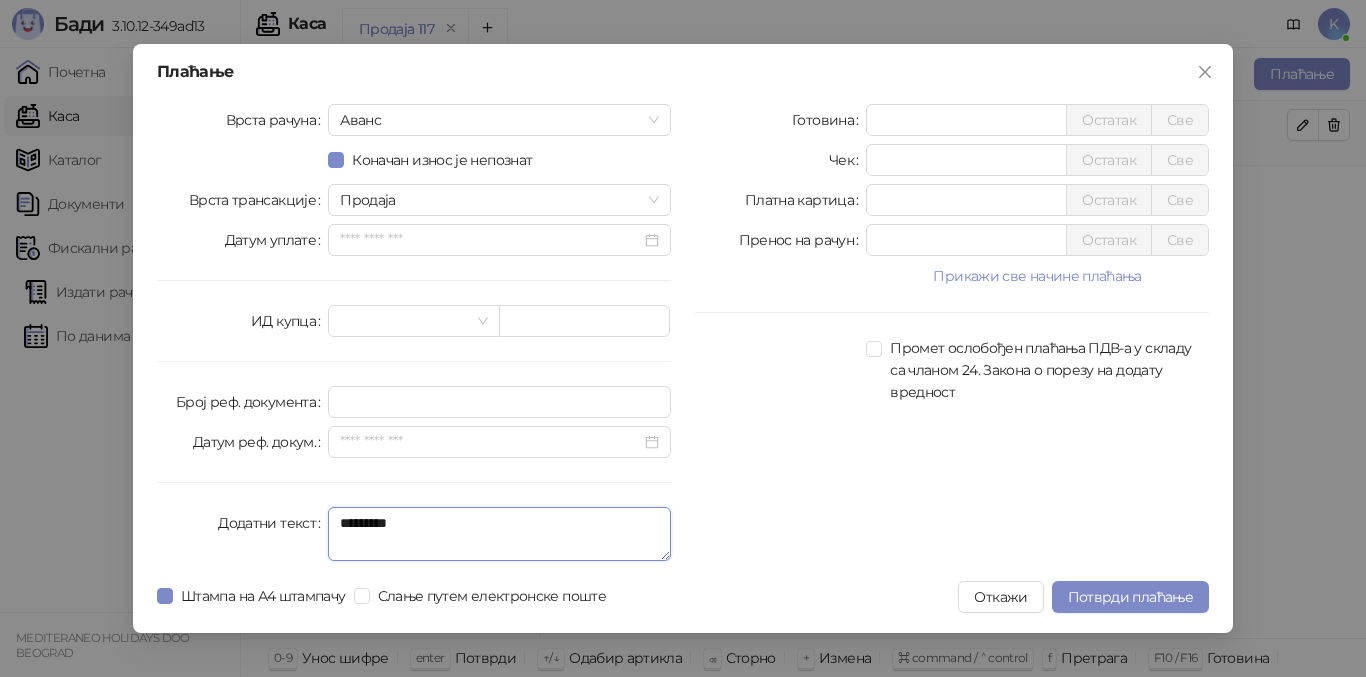 type on "*********" 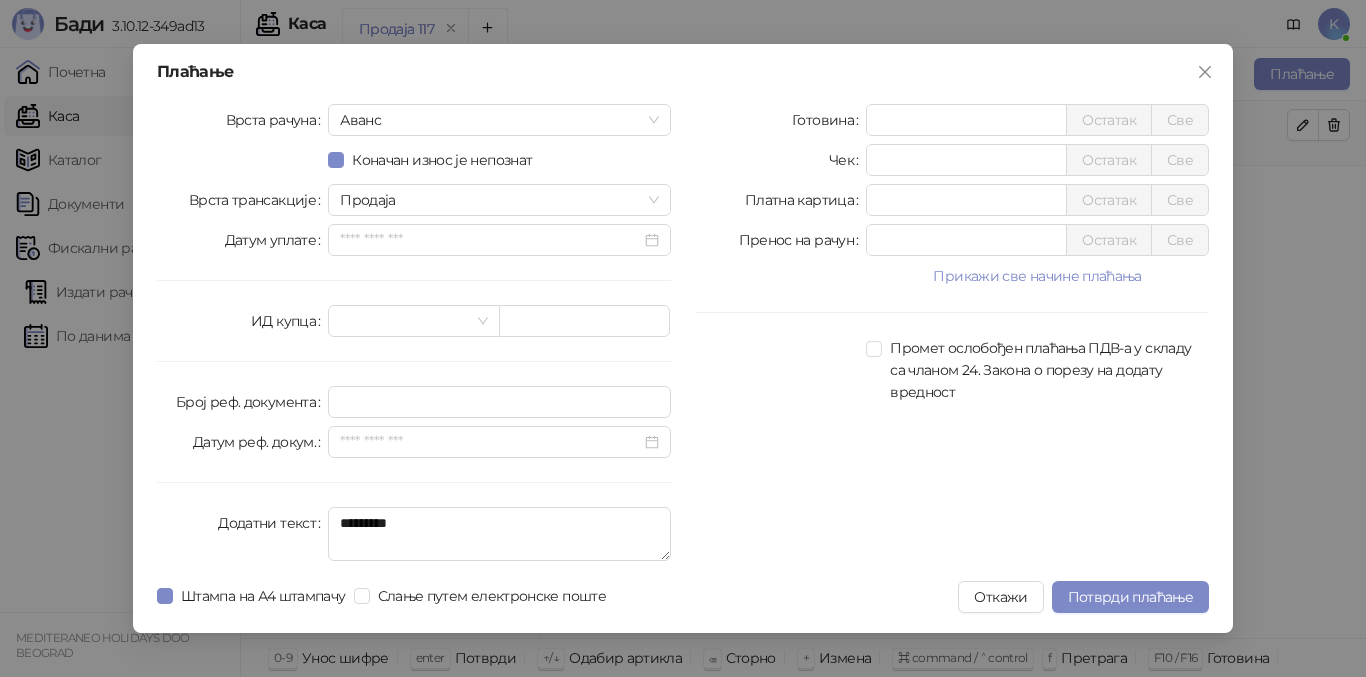 click on "Готовина * Остатак Све Чек * Остатак Све Платна картица * Остатак Све Пренос на рачун * Остатак Све Прикажи све начине плаћања Ваучер * Остатак Све Инстант плаћање * Остатак Све Друго безготовинско * Остатак Све   Промет ослобођен плаћања ПДВ-а у складу са чланом 24. Закона о порезу на додату вредност" at bounding box center [952, 336] 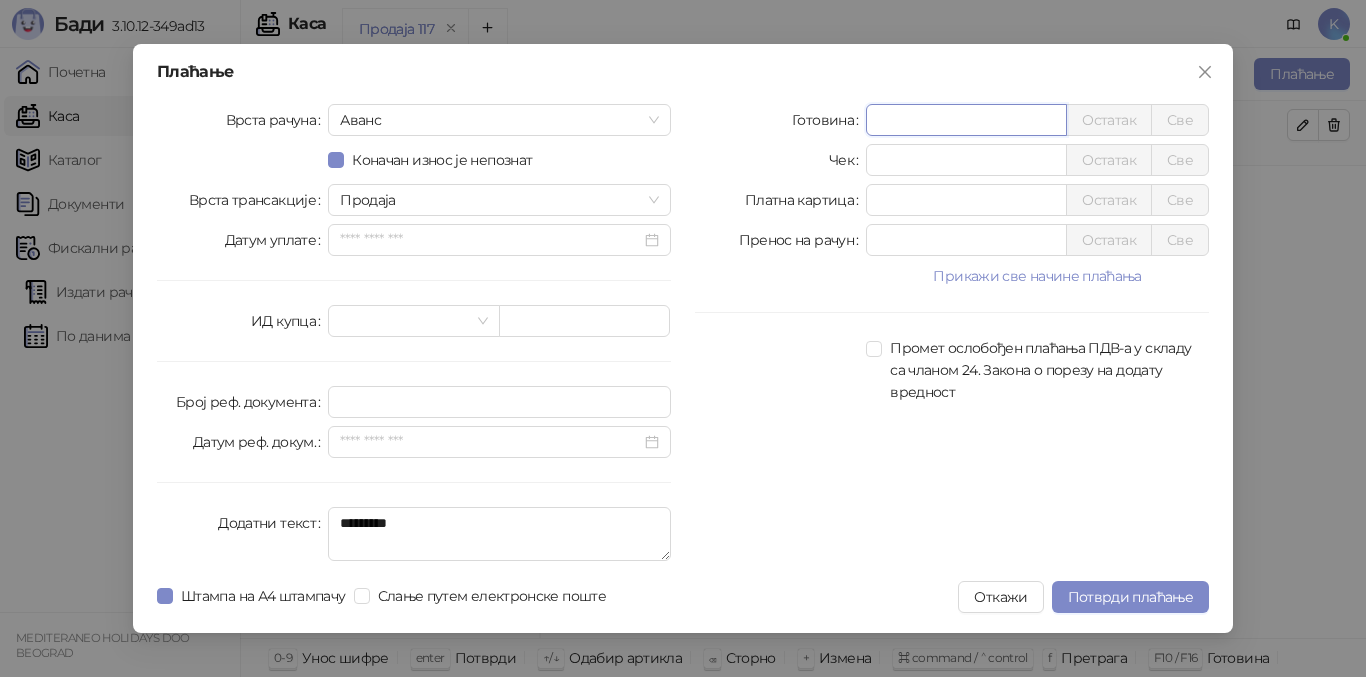 click on "*" at bounding box center [966, 120] 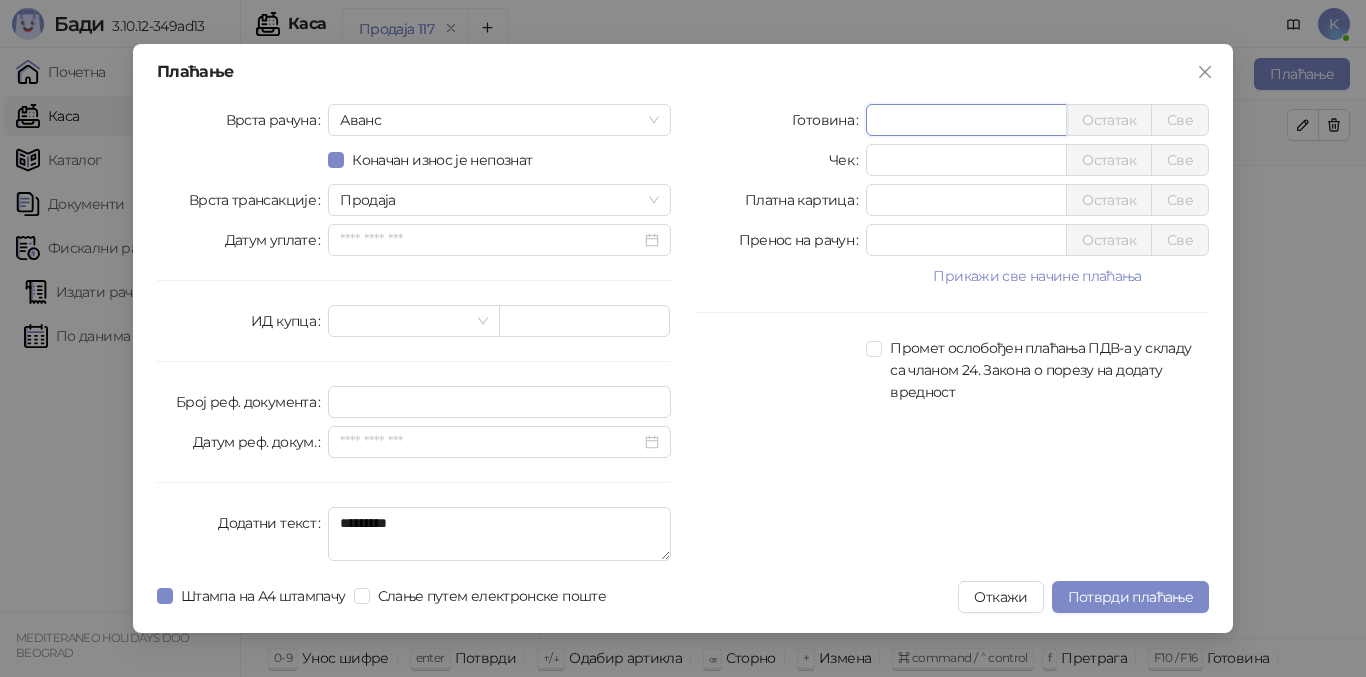 type on "*****" 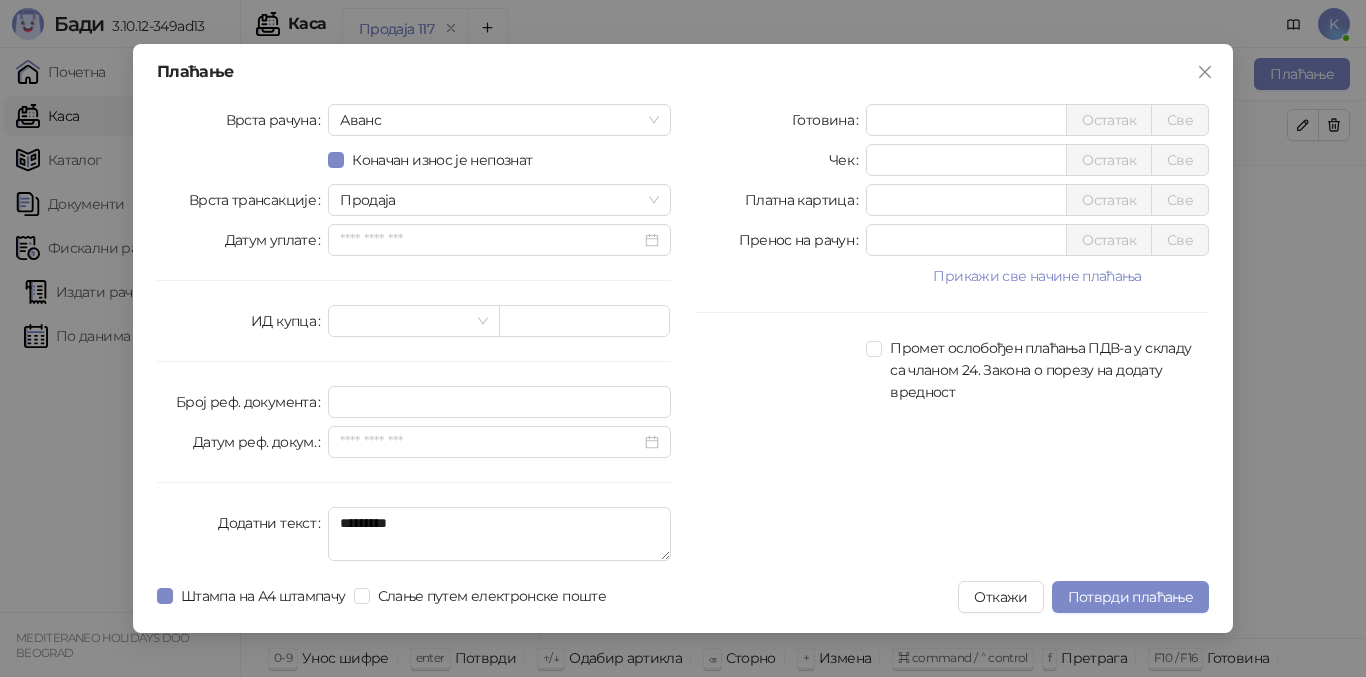 click on "Плаћање Врста рачуна Аванс   Коначан износ је непознат Врста трансакције Продаја Датум уплате ИД купца Број реф. документа Датум реф. докум. Додатни текст ********* Готовина ***** Остатак Све Чек * Остатак Све Платна картица * Остатак Све Пренос на рачун * Остатак Све Прикажи све начине плаћања Ваучер * Остатак Све Инстант плаћање * Остатак Све Друго безготовинско * Остатак Све   Промет ослобођен плаћања ПДВ-а у складу са чланом 24. Закона о порезу на додату вредност Штампа на А4 штампачу Слање путем електронске поште Откажи Потврди плаћање" at bounding box center (683, 338) 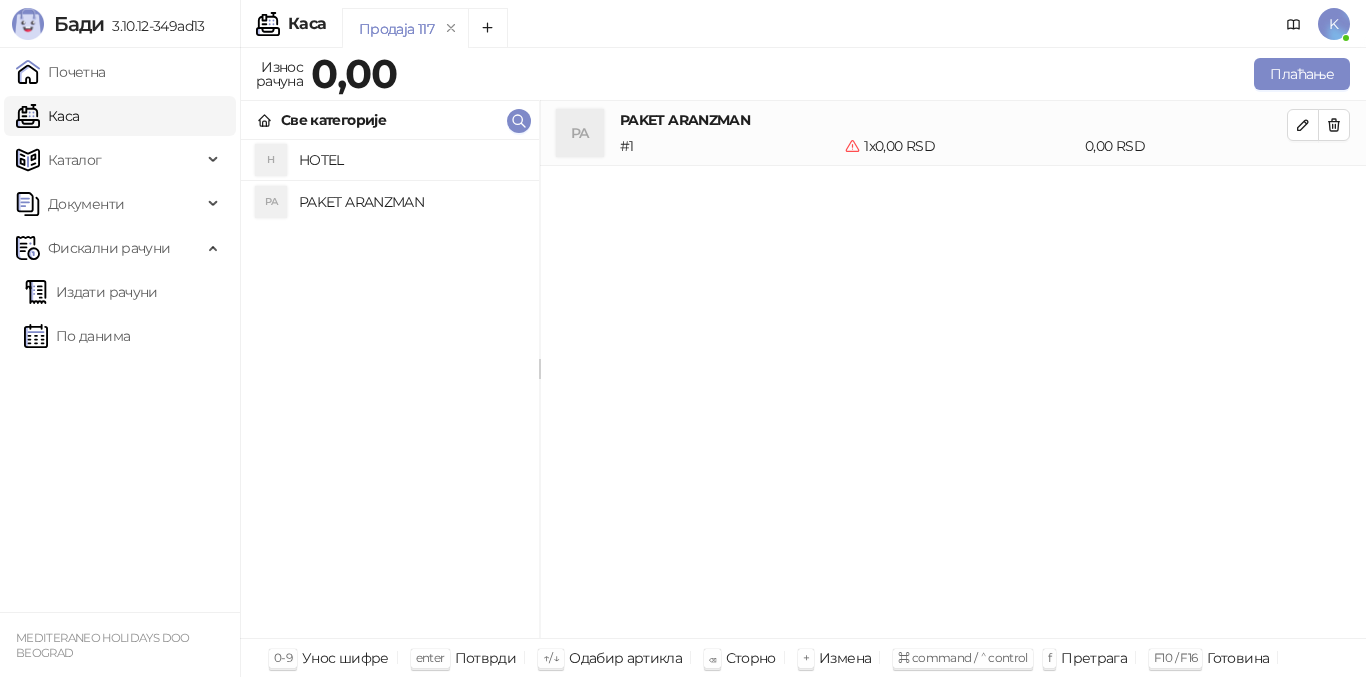 click on "PA PAKET ARANZMAN    # 1   1  x  0,00 RSD 0,00 RSD" at bounding box center (953, 370) 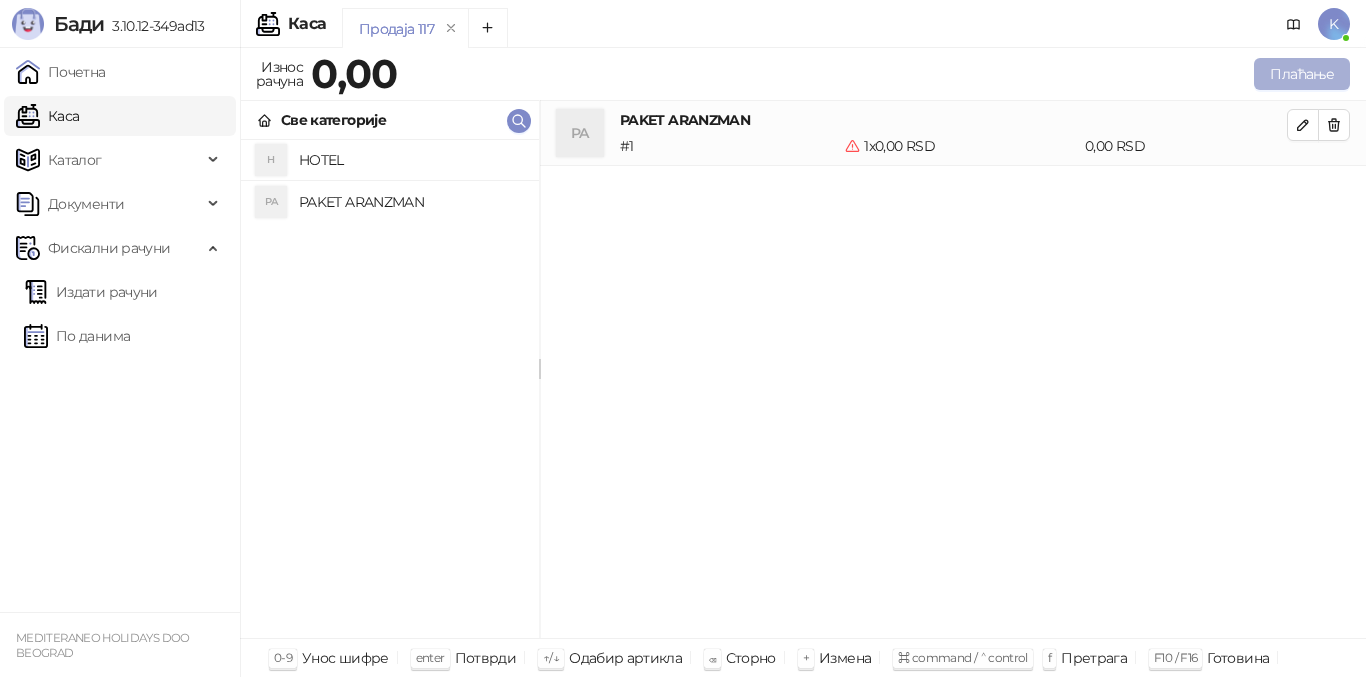 click on "Плаћање" at bounding box center (1302, 74) 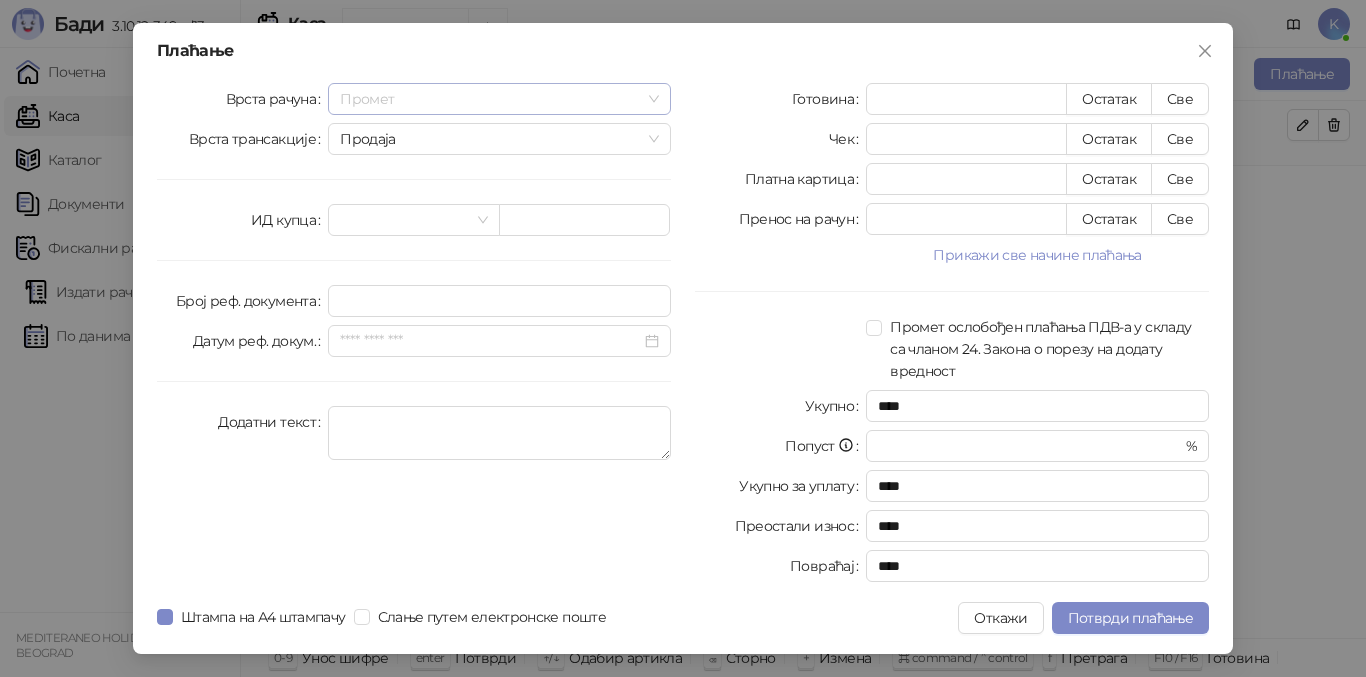 click on "Промет" at bounding box center [499, 99] 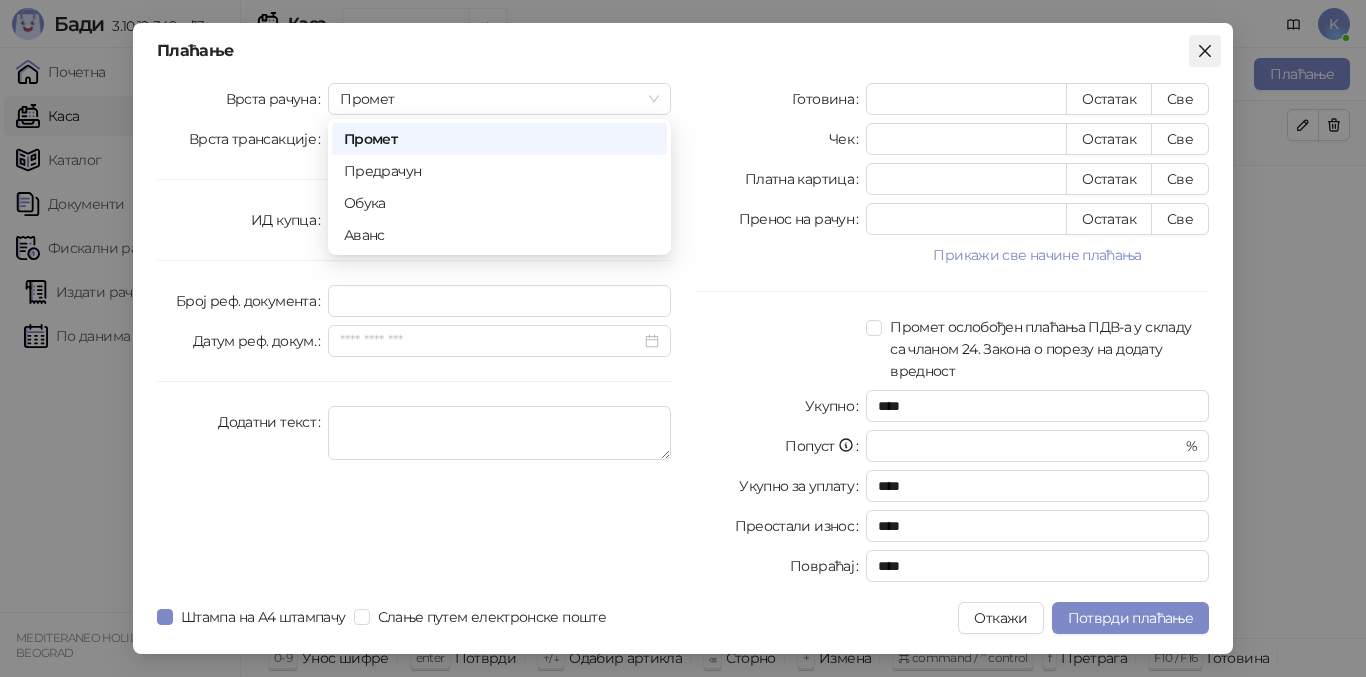 click 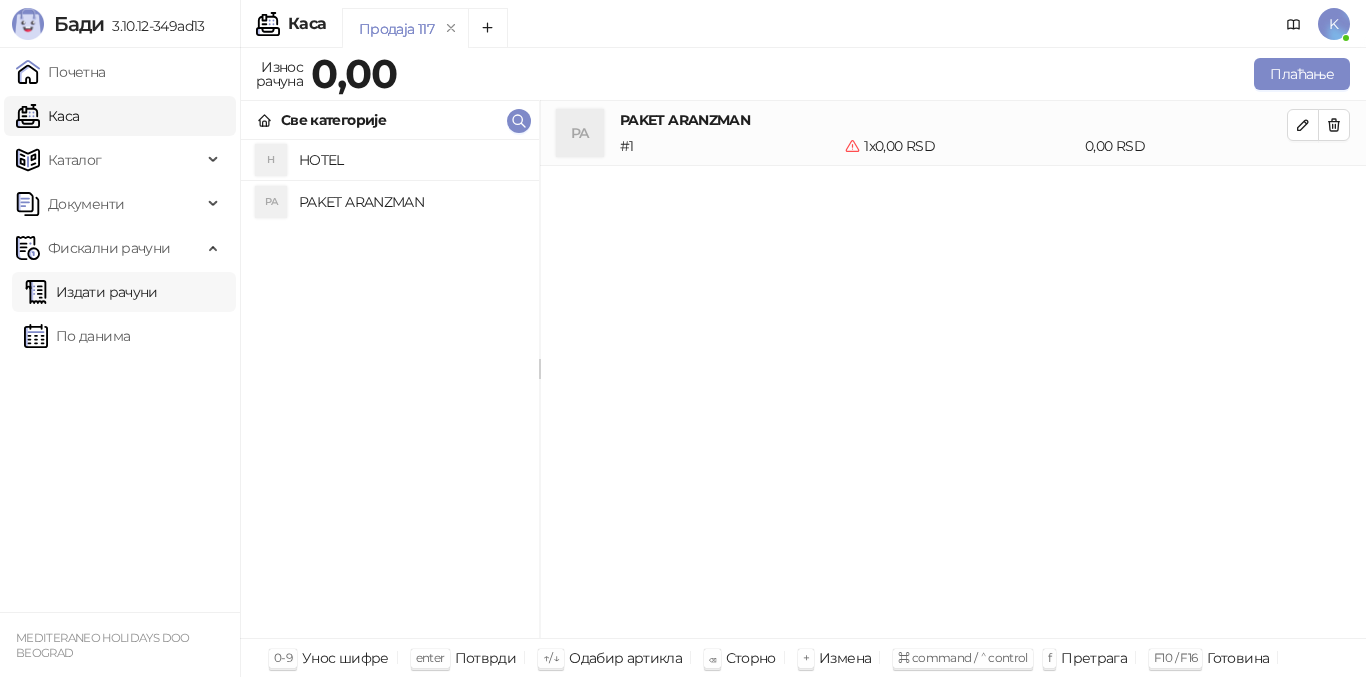 click on "Издати рачуни" at bounding box center [91, 292] 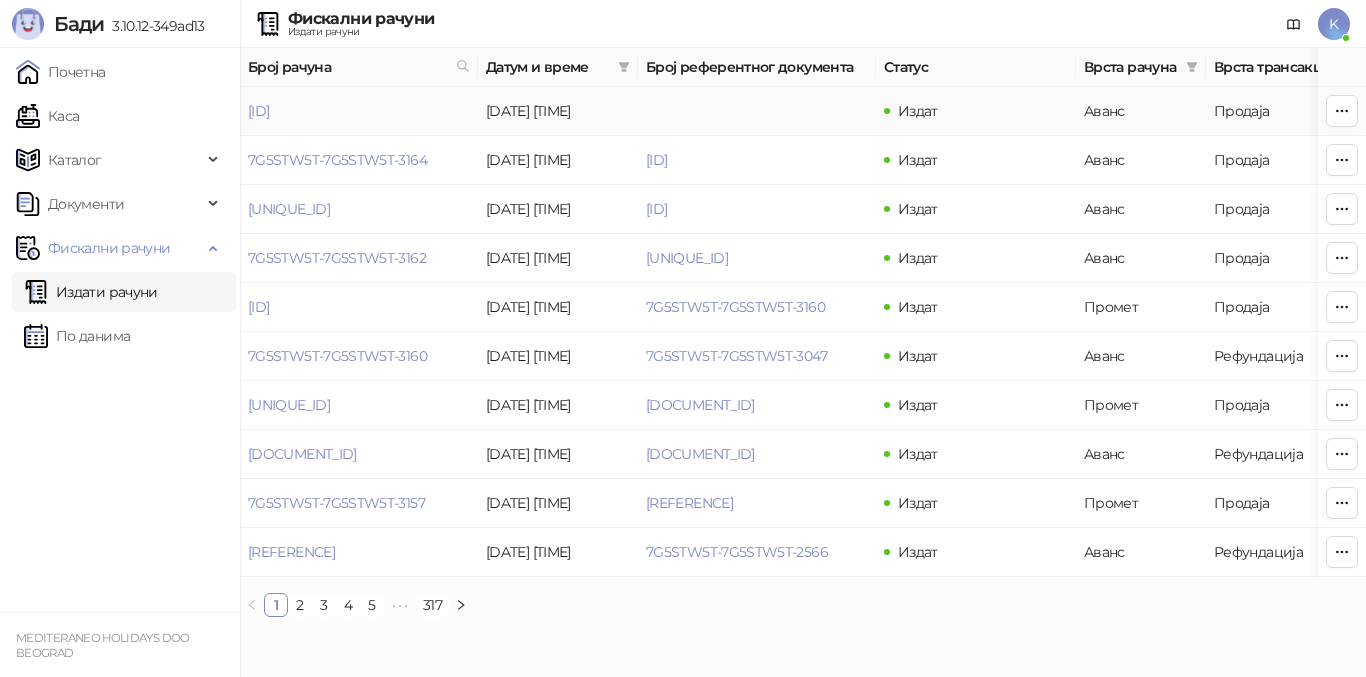 click on "[ID]" at bounding box center (359, 111) 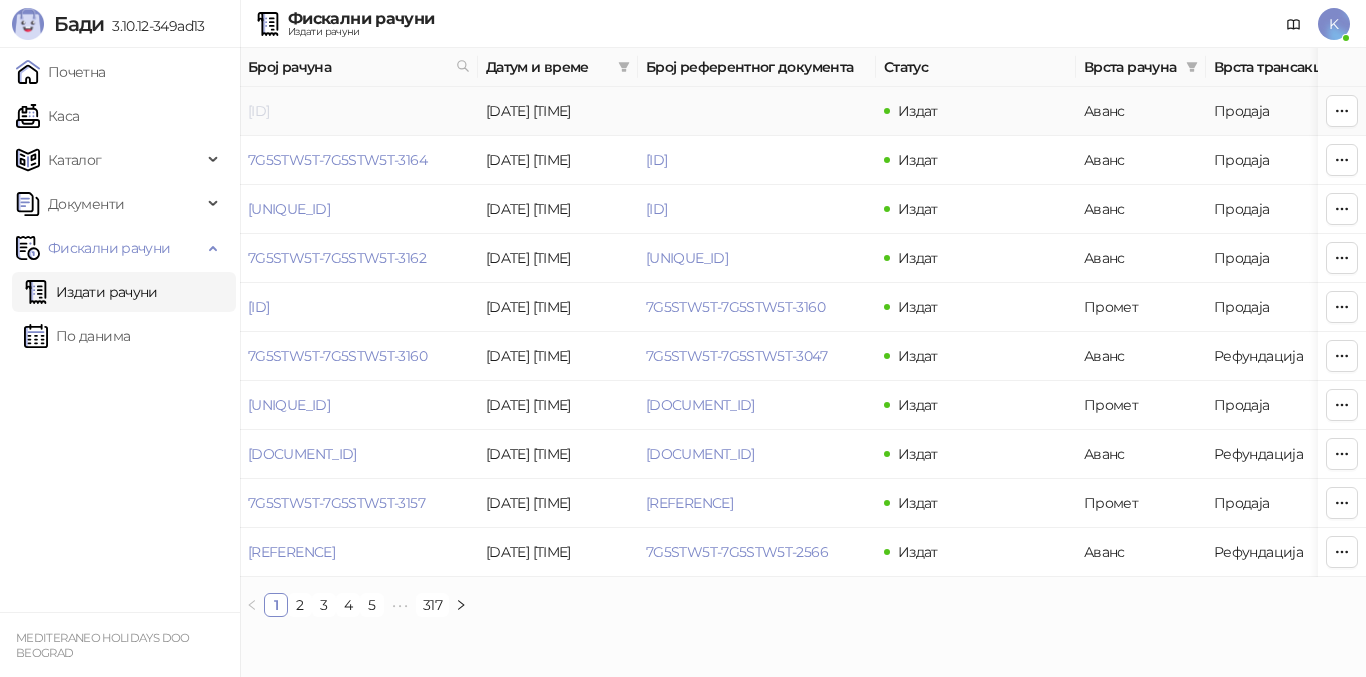 click on "[ID]" at bounding box center [258, 111] 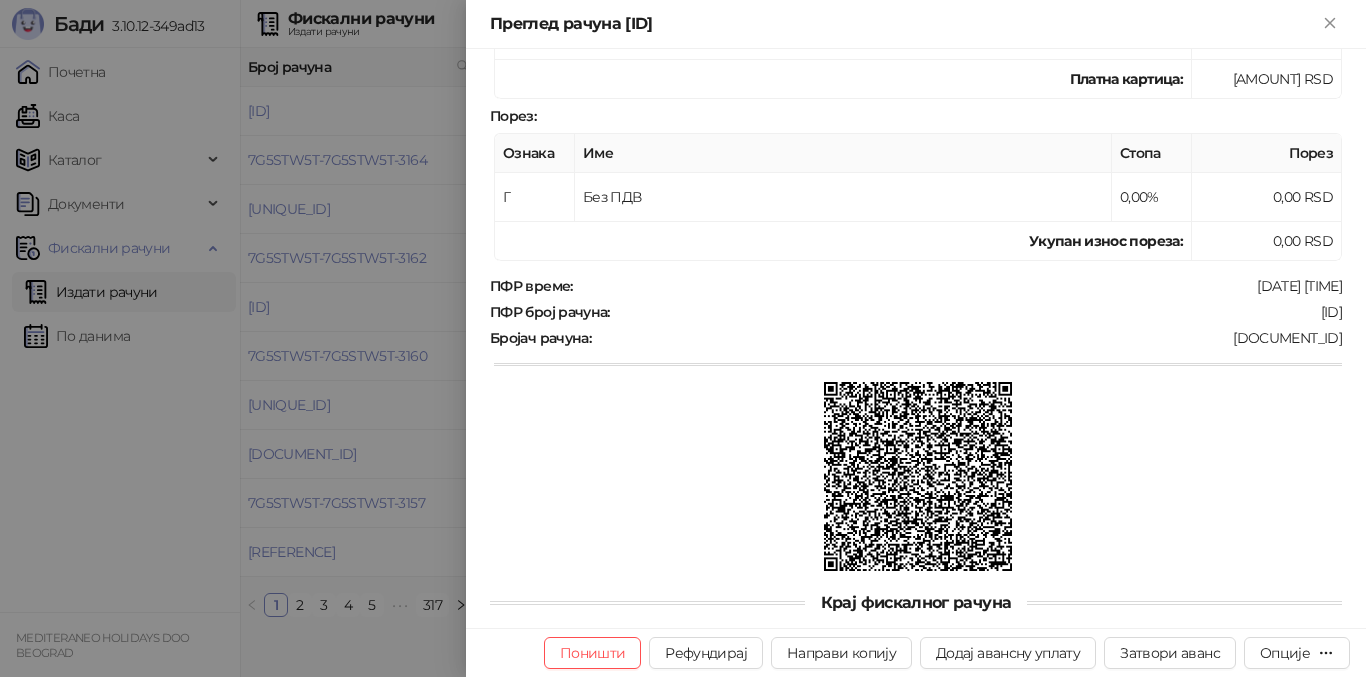 scroll, scrollTop: 187, scrollLeft: 0, axis: vertical 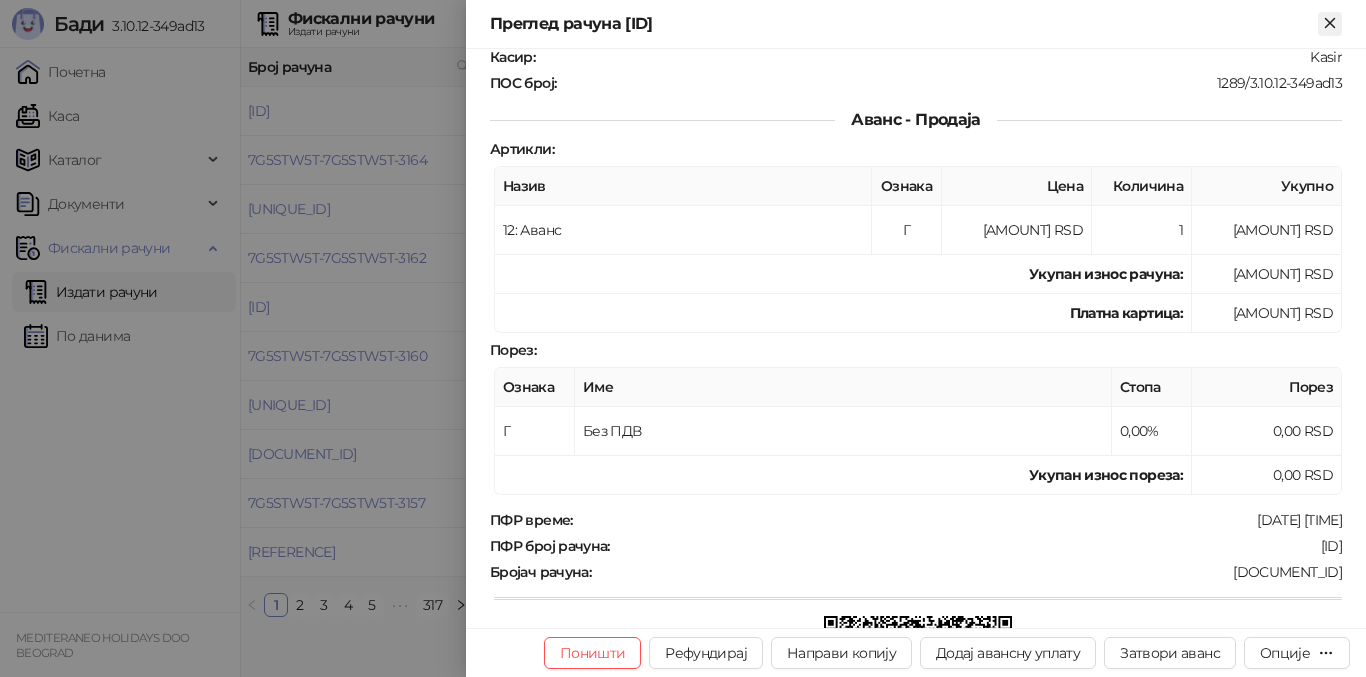 click 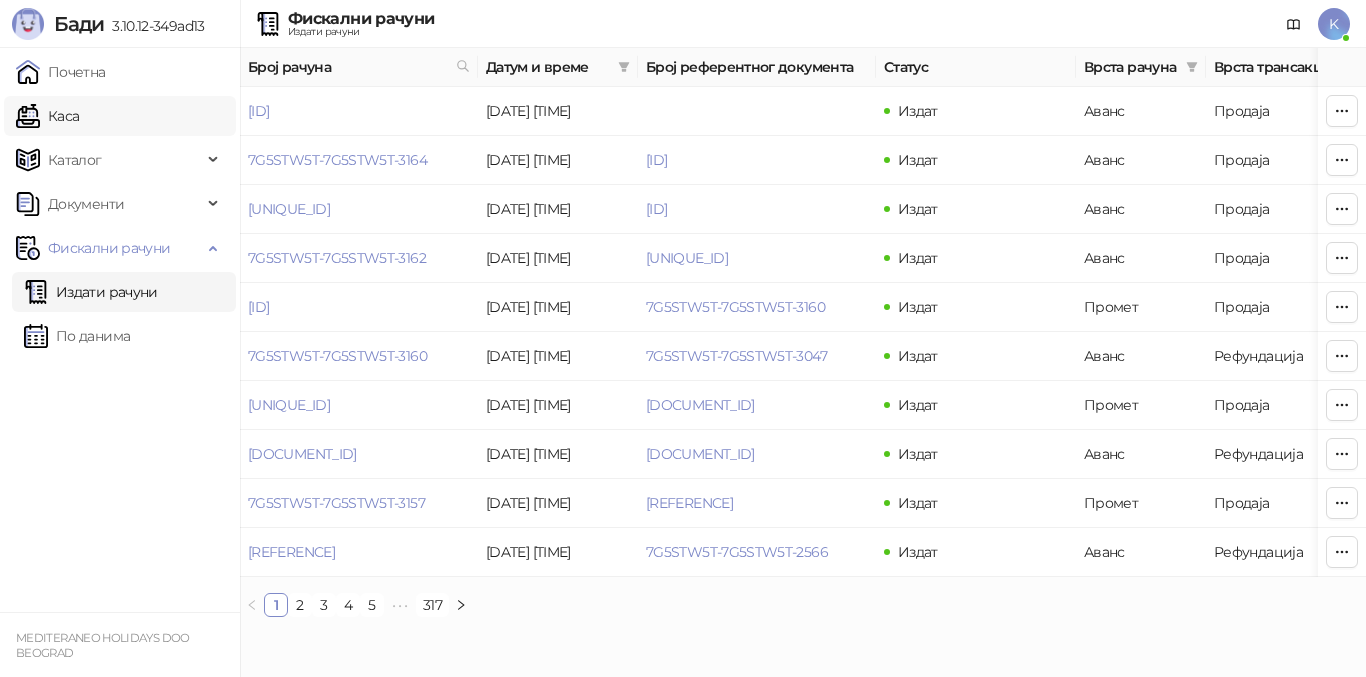 click on "Каса" at bounding box center (47, 116) 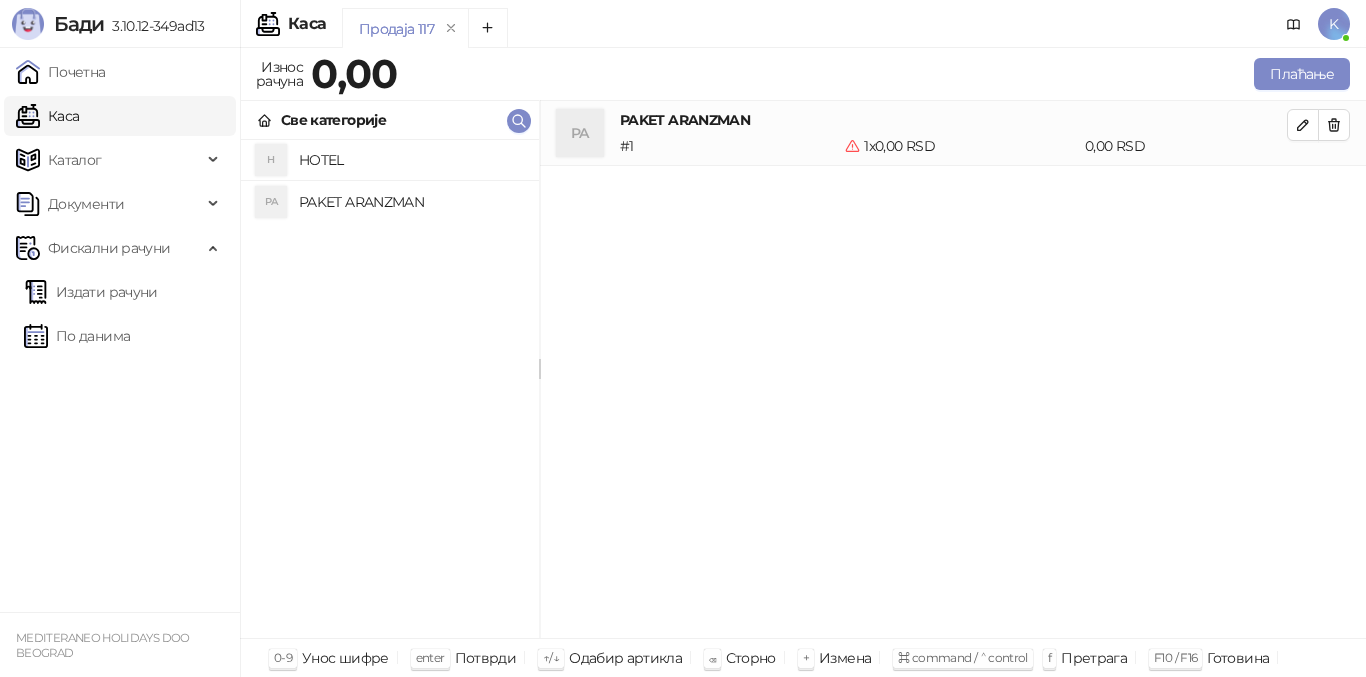 click on "PAKET ARANZMAN" at bounding box center (411, 202) 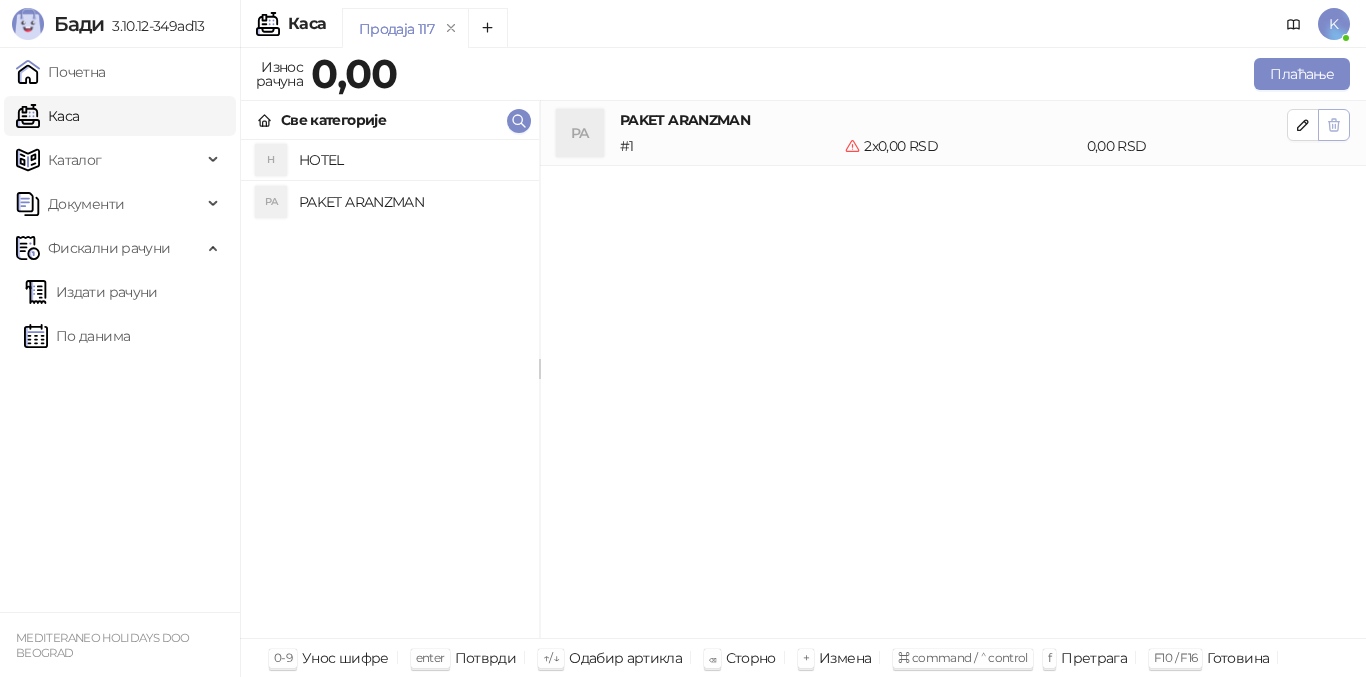click at bounding box center [1334, 125] 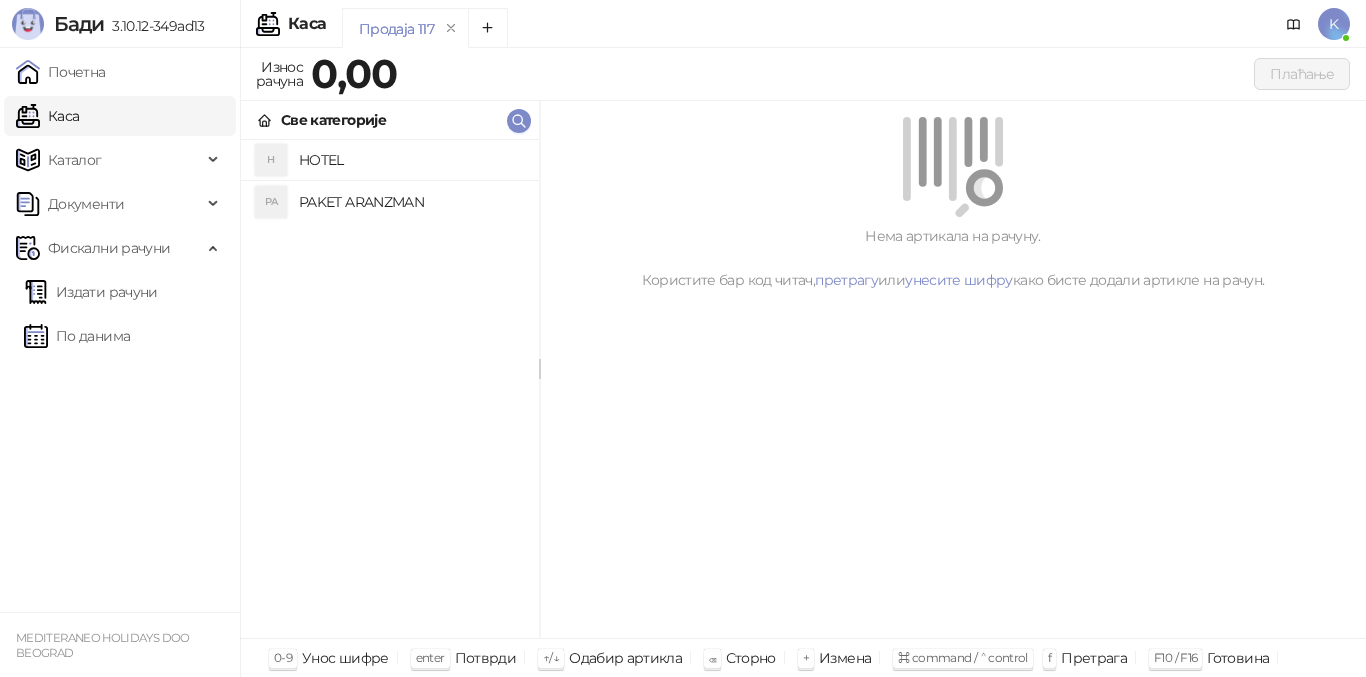 click on "PAKET ARANZMAN" at bounding box center [411, 202] 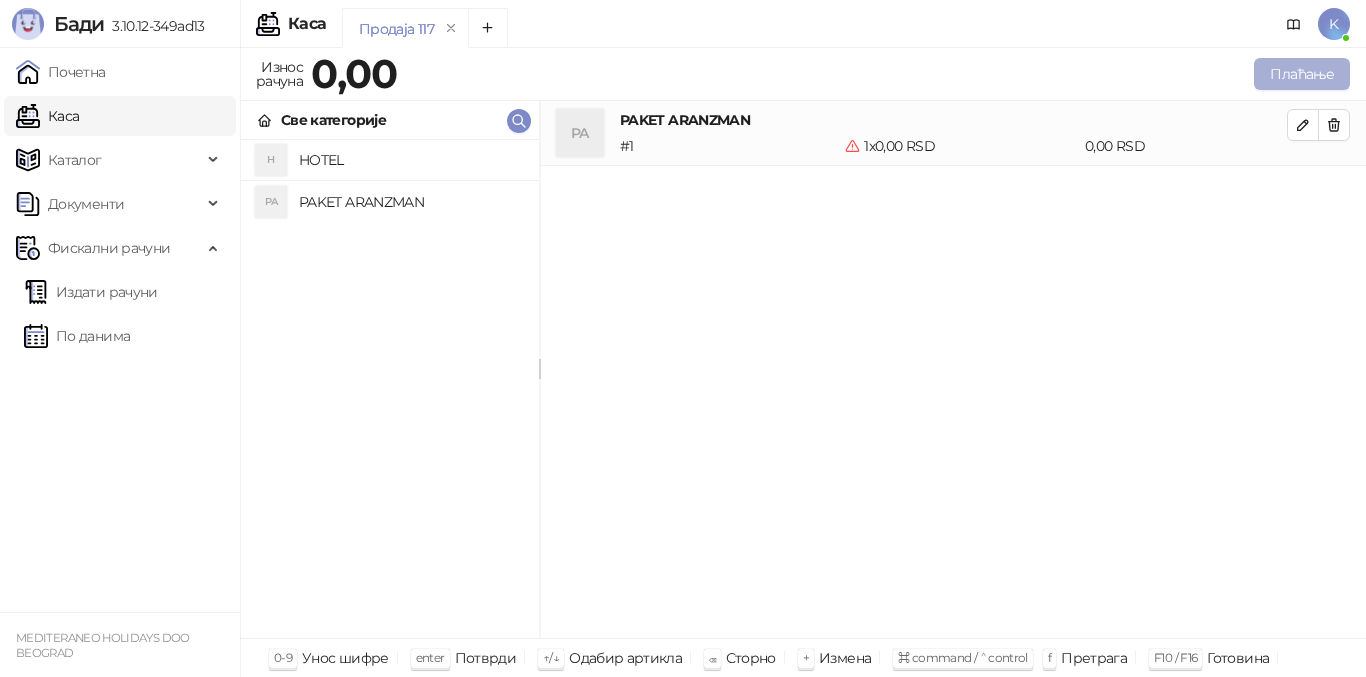 click on "Плаћање" at bounding box center [1302, 74] 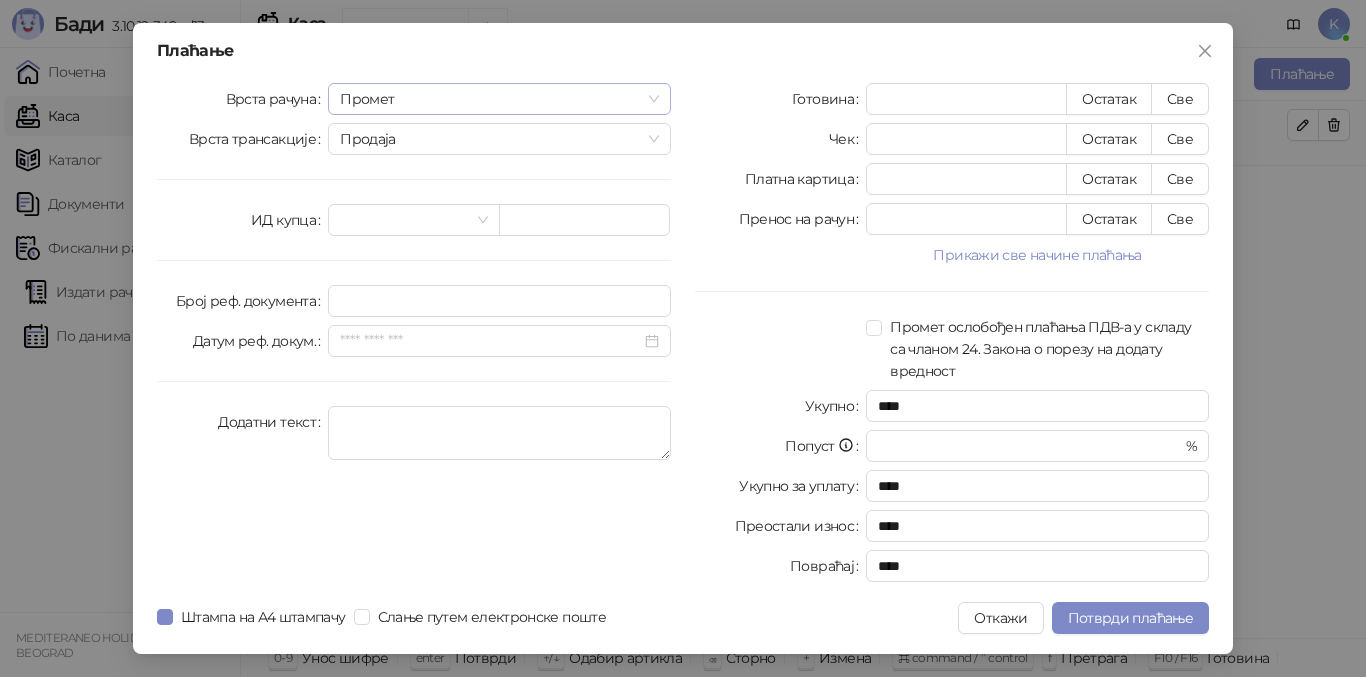 click on "Промет" at bounding box center [499, 99] 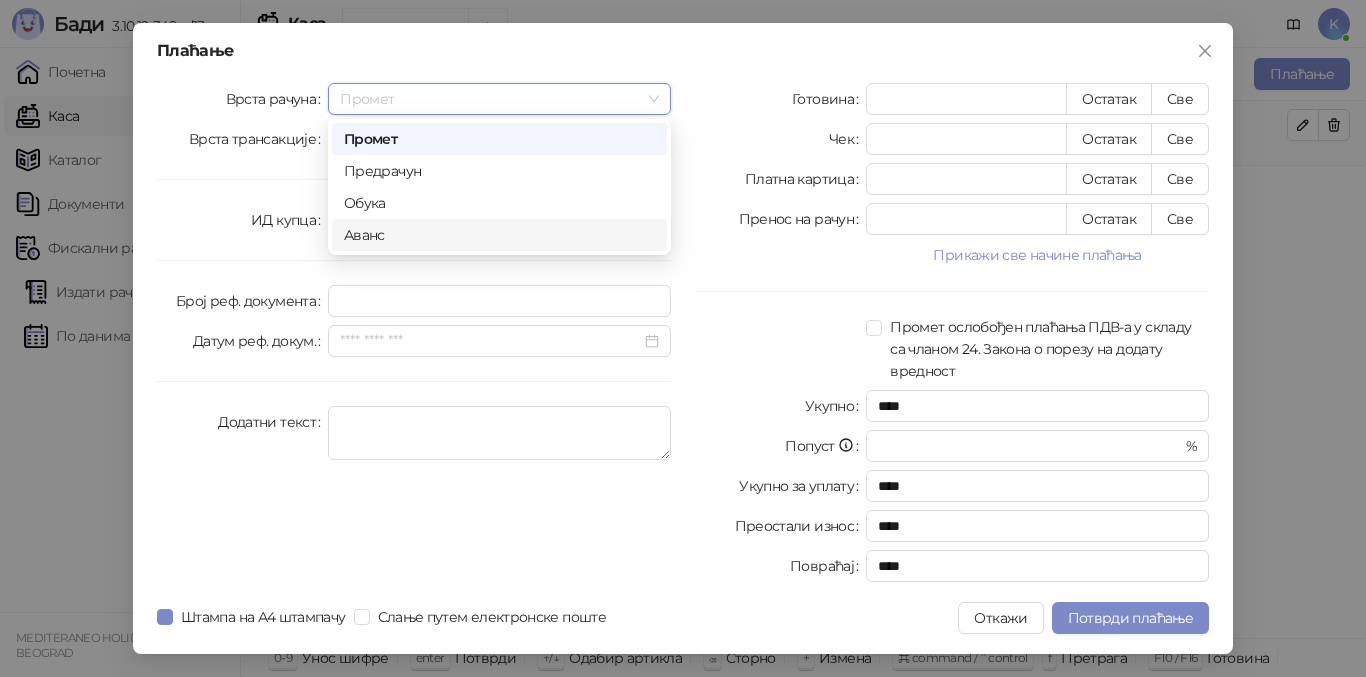 click on "Аванс" at bounding box center [499, 235] 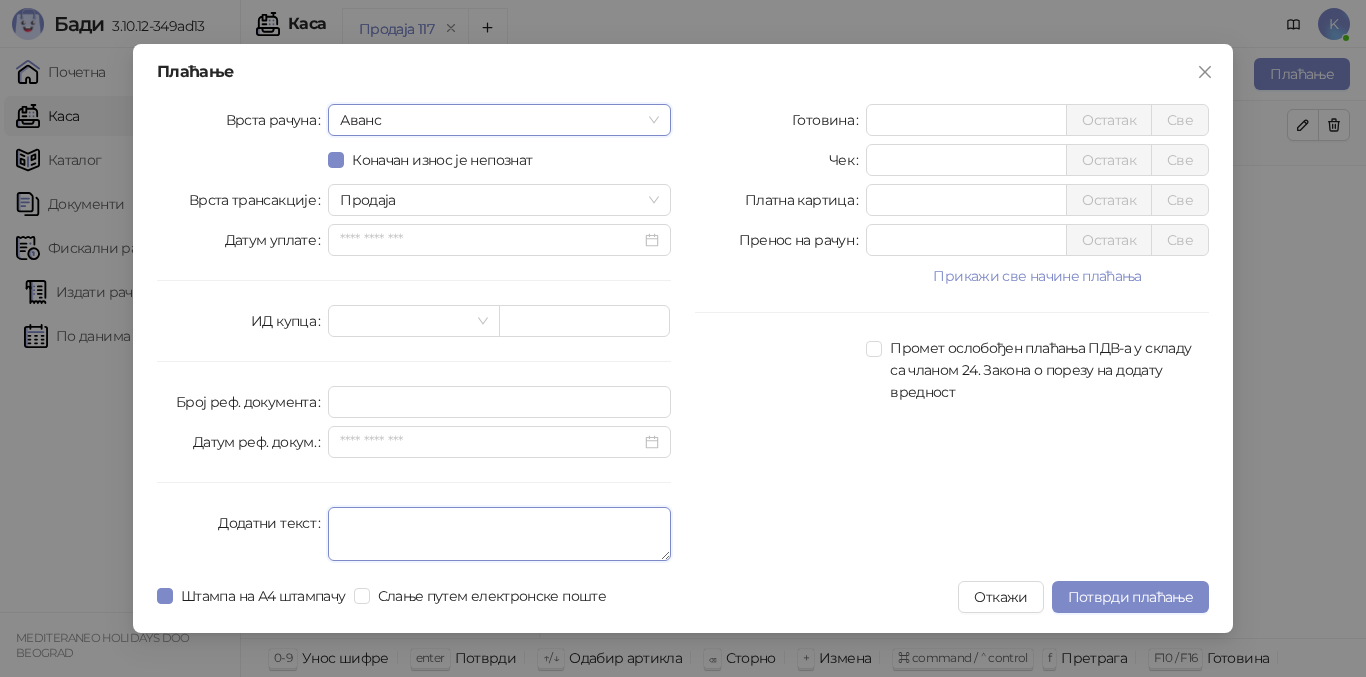 click on "Додатни текст" at bounding box center (499, 534) 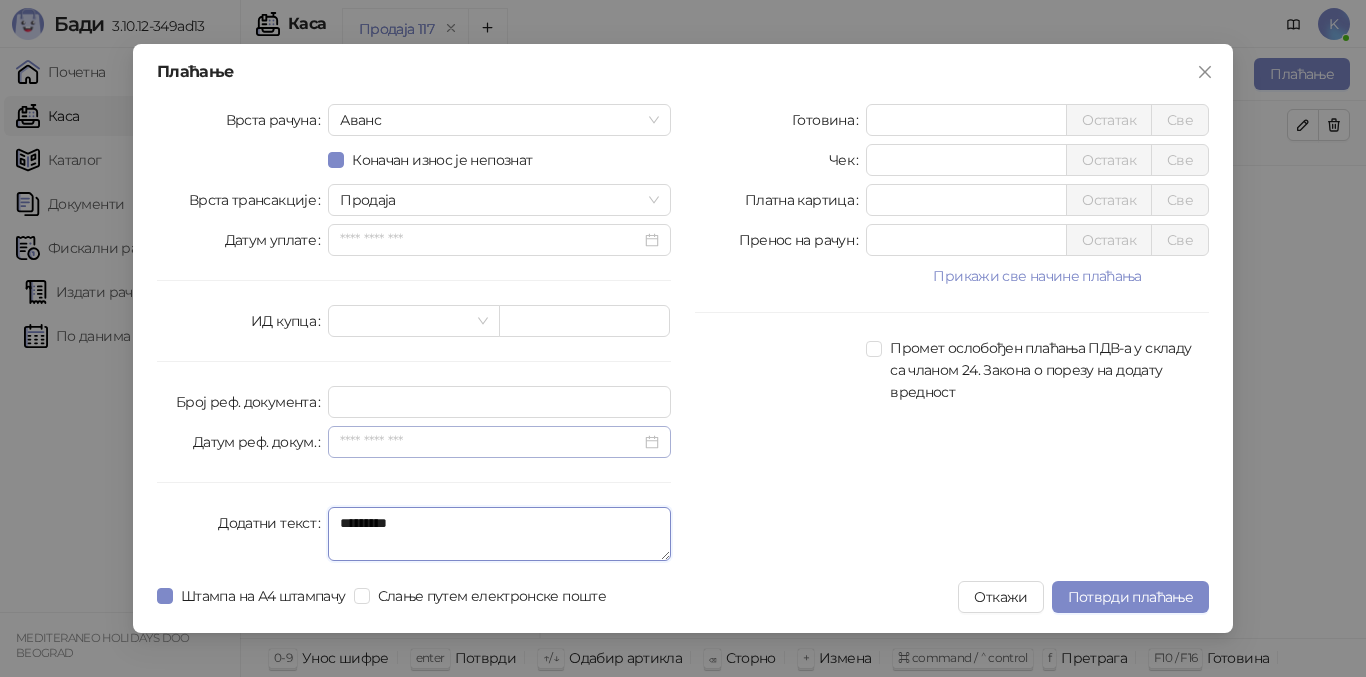 type on "*********" 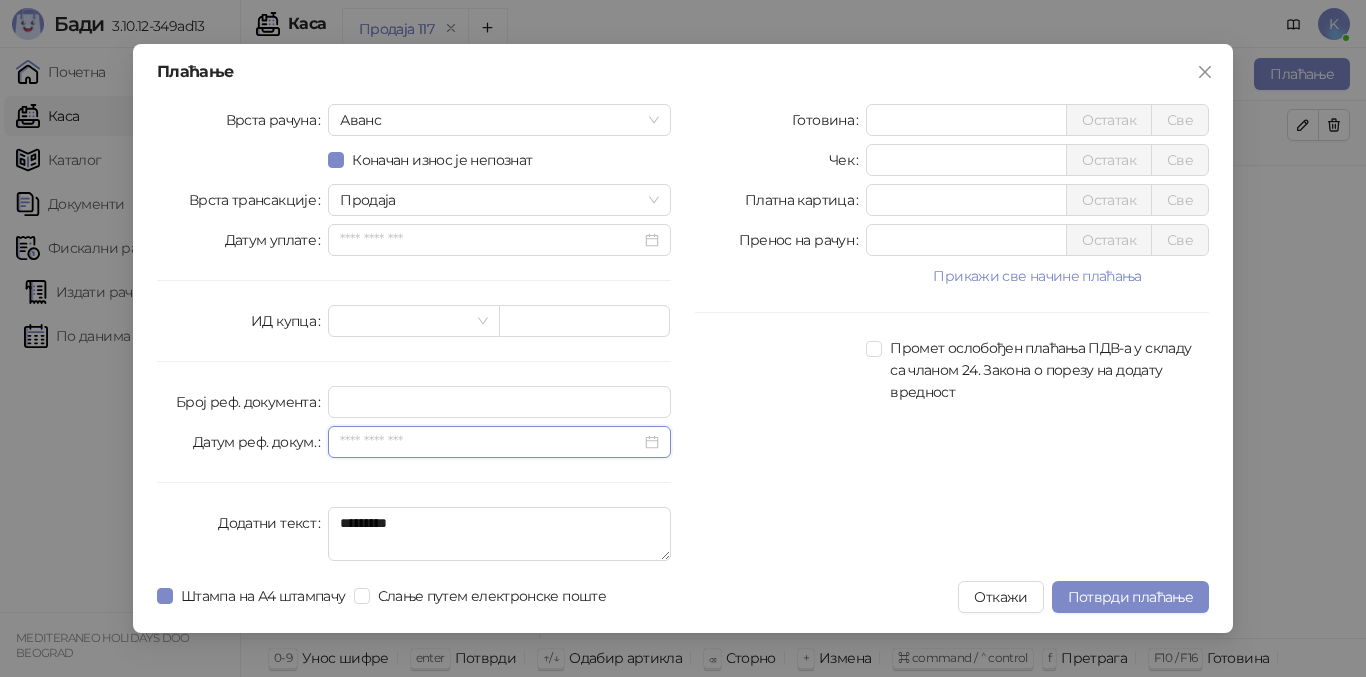 drag, startPoint x: 622, startPoint y: 436, endPoint x: 668, endPoint y: 436, distance: 46 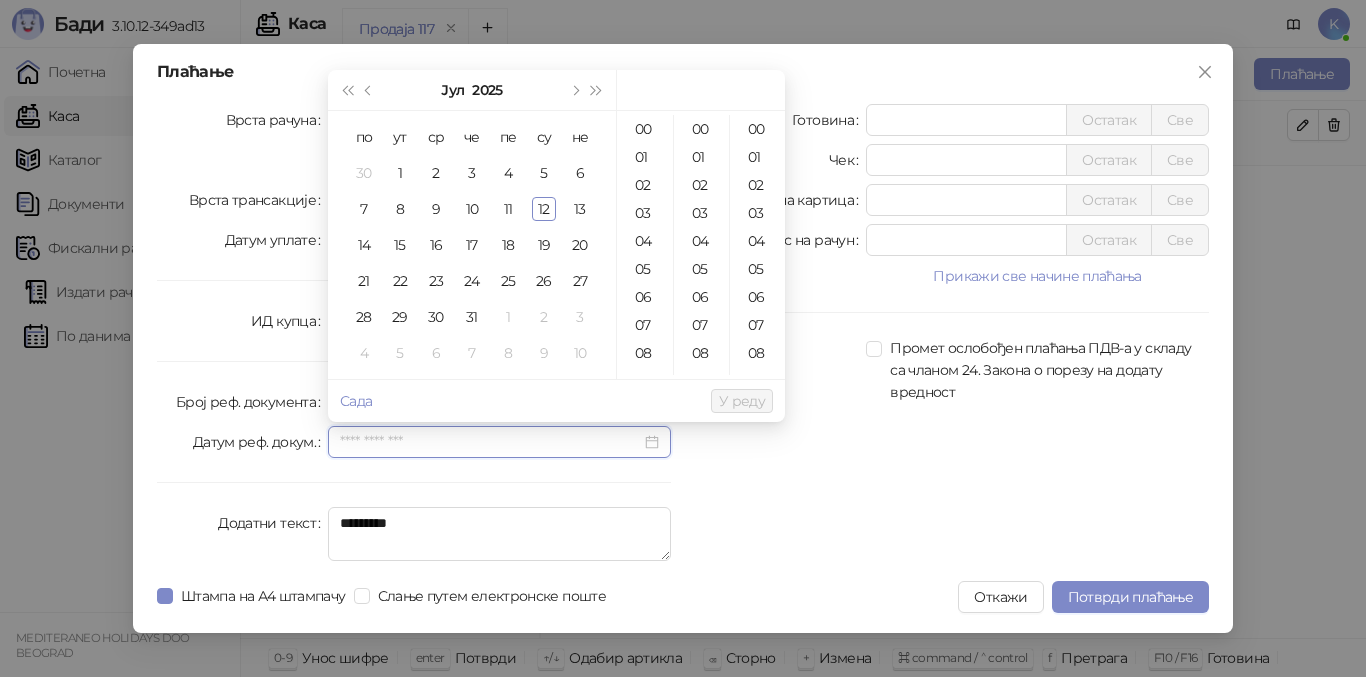 type on "**********" 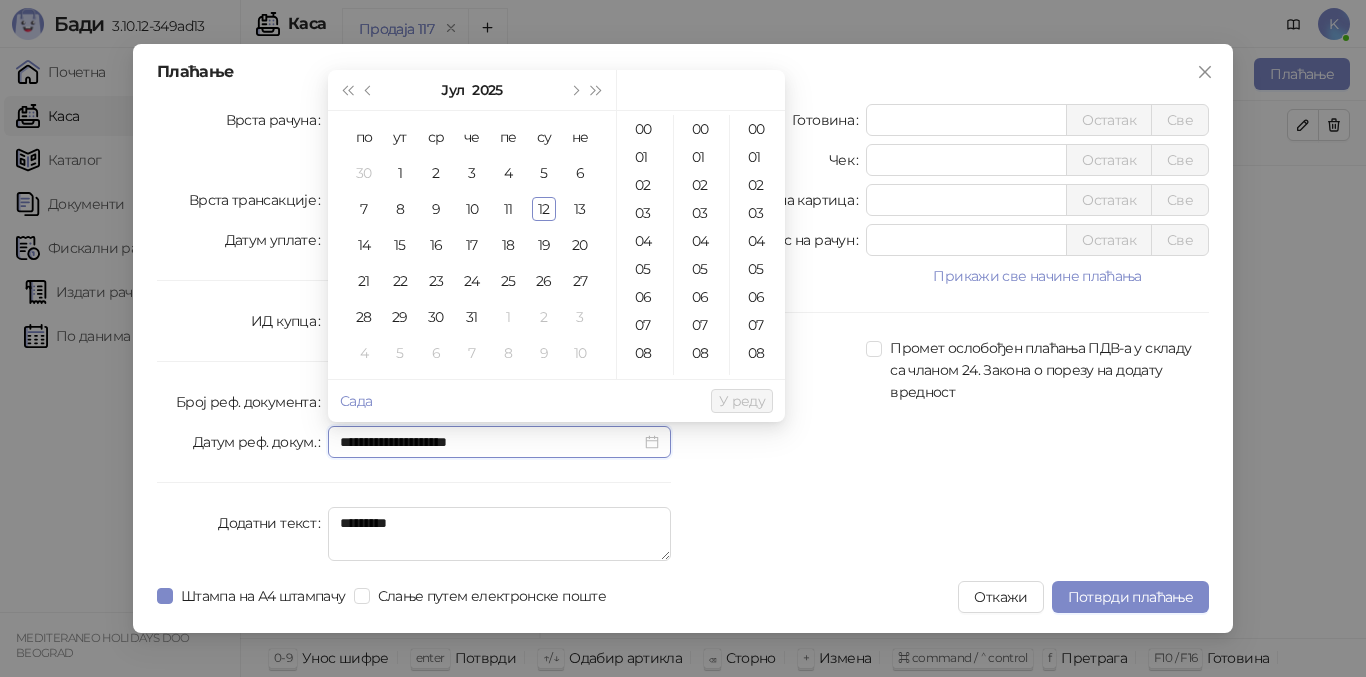type 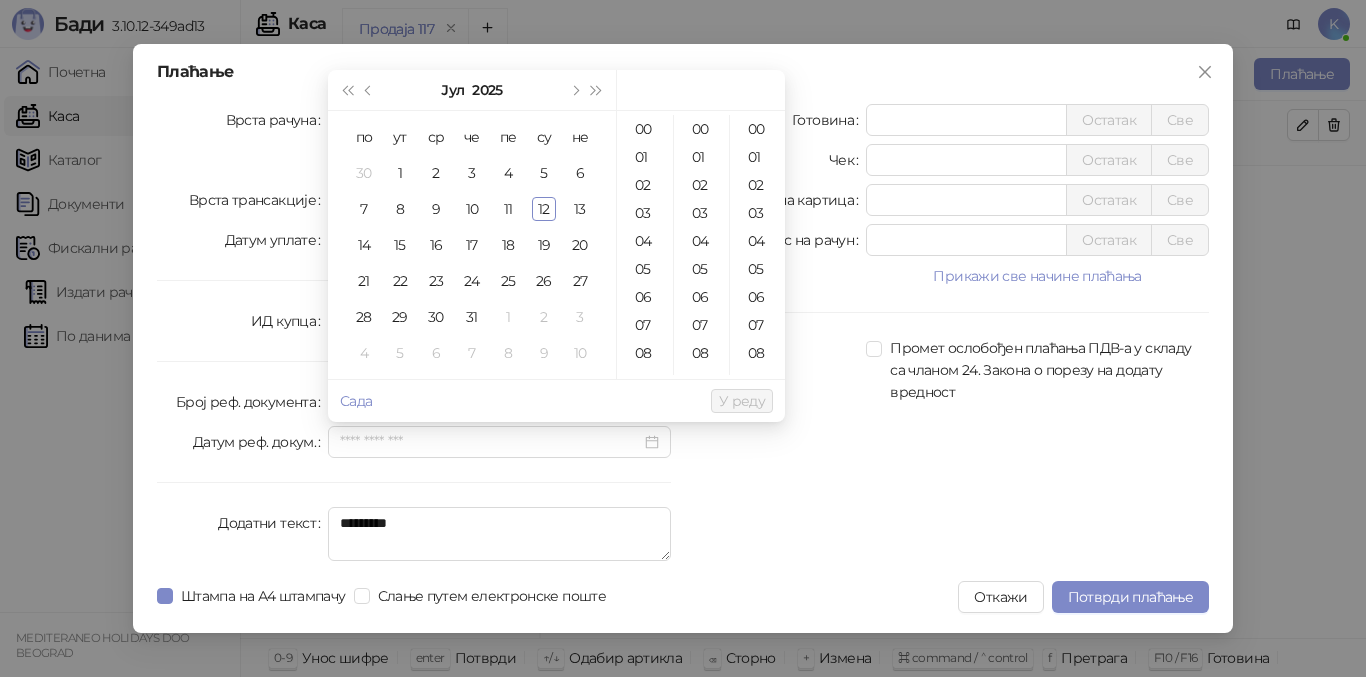 click on "Готовина * Остатак Све Чек * Остатак Све Платна картица * Остатак Све Пренос на рачун * Остатак Све Прикажи све начине плаћања Ваучер * Остатак Све Инстант плаћање * Остатак Све Друго безготовинско * Остатак Све   Промет ослобођен плаћања ПДВ-а у складу са чланом 24. Закона о порезу на додату вредност" at bounding box center [952, 336] 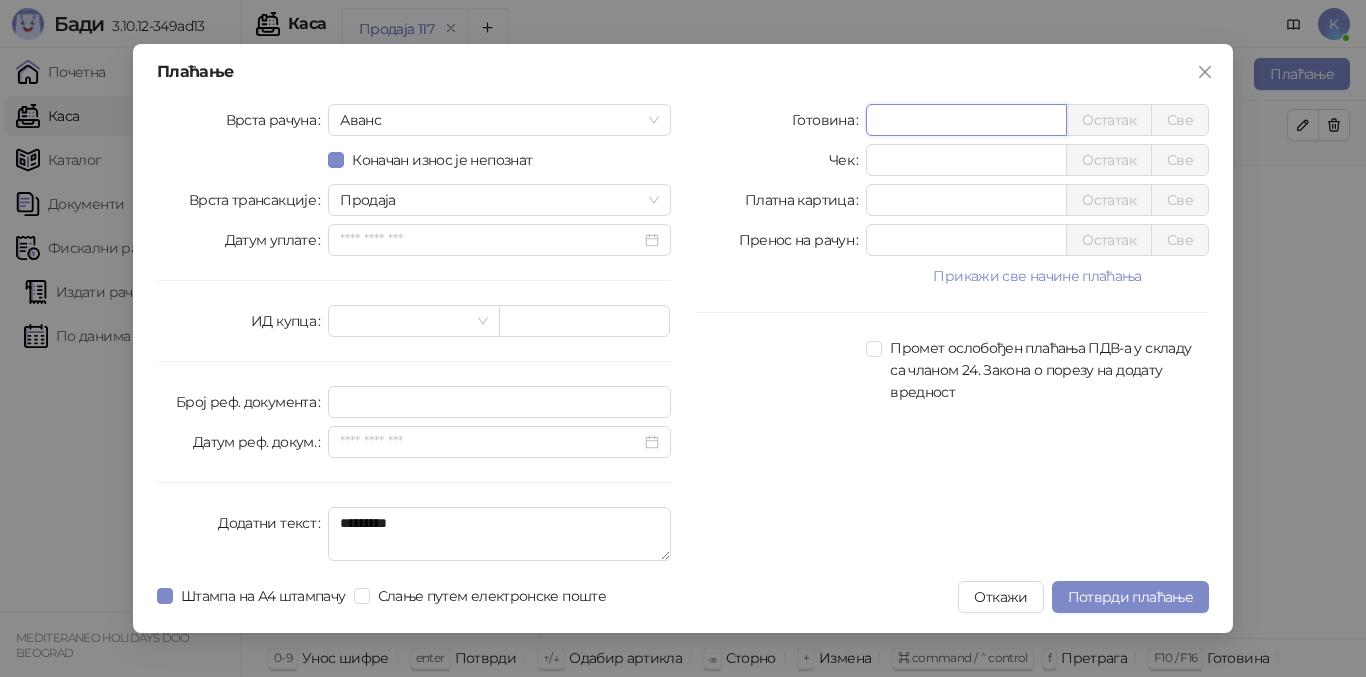 click on "*" at bounding box center [966, 120] 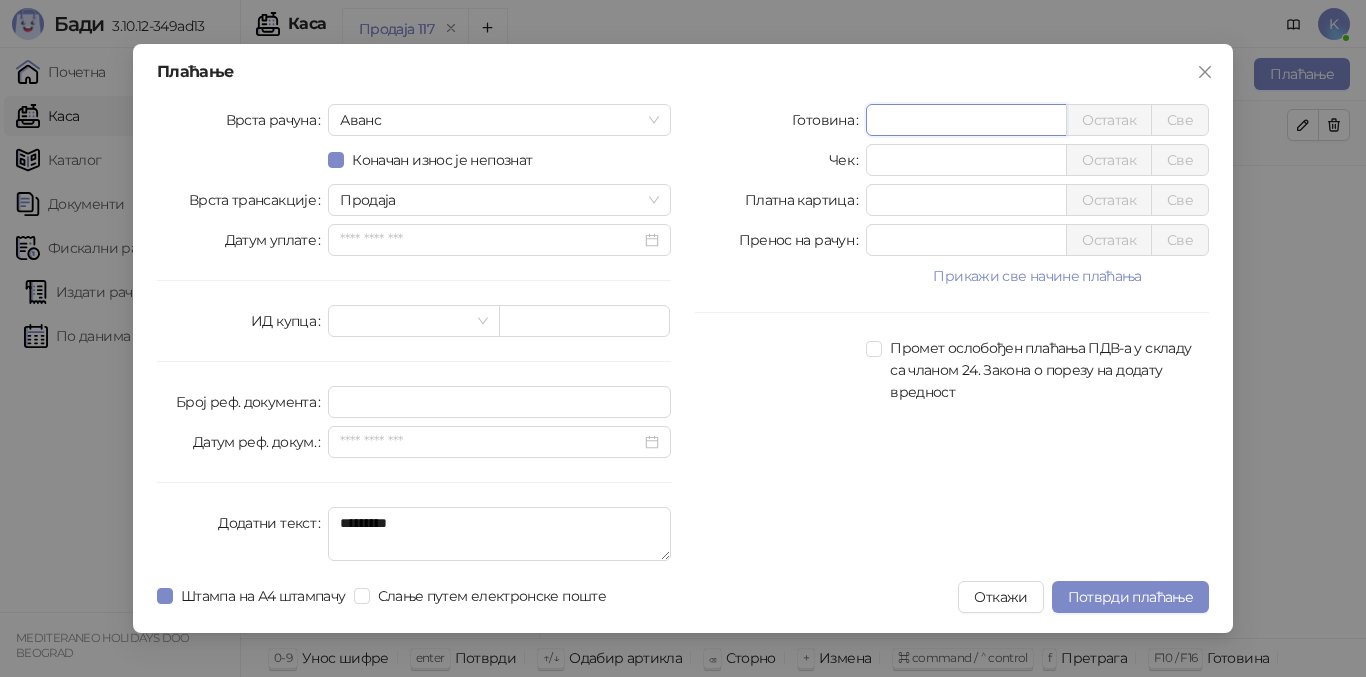 type on "*****" 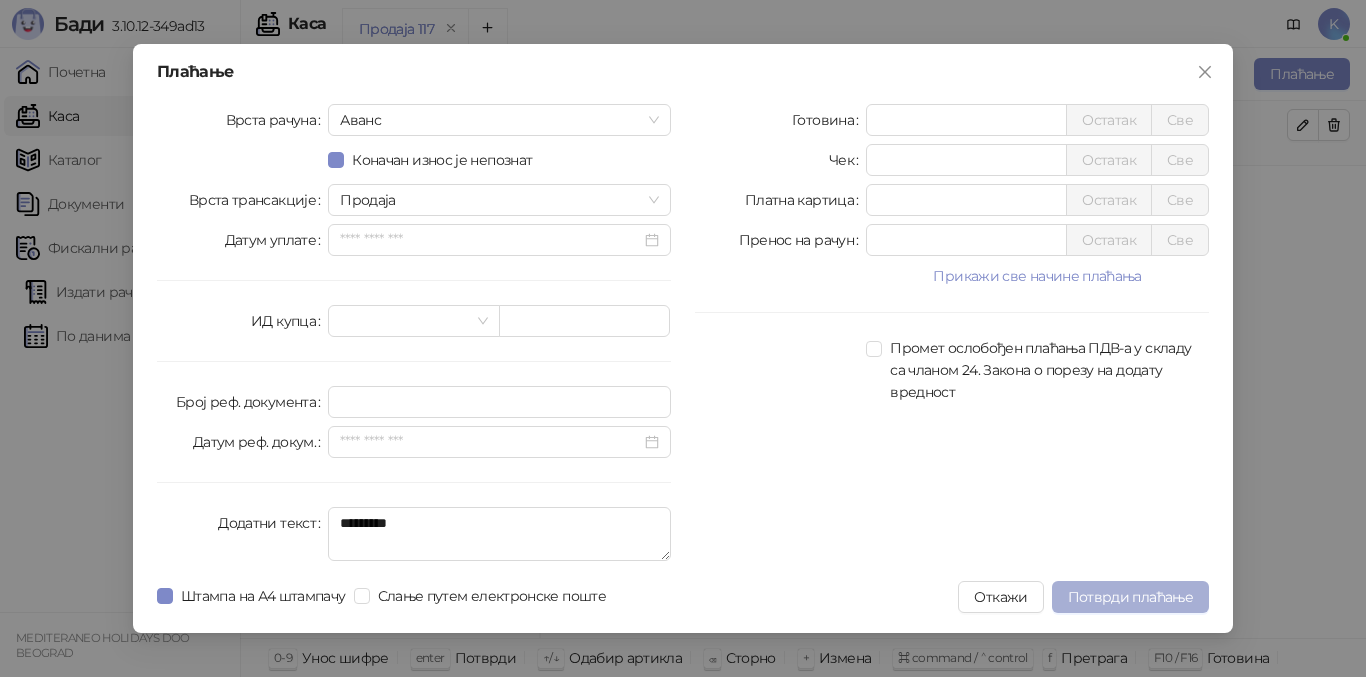click on "Потврди плаћање" at bounding box center (1130, 597) 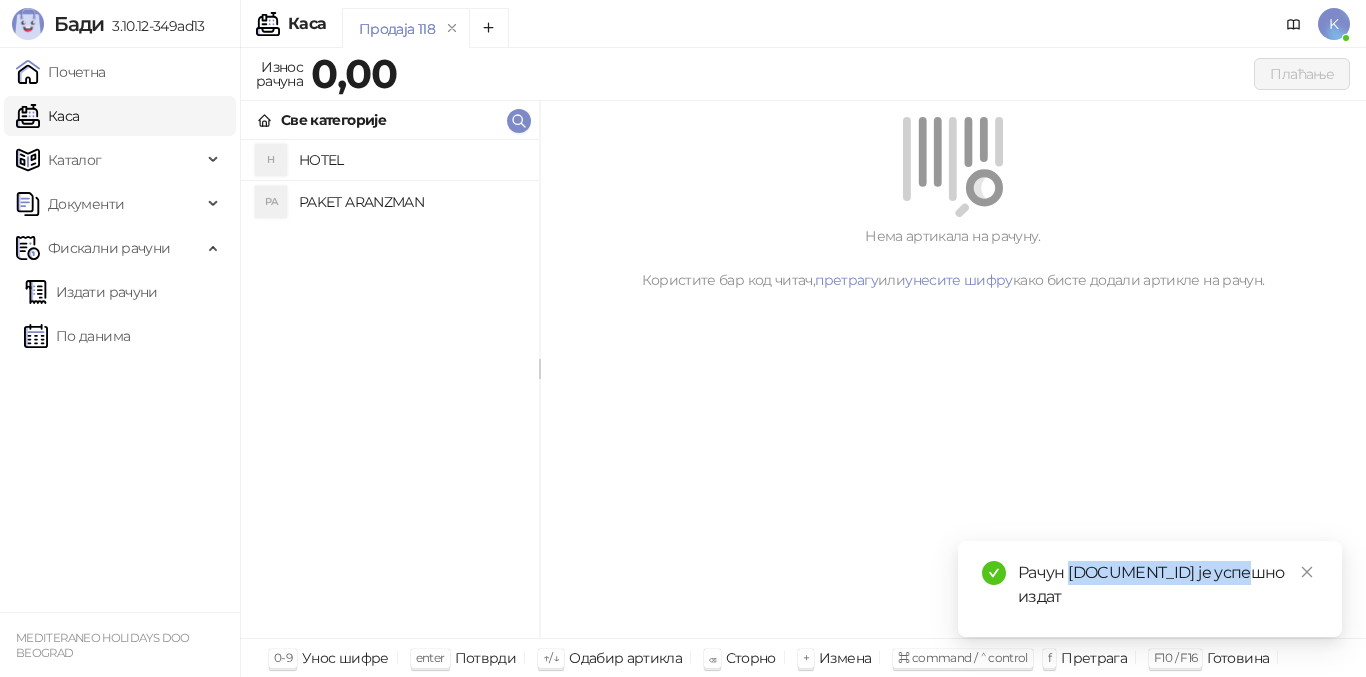 drag, startPoint x: 1069, startPoint y: 572, endPoint x: 1264, endPoint y: 578, distance: 195.09229 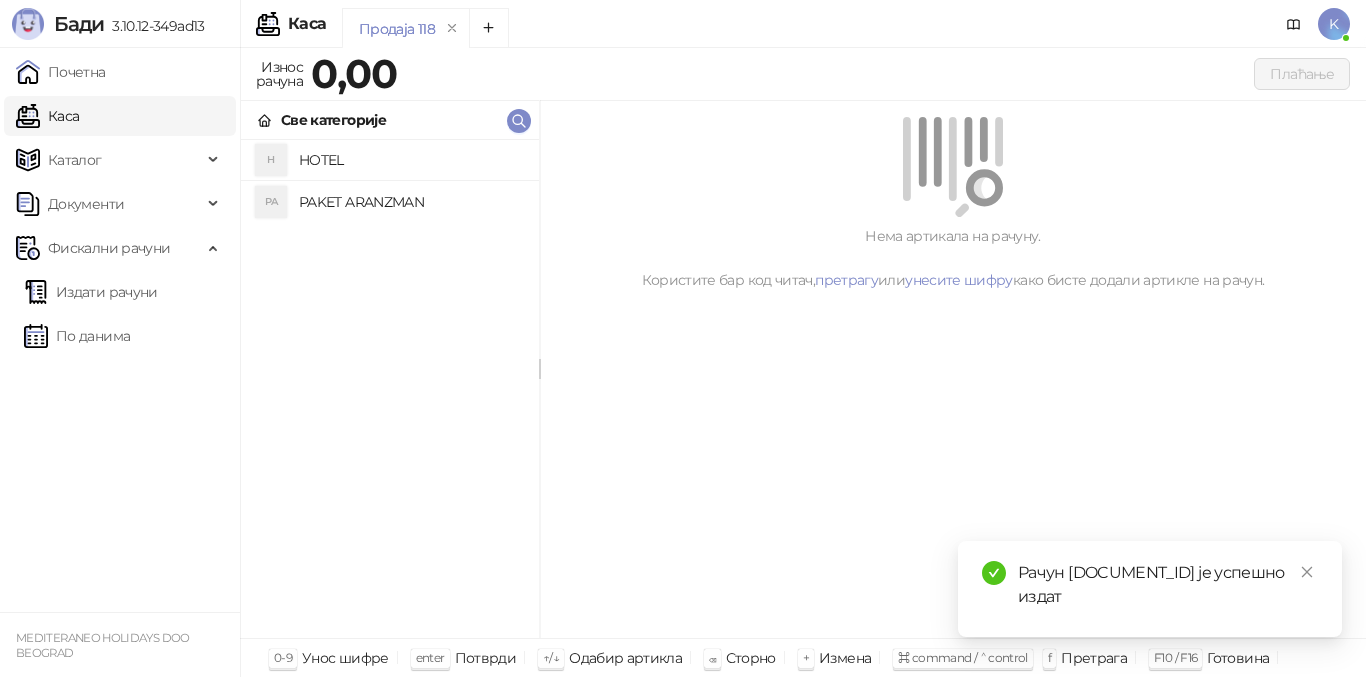 click on "Рачун [DOCUMENT_ID] је успешно издат" at bounding box center (1150, 589) 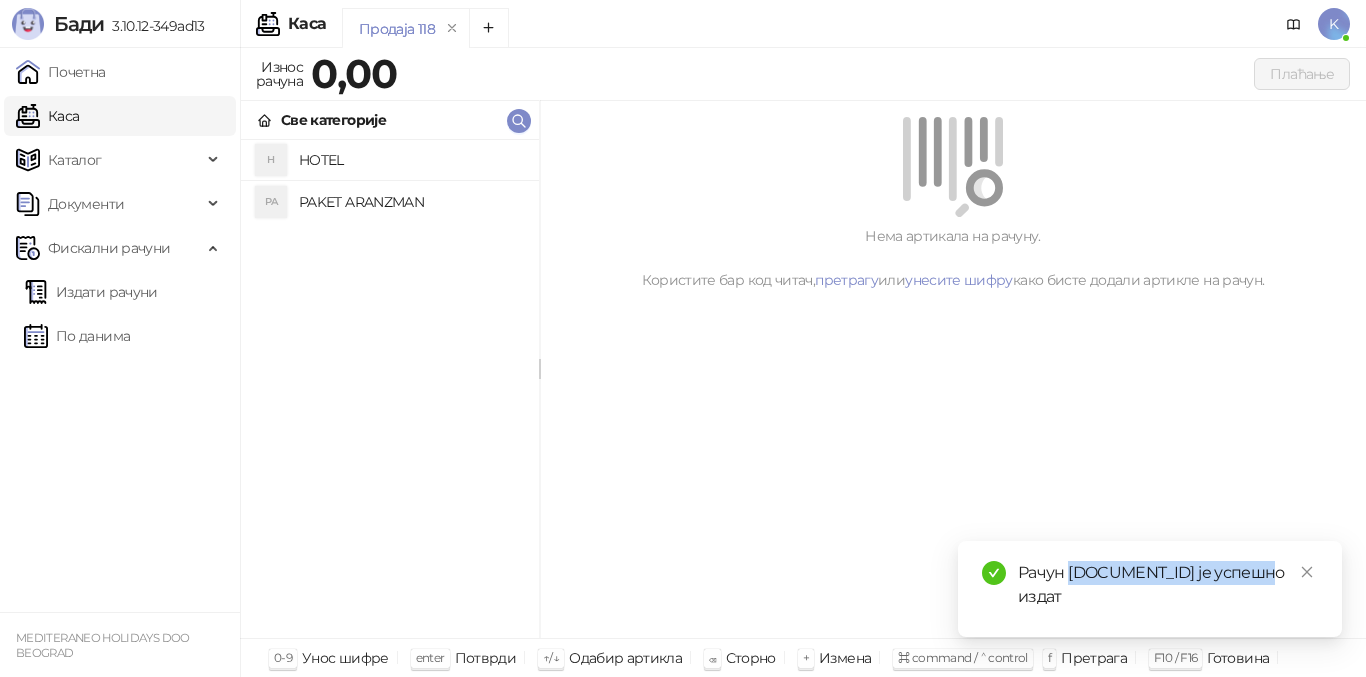 drag, startPoint x: 1068, startPoint y: 576, endPoint x: 1273, endPoint y: 575, distance: 205.00244 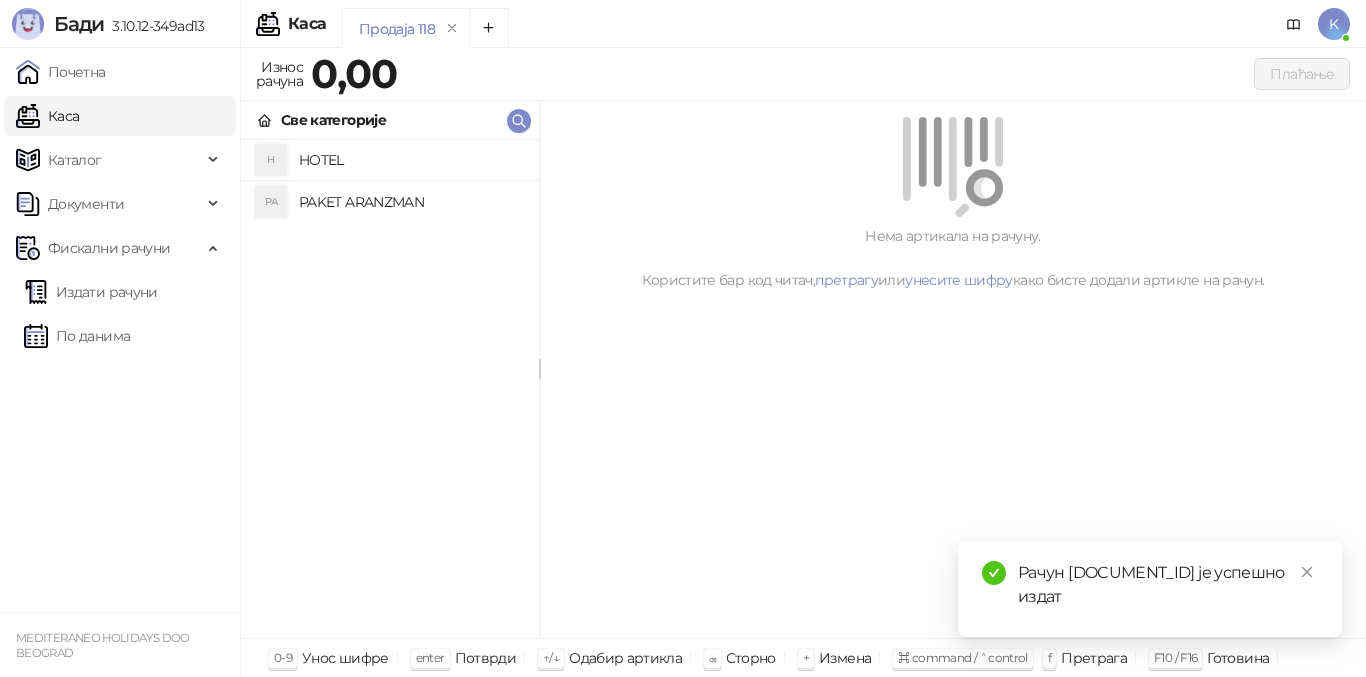 click on "Нема артикала на рачуну.  Користите бар код читач,  претрагу  или  унесите шифру  како бисте додали артикле на рачун." at bounding box center (953, 370) 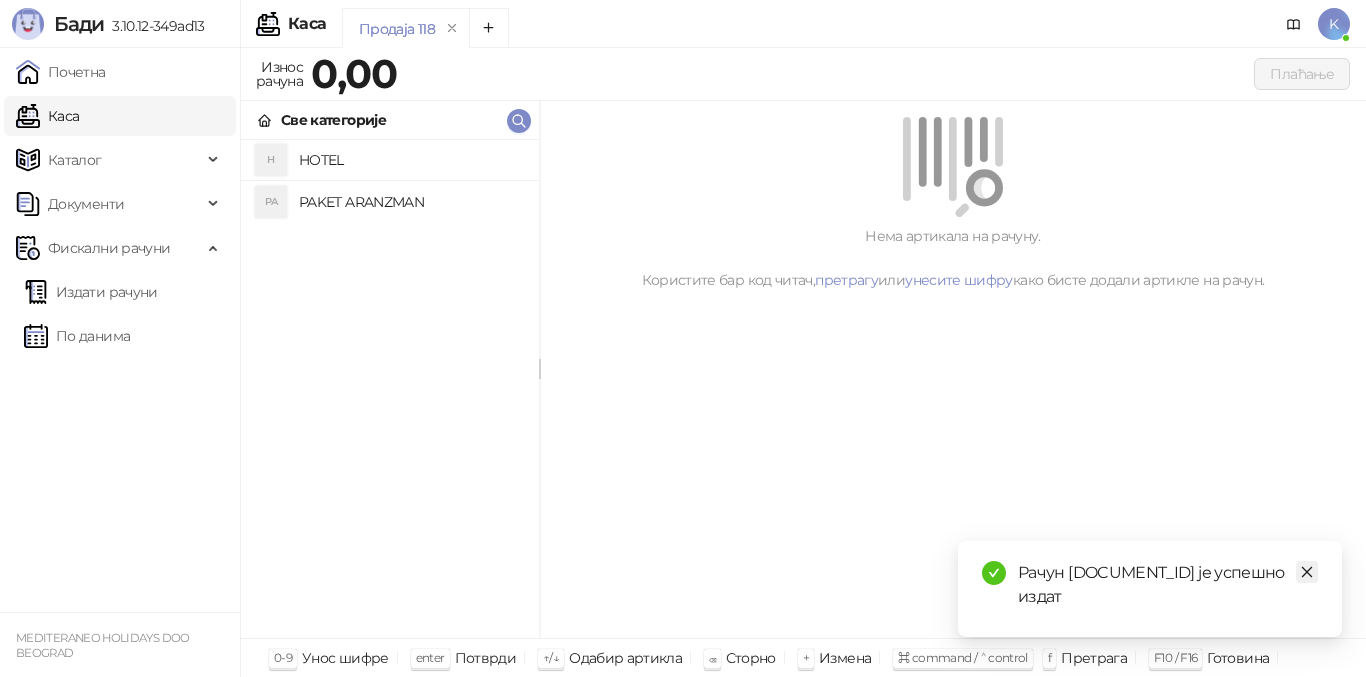 click 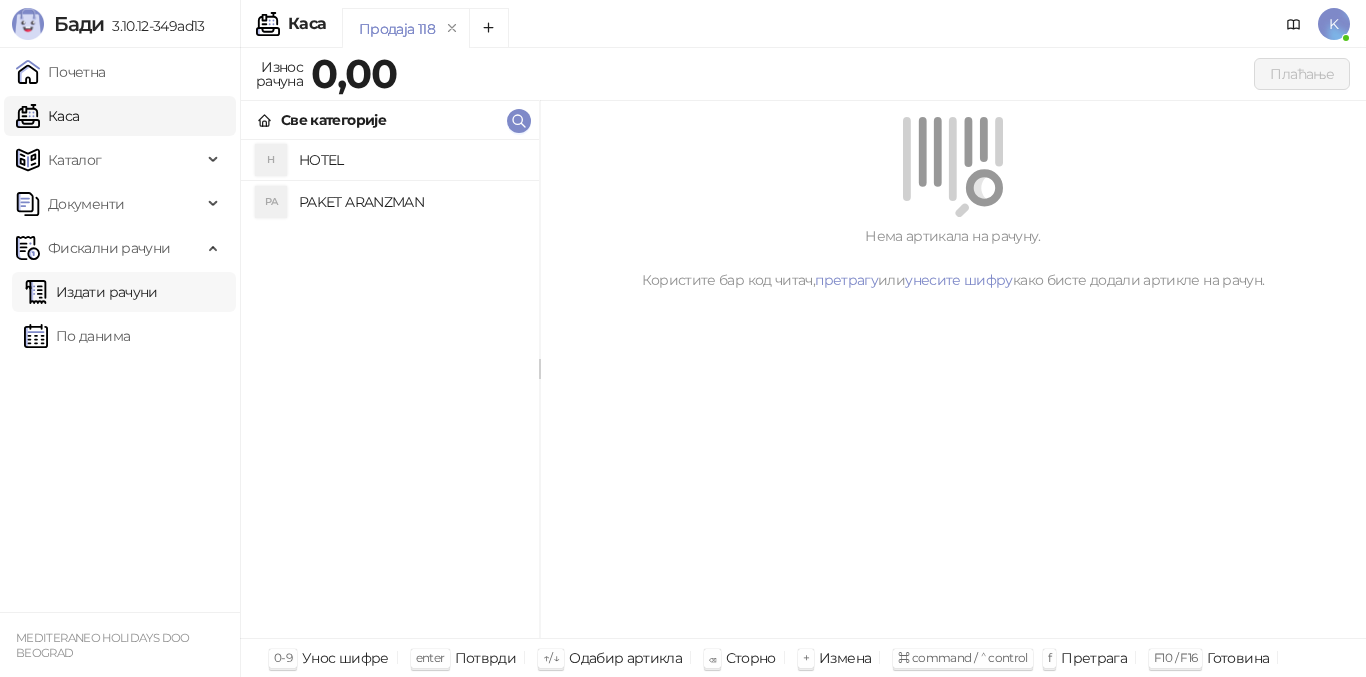 click on "Издати рачуни" at bounding box center [91, 292] 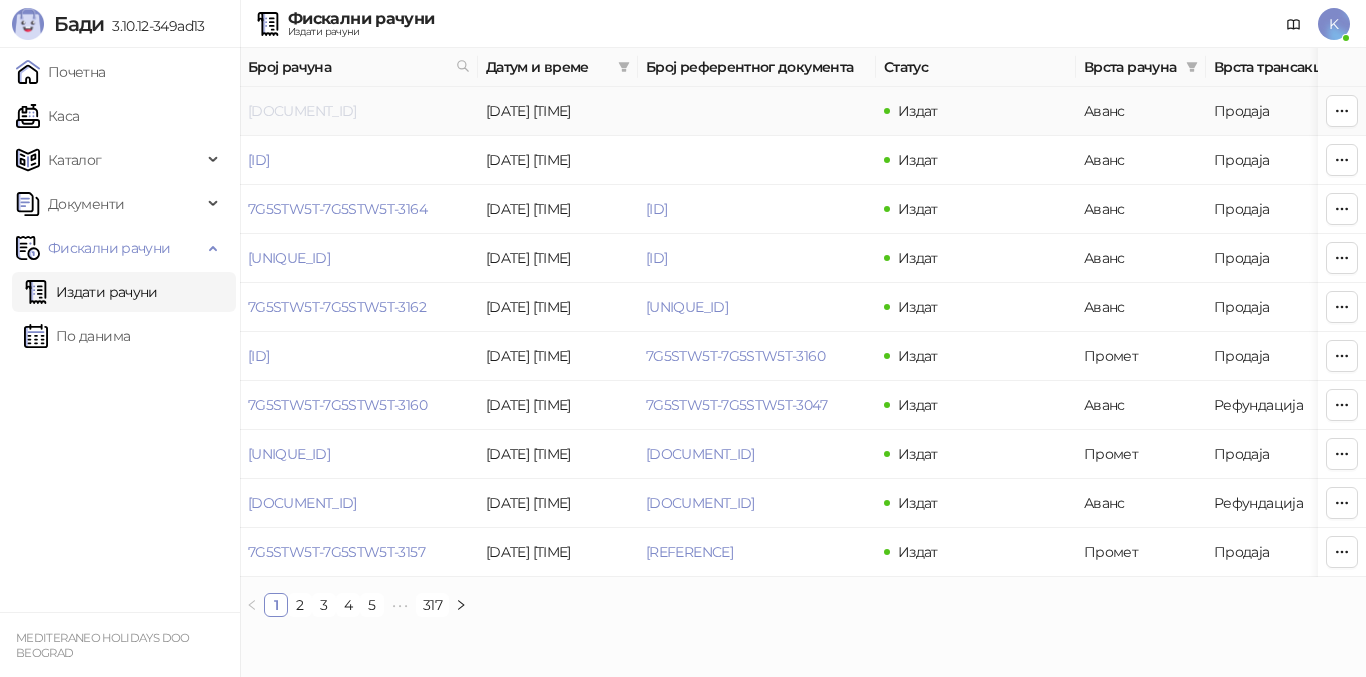 click on "[DOCUMENT_ID]" at bounding box center [302, 111] 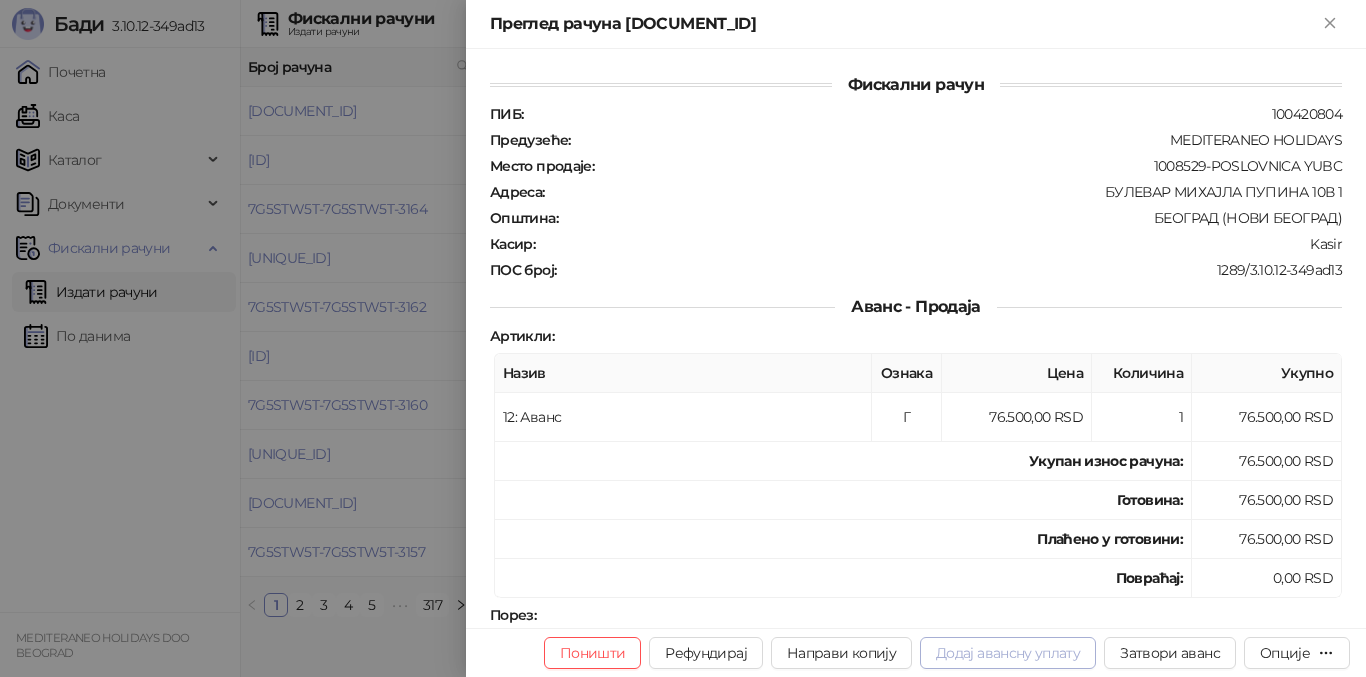 click on "Додај авансну уплату" at bounding box center [1008, 653] 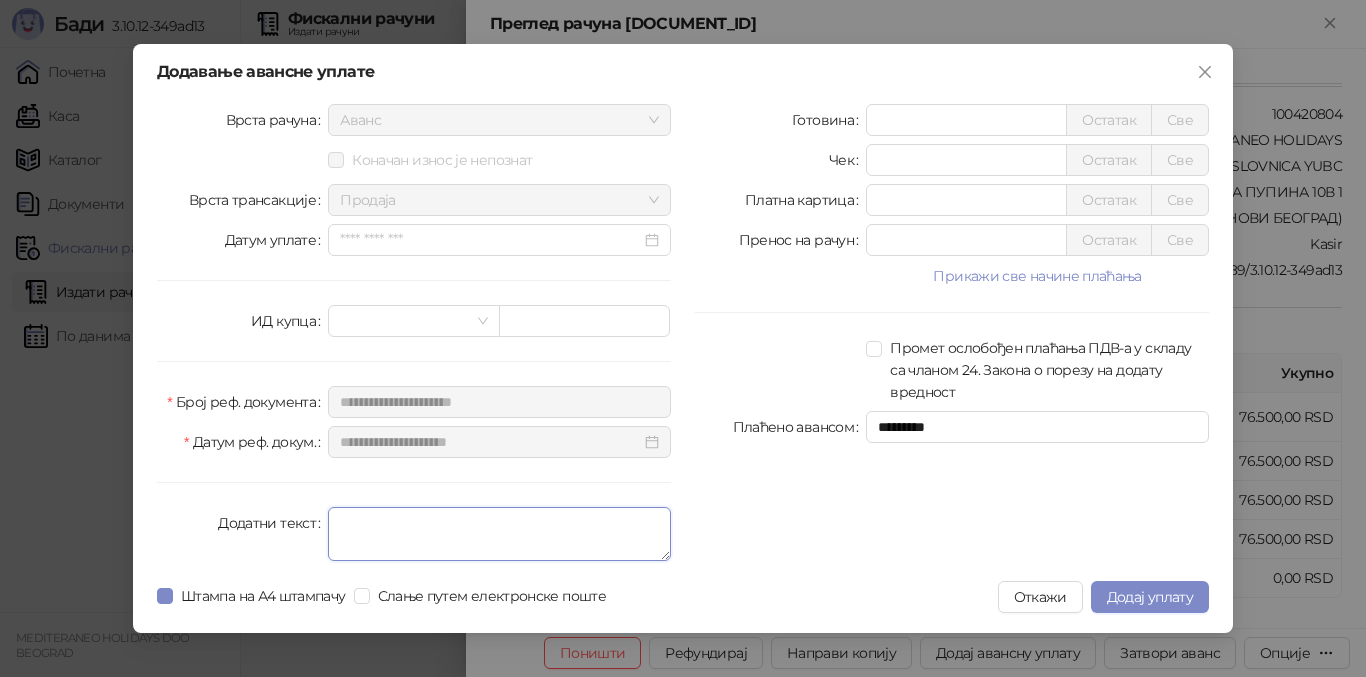 click on "Додатни текст" at bounding box center (499, 534) 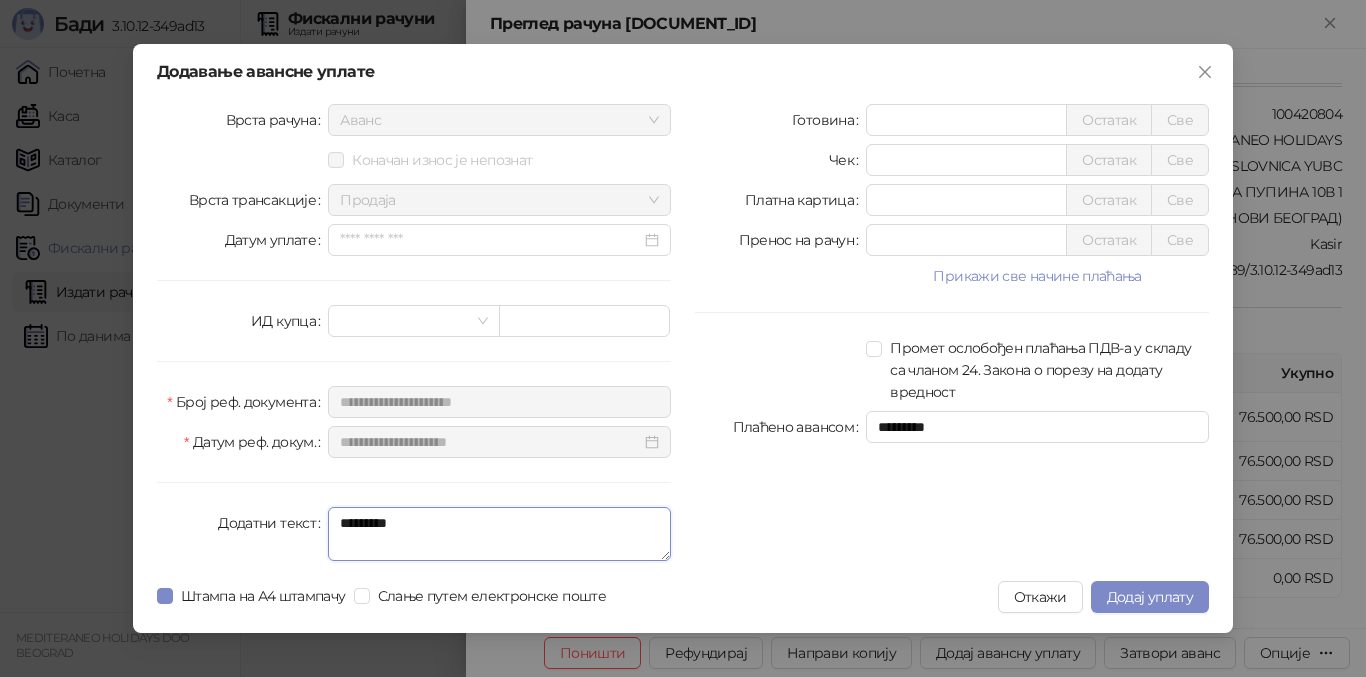 type on "*********" 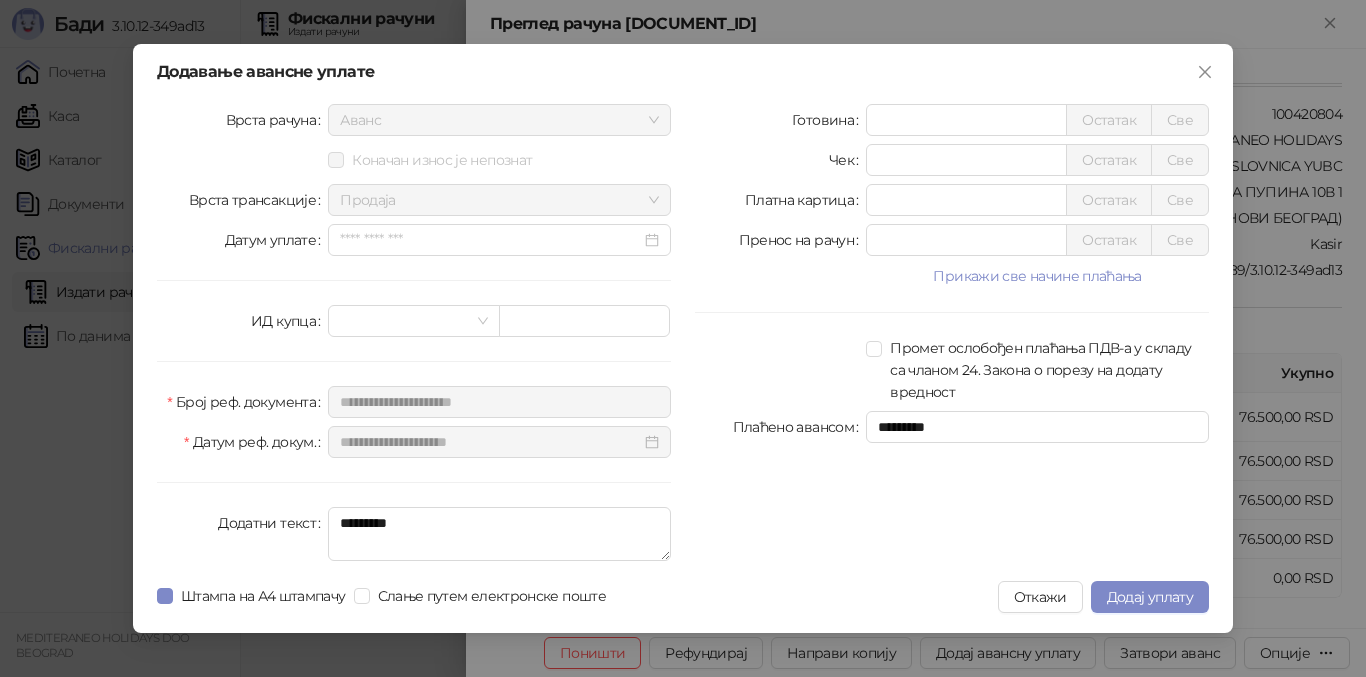 click on "Готовина * Остатак Све Чек * Остатак Све Платна картица * Остатак Све Пренос на рачун * Остатак Све Прикажи све начине плаћања Ваучер * Остатак Све Инстант плаћање * Остатак Све Друго безготовинско * Остатак Све   Промет ослобођен плаћања ПДВ-а у складу са чланом 24. Закона о порезу на додату вредност Плаћено авансом *********" at bounding box center [952, 336] 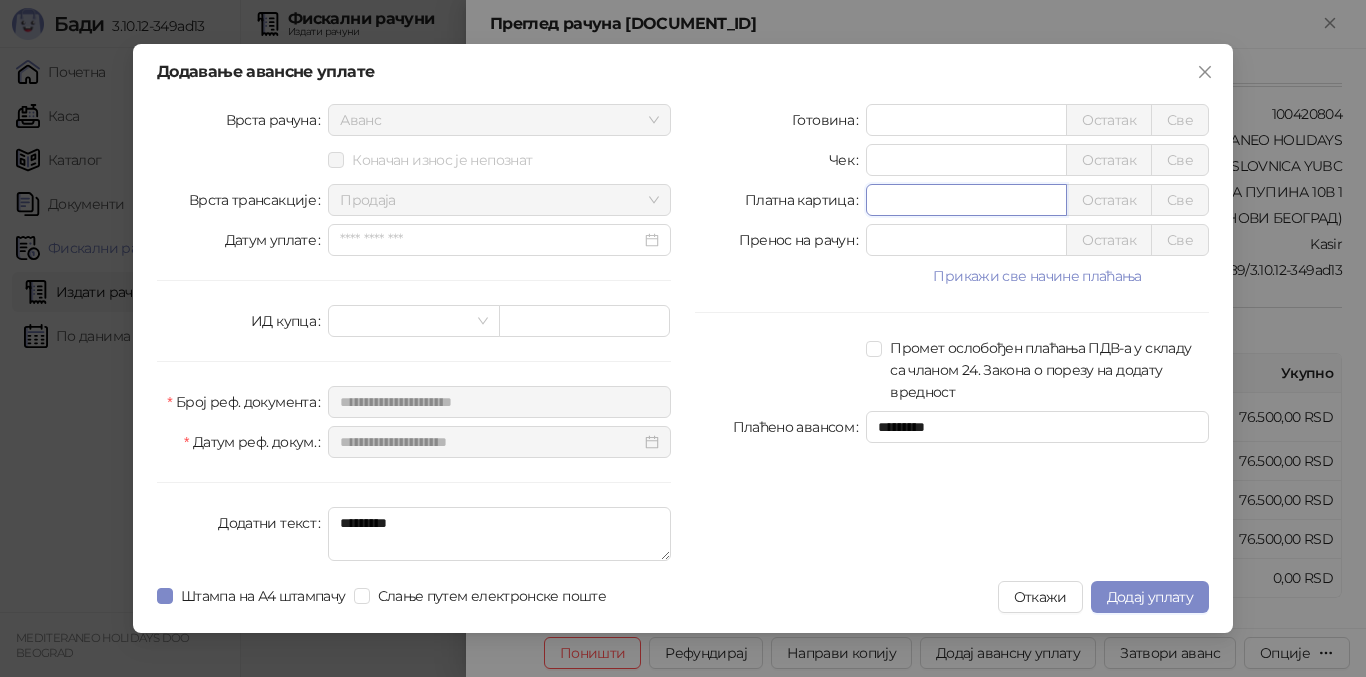 click on "*" at bounding box center [966, 200] 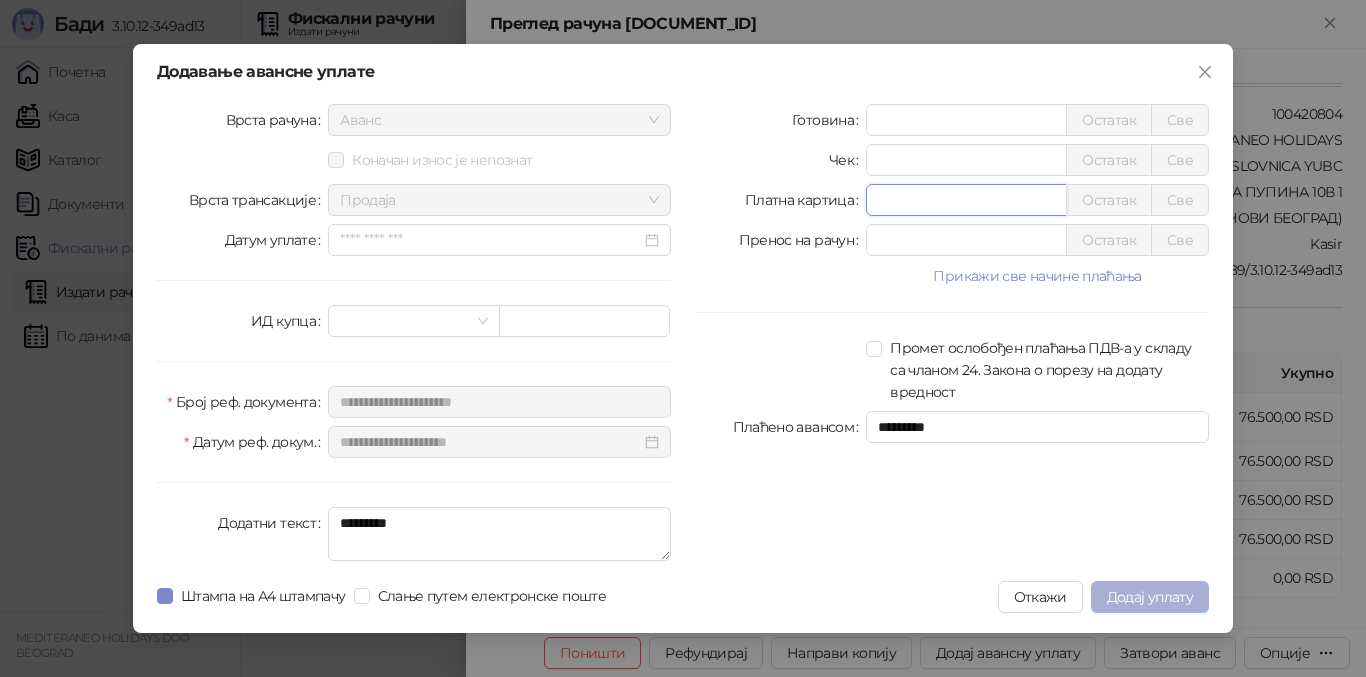 type on "******" 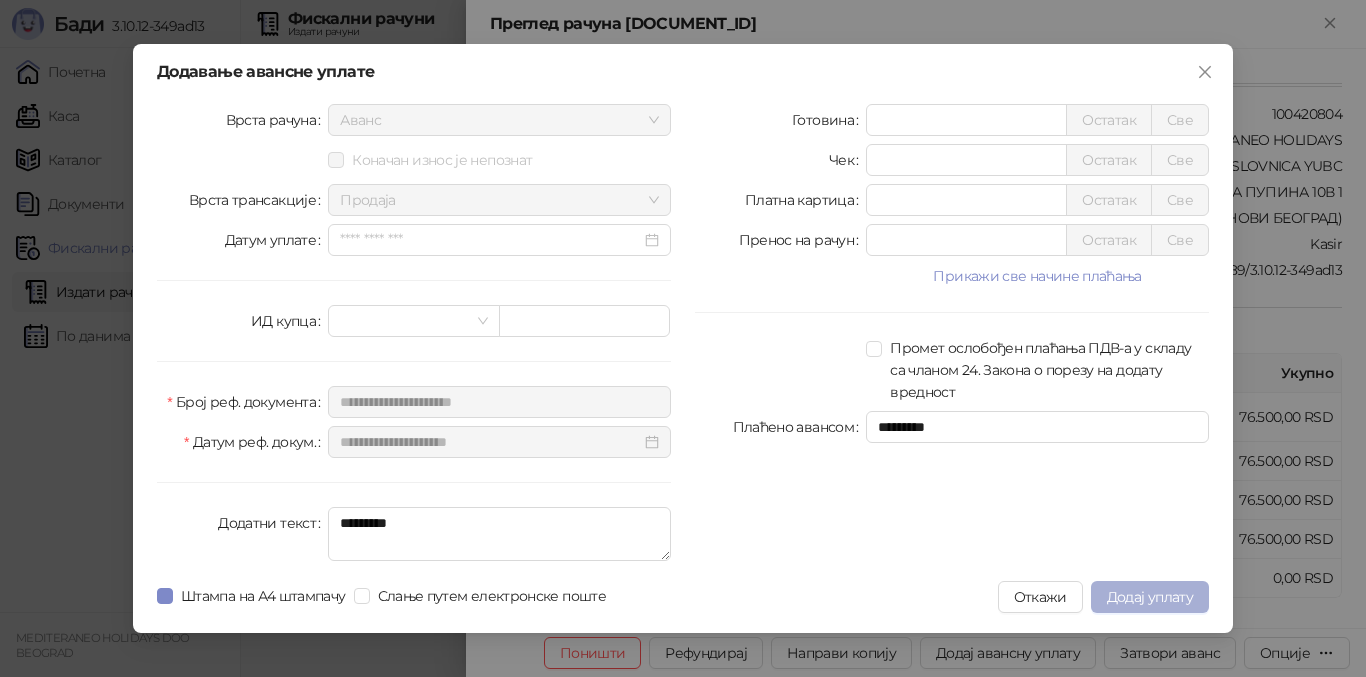 click on "Додај уплату" at bounding box center (1150, 597) 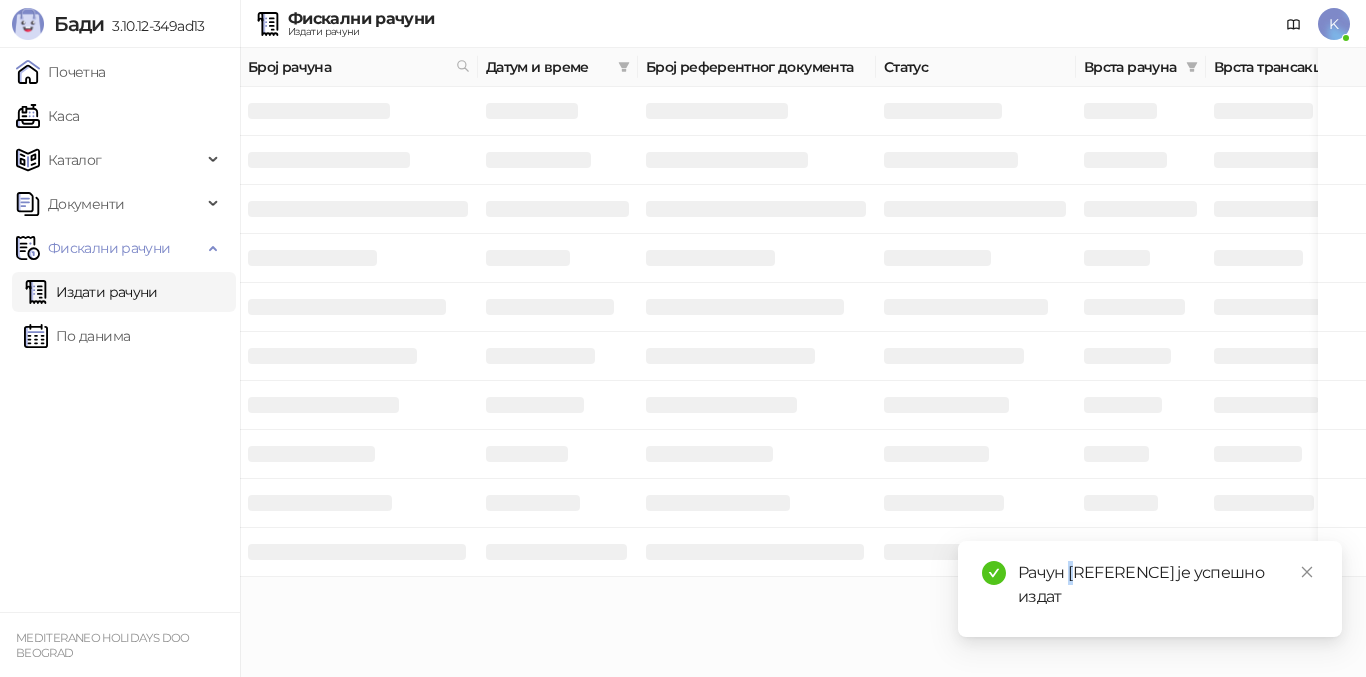 click on "Рачун [REFERENCE] је успешно издат" at bounding box center (1168, 585) 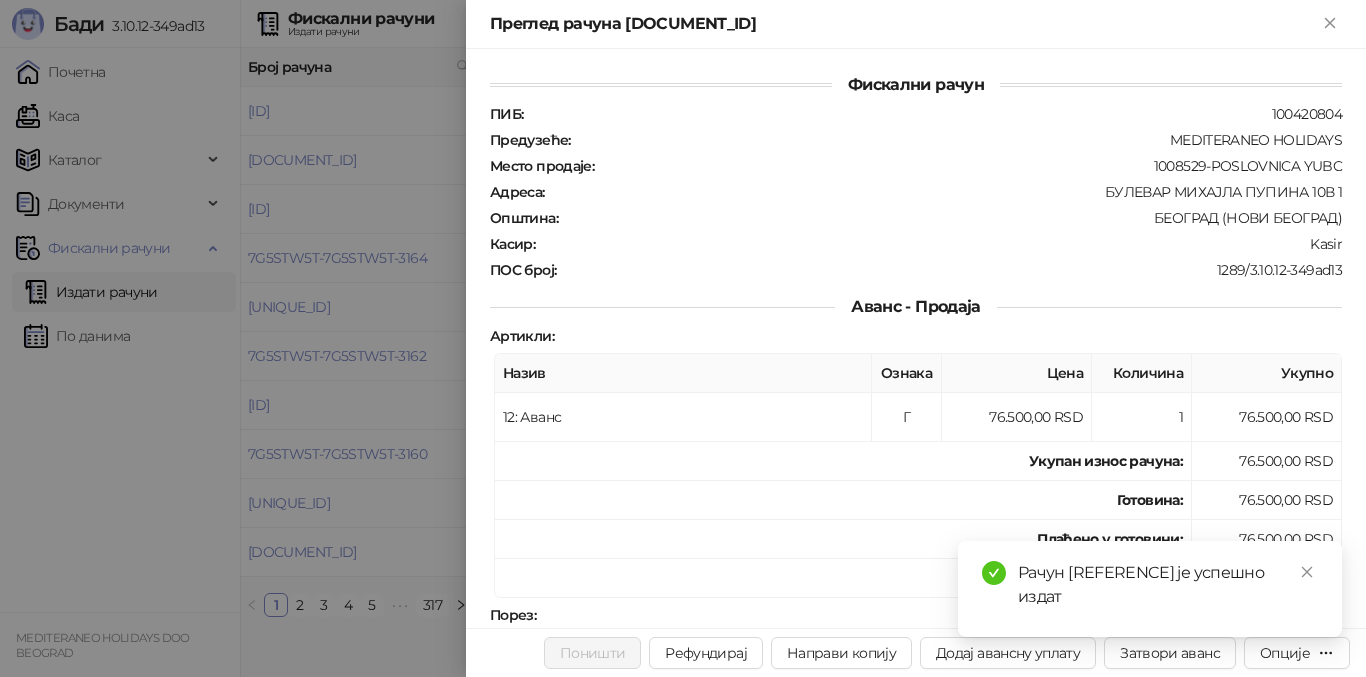 click on "Рачун [REFERENCE] је успешно издат" at bounding box center (1168, 585) 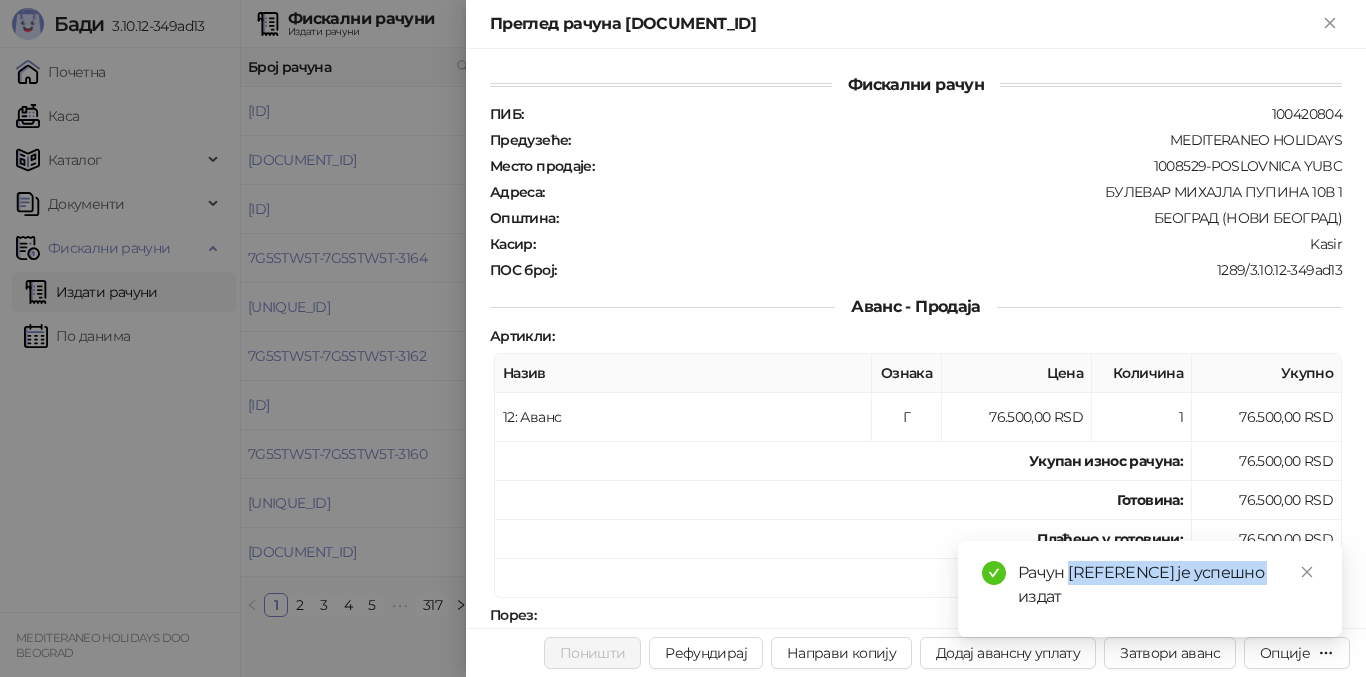 drag, startPoint x: 1072, startPoint y: 575, endPoint x: 1272, endPoint y: 579, distance: 200.04 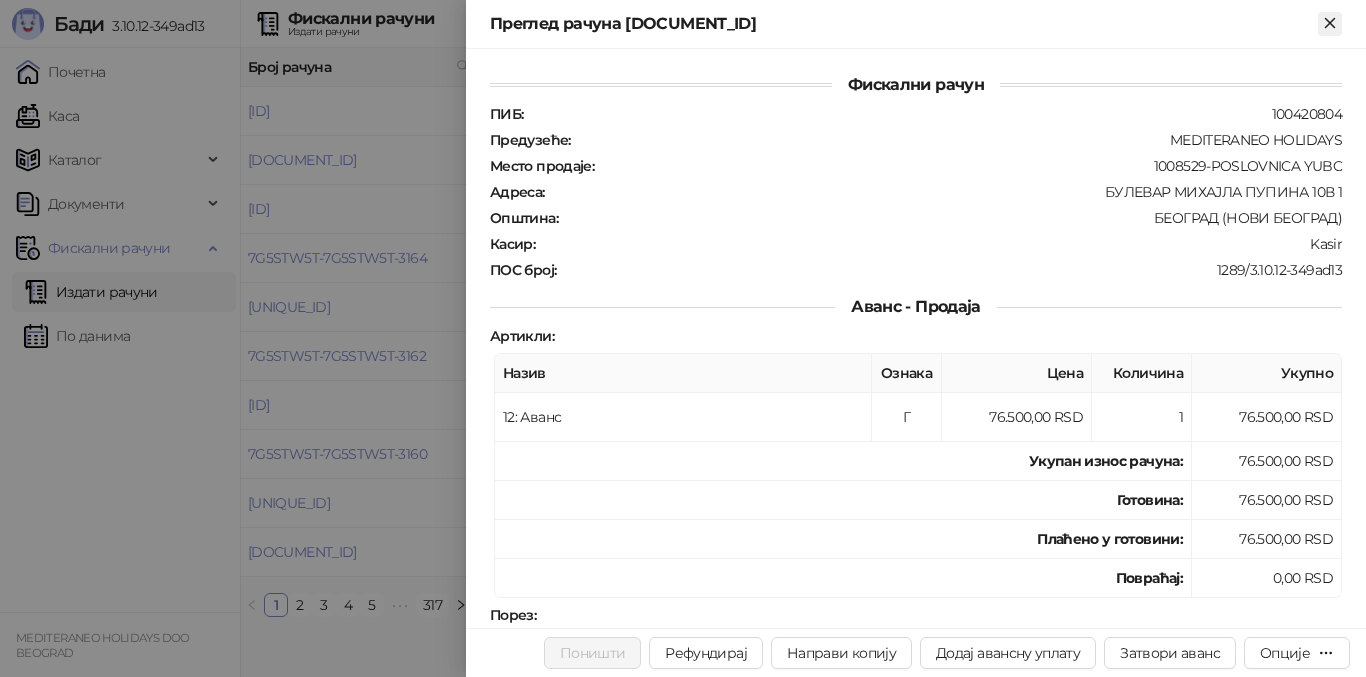 click 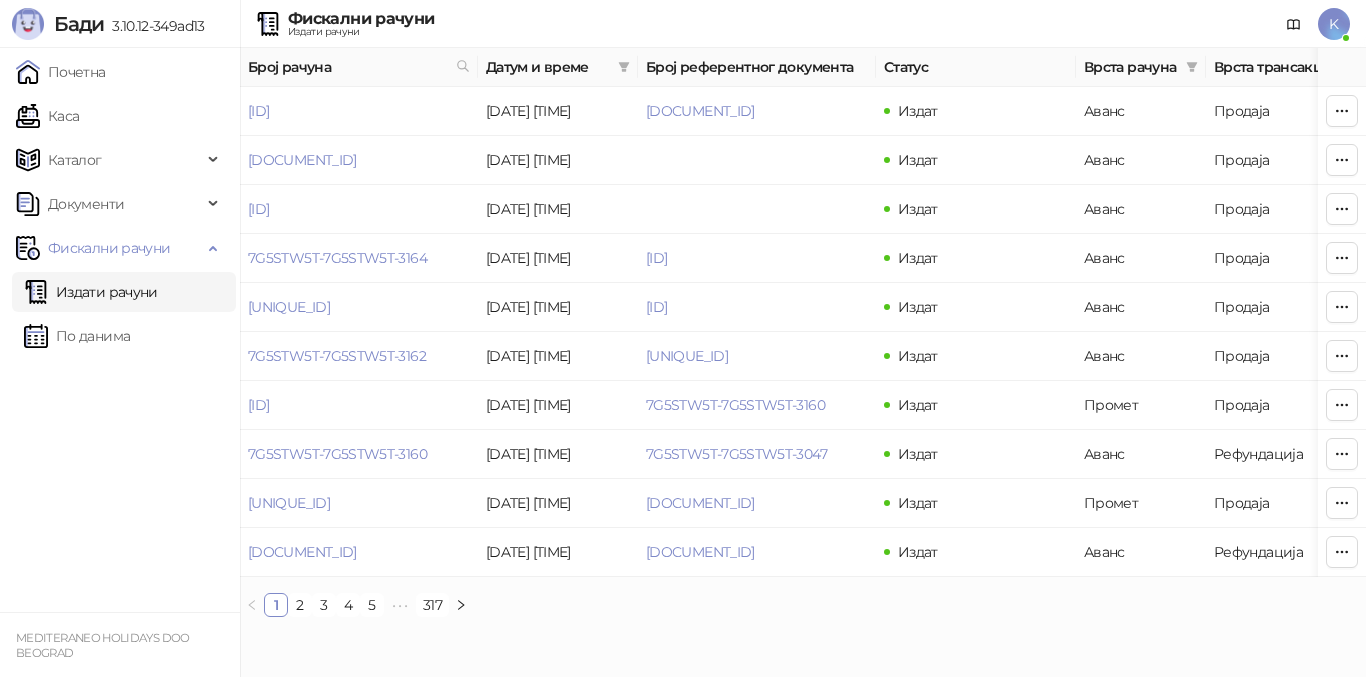 click on "Издати рачуни" at bounding box center (91, 292) 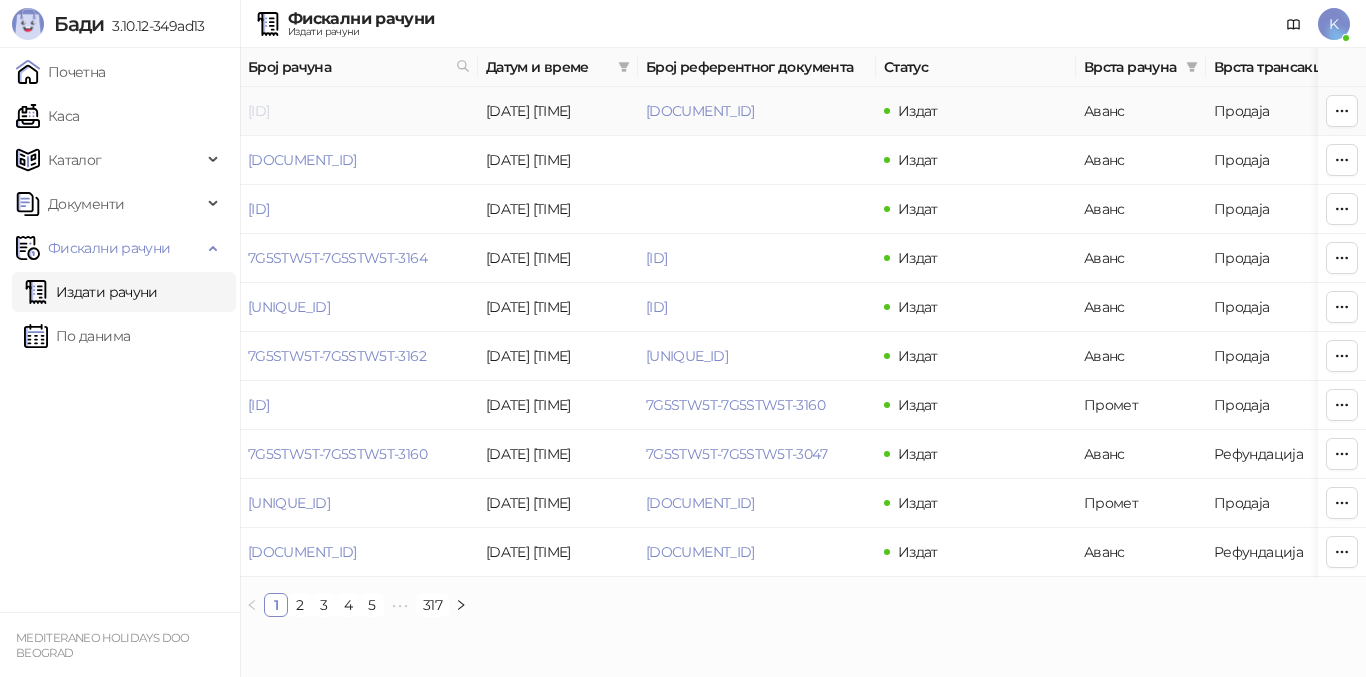 click on "[ID]" at bounding box center (258, 111) 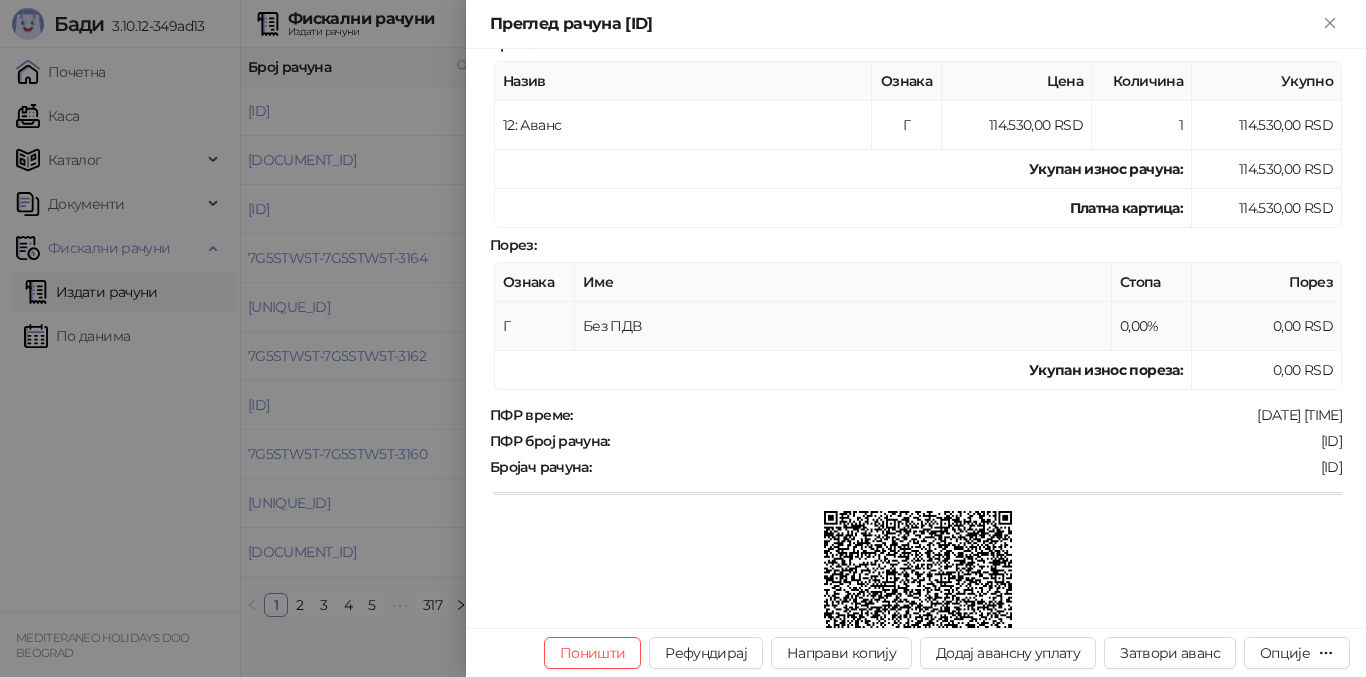 scroll, scrollTop: 500, scrollLeft: 0, axis: vertical 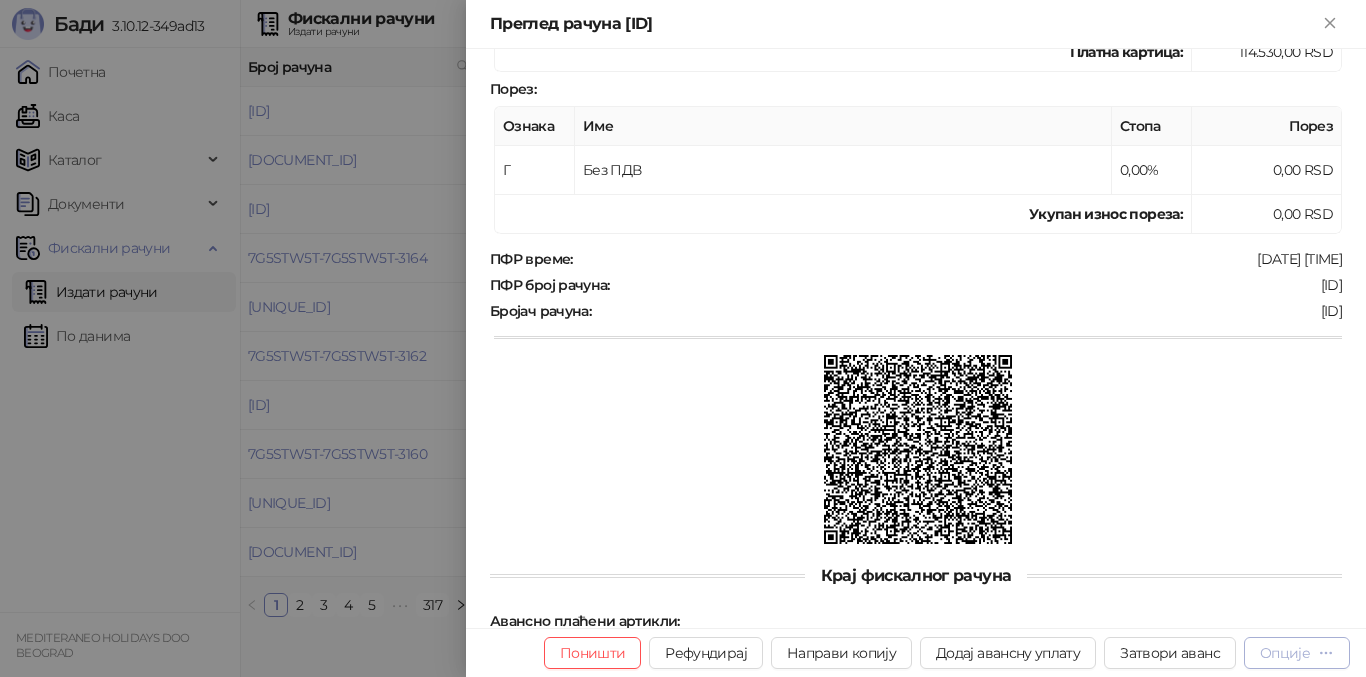 click on "Опције" at bounding box center [1285, 653] 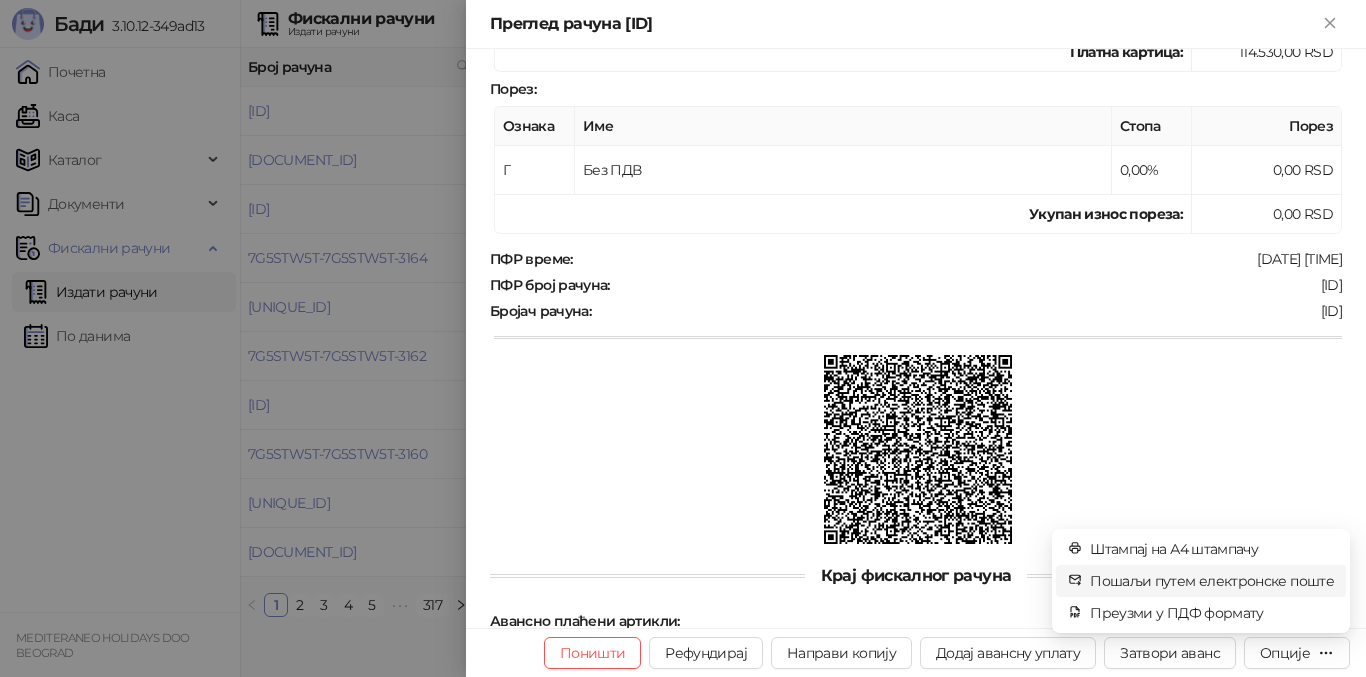 click on "Пошаљи путем електронске поште" at bounding box center [1212, 581] 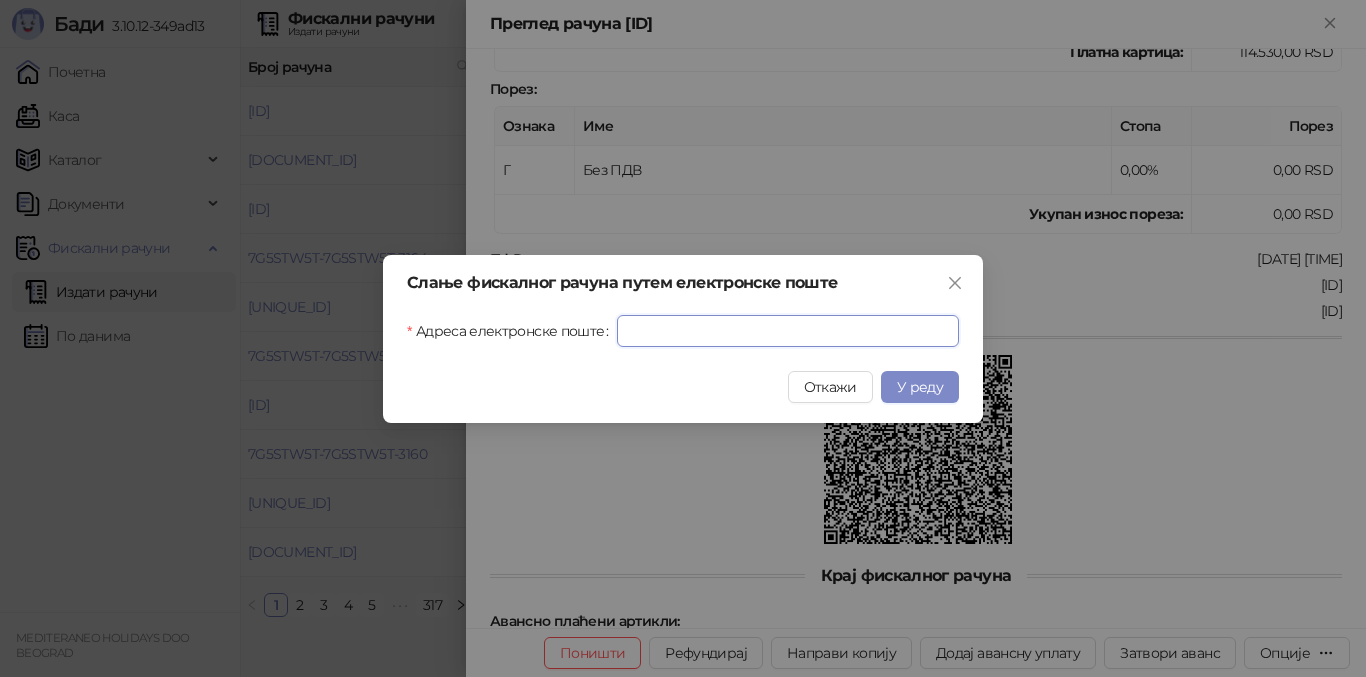 click on "Адреса електронске поште" at bounding box center [788, 331] 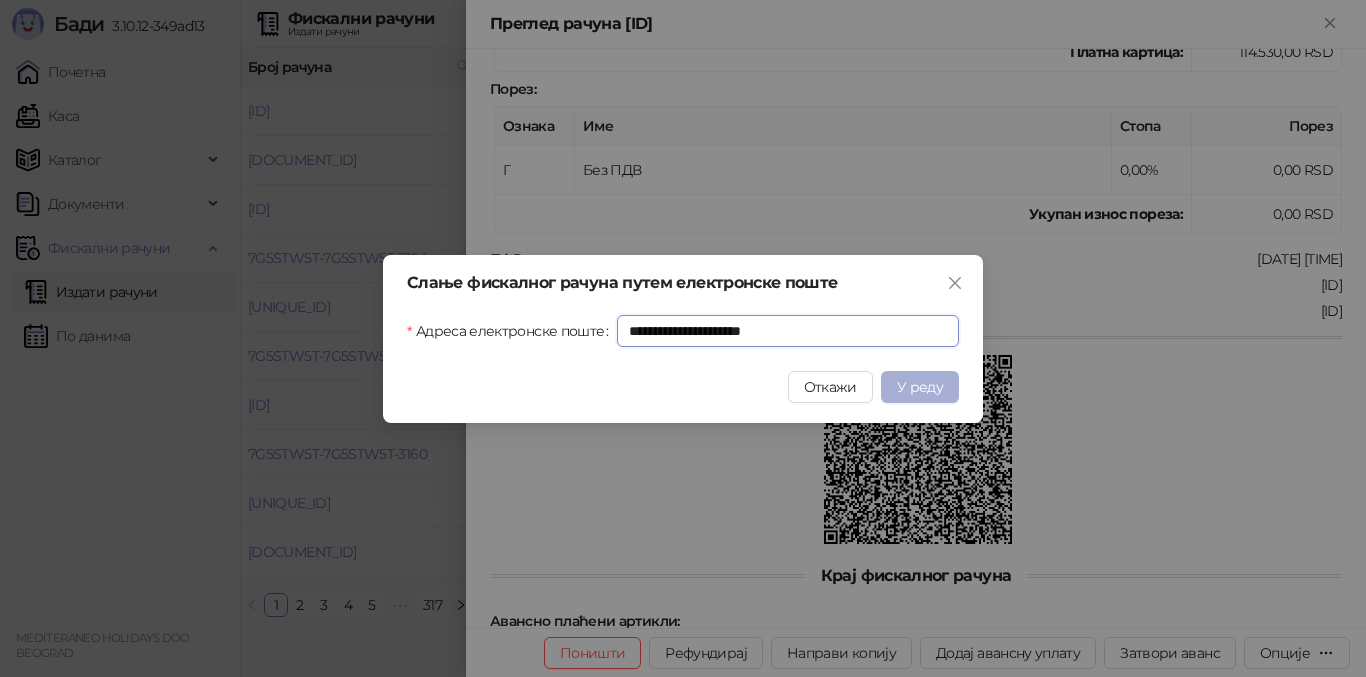type on "**********" 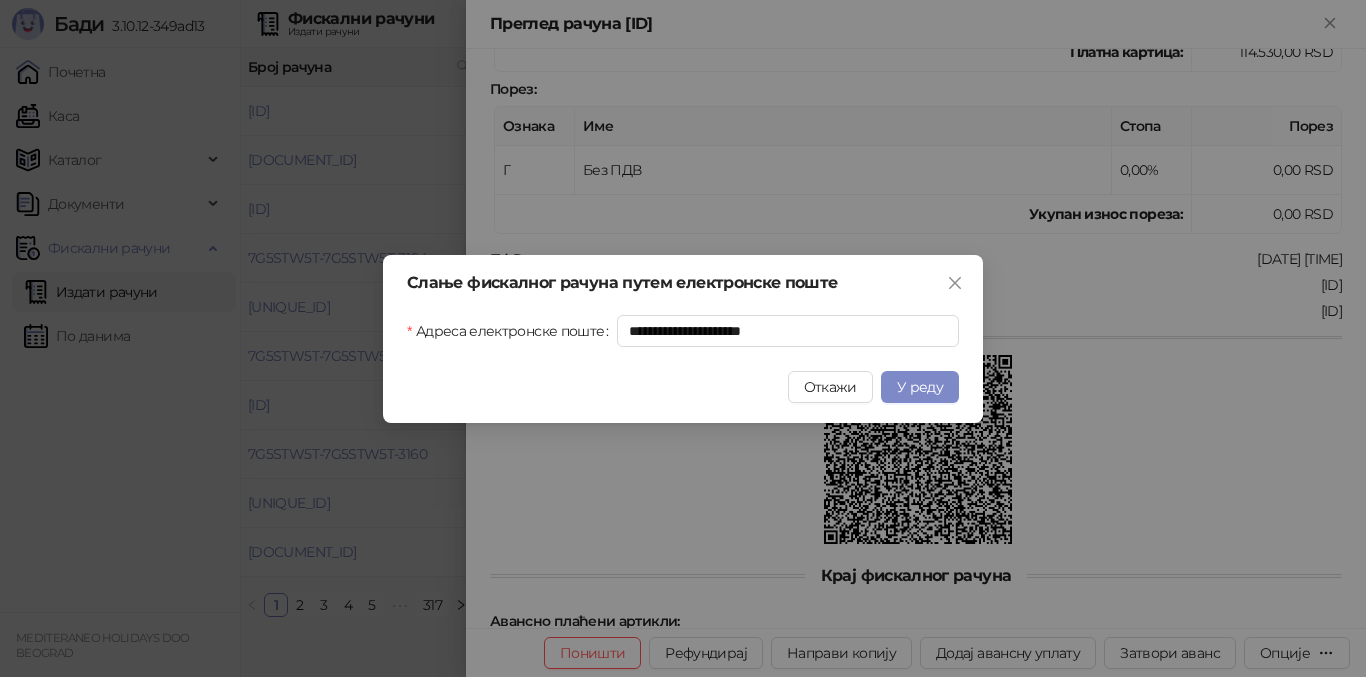 click on "У реду" at bounding box center (920, 387) 